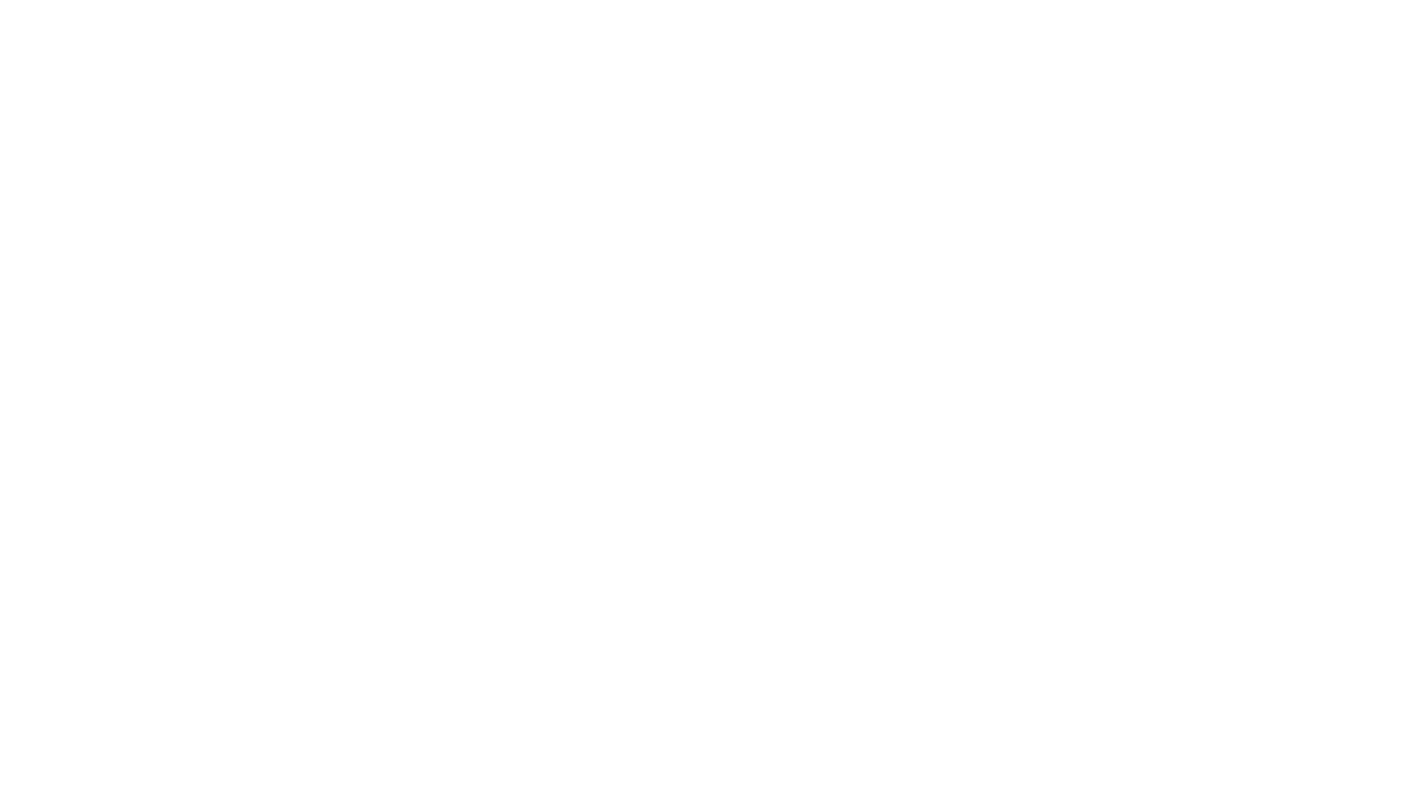scroll, scrollTop: 0, scrollLeft: 0, axis: both 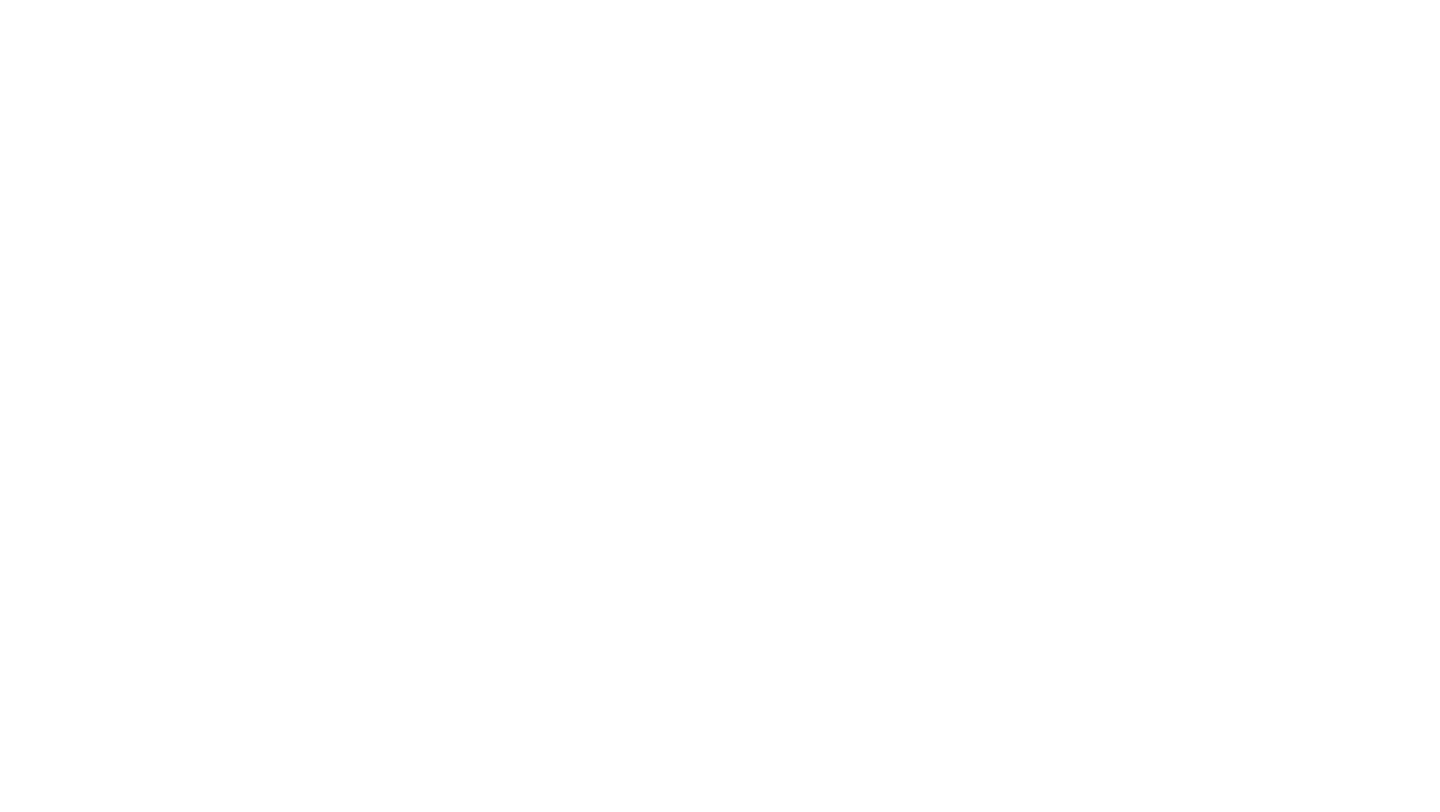select on "*" 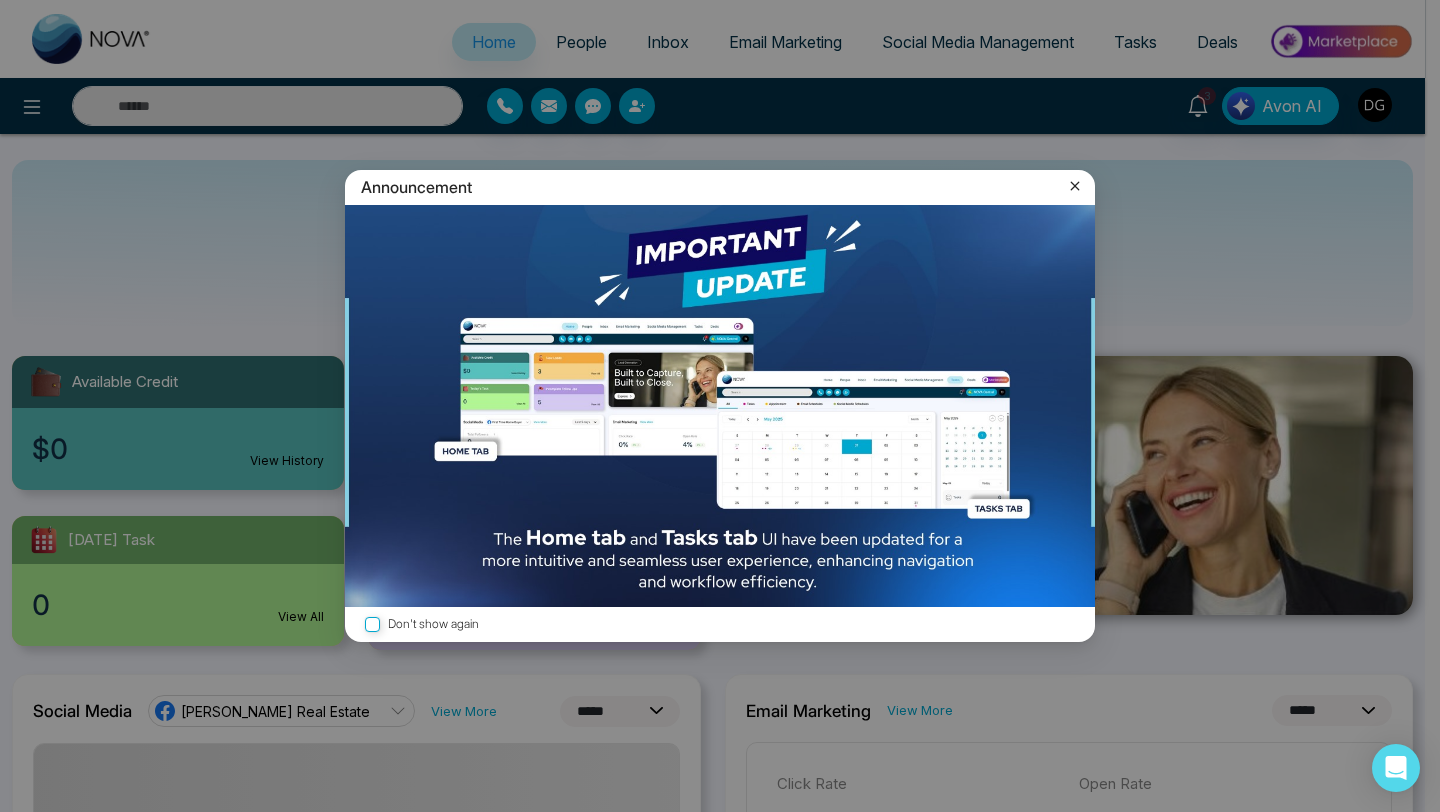click 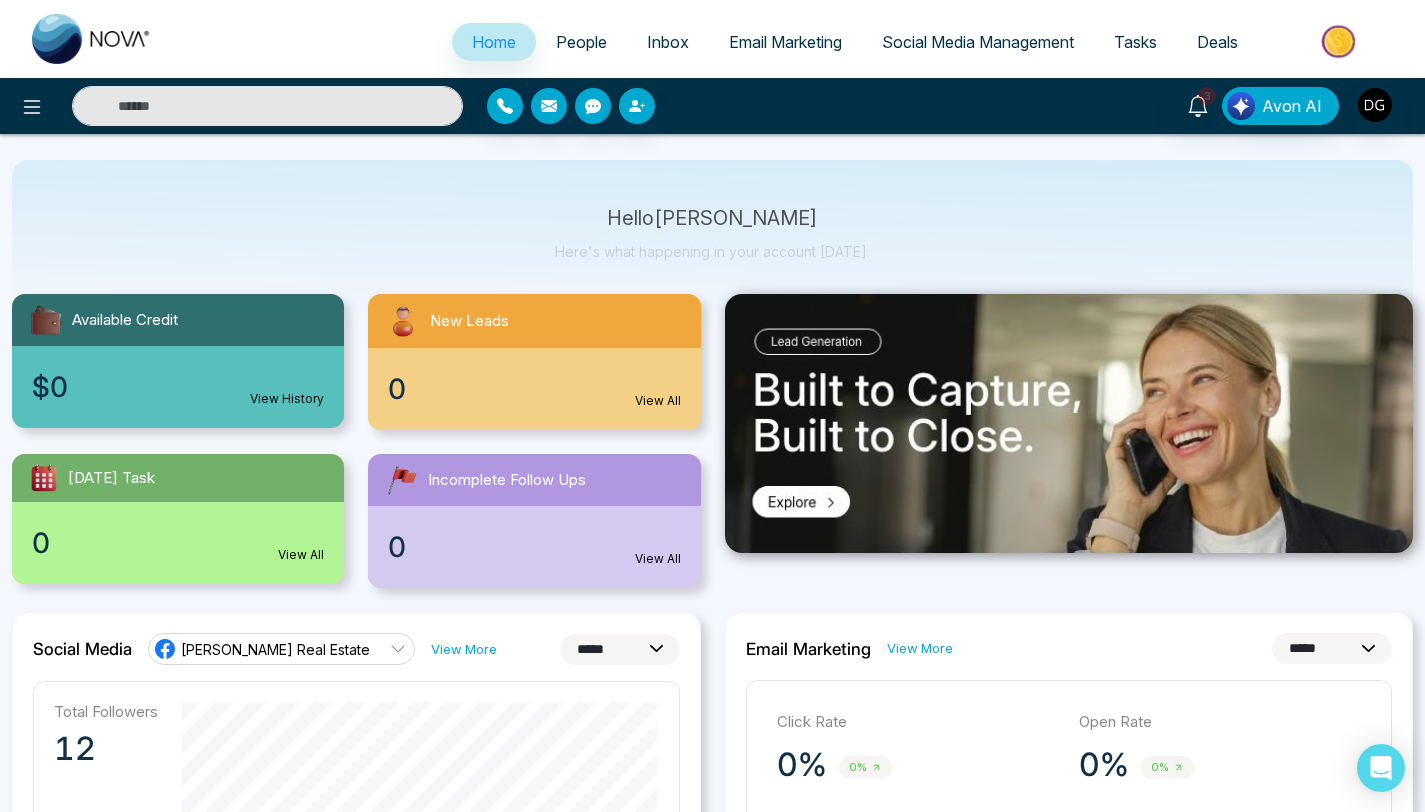 scroll, scrollTop: 0, scrollLeft: 0, axis: both 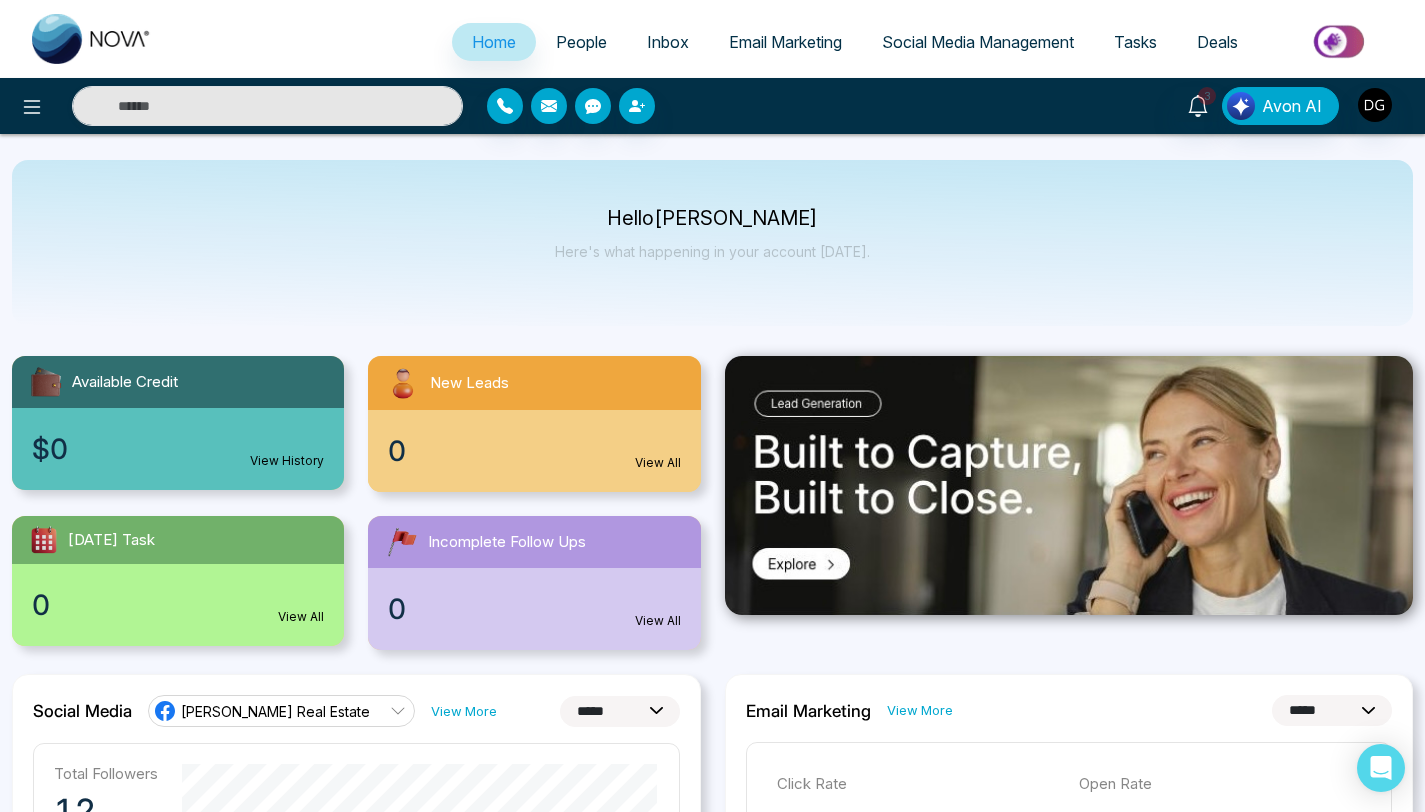 click on "Social Media Management" at bounding box center [978, 42] 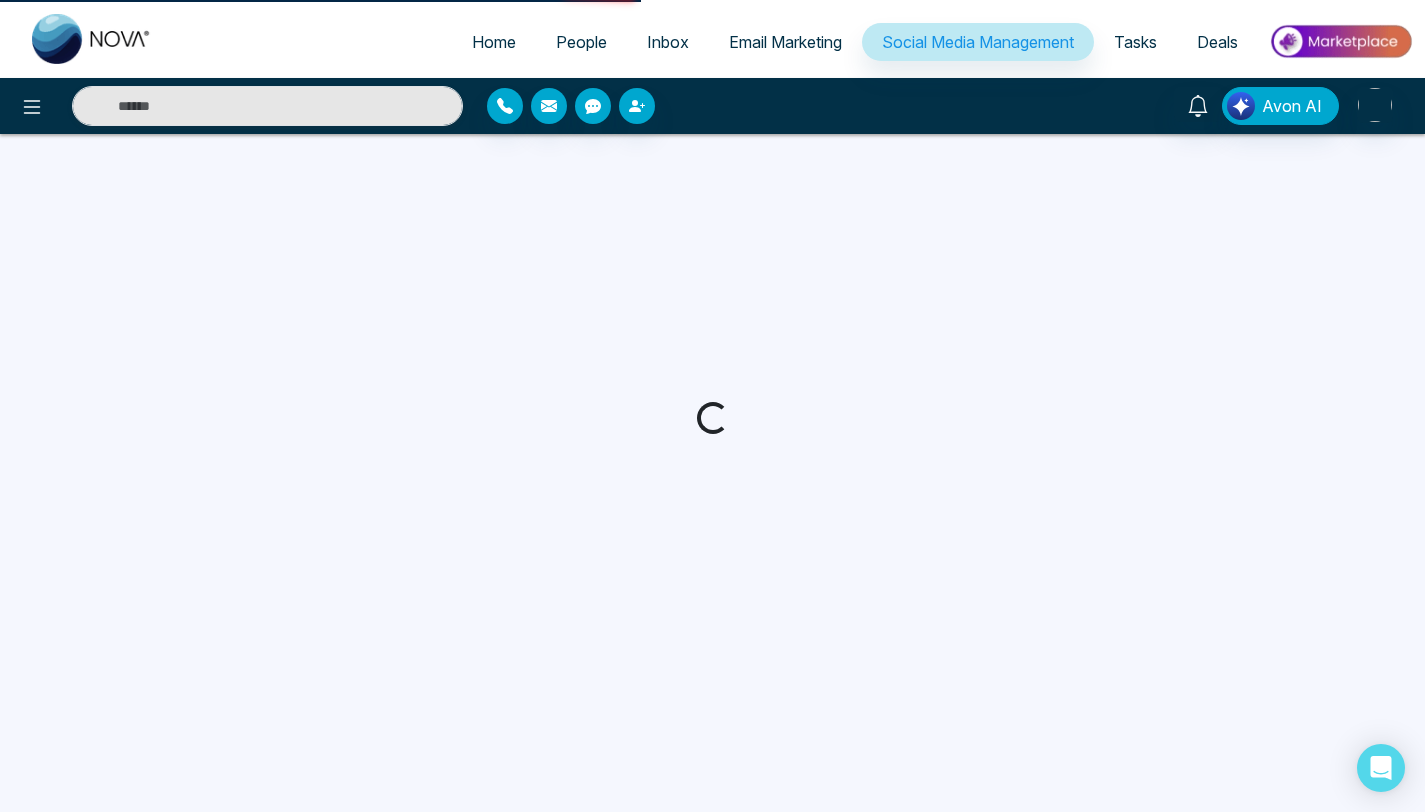 click on "Social Media Management" at bounding box center (978, 42) 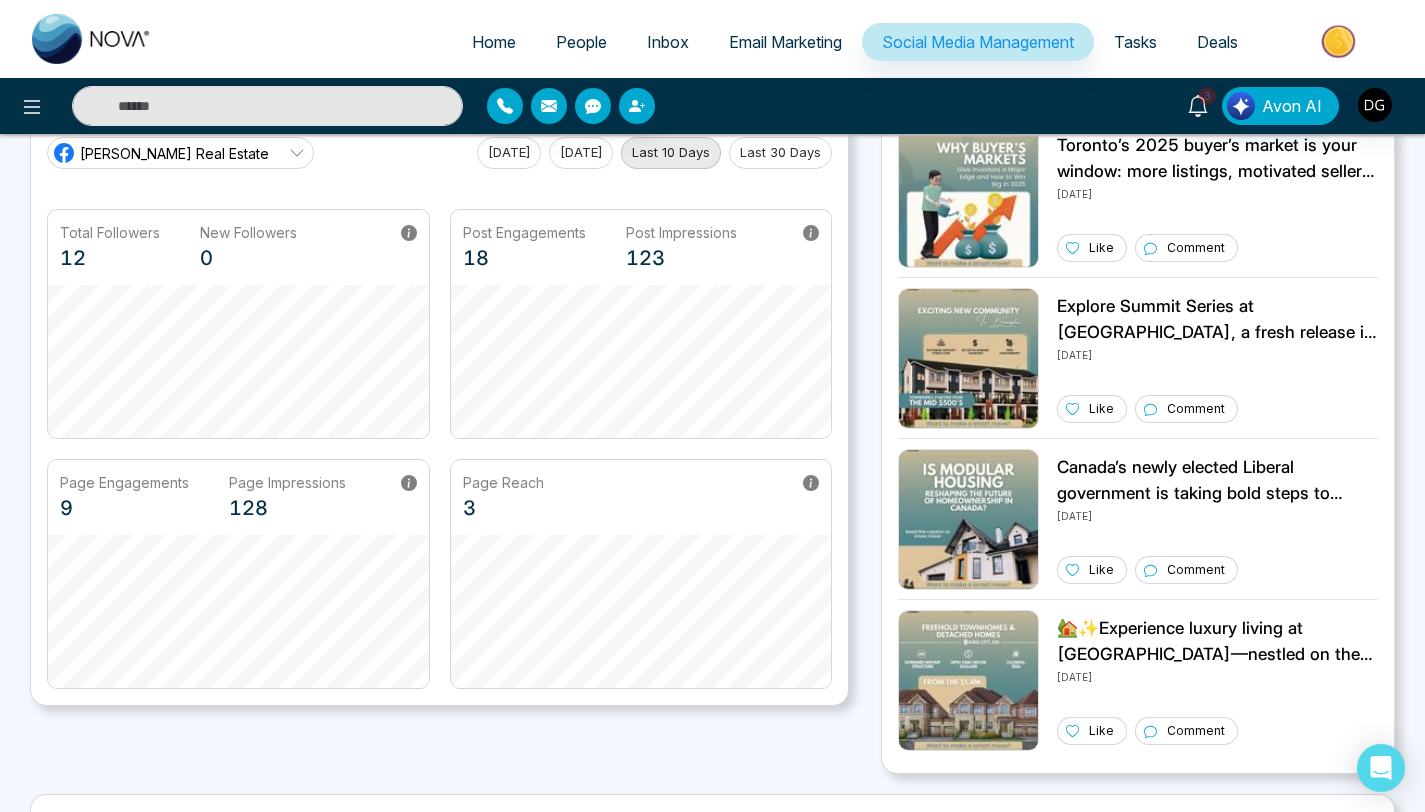 scroll, scrollTop: 480, scrollLeft: 0, axis: vertical 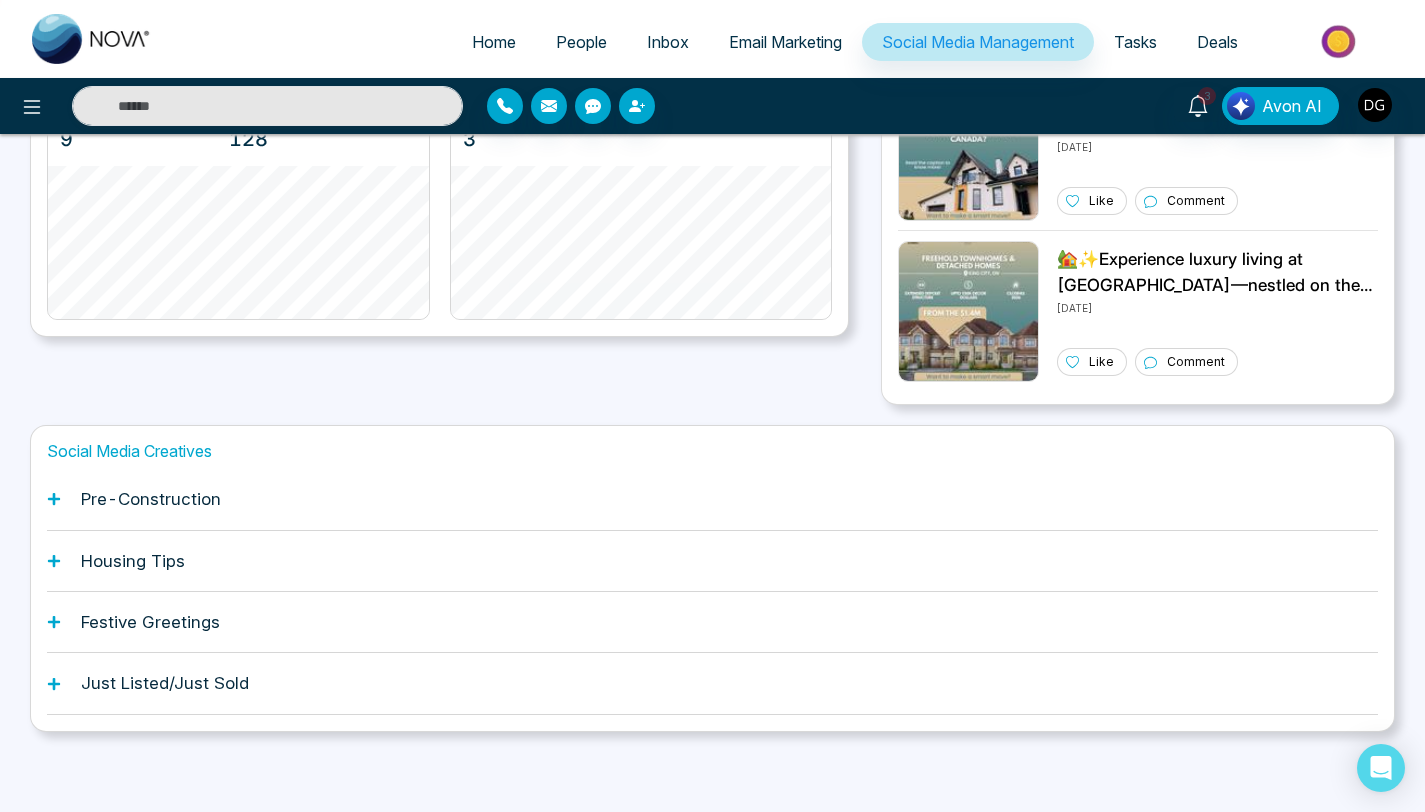 click on "Pre-Construction" at bounding box center [712, 499] 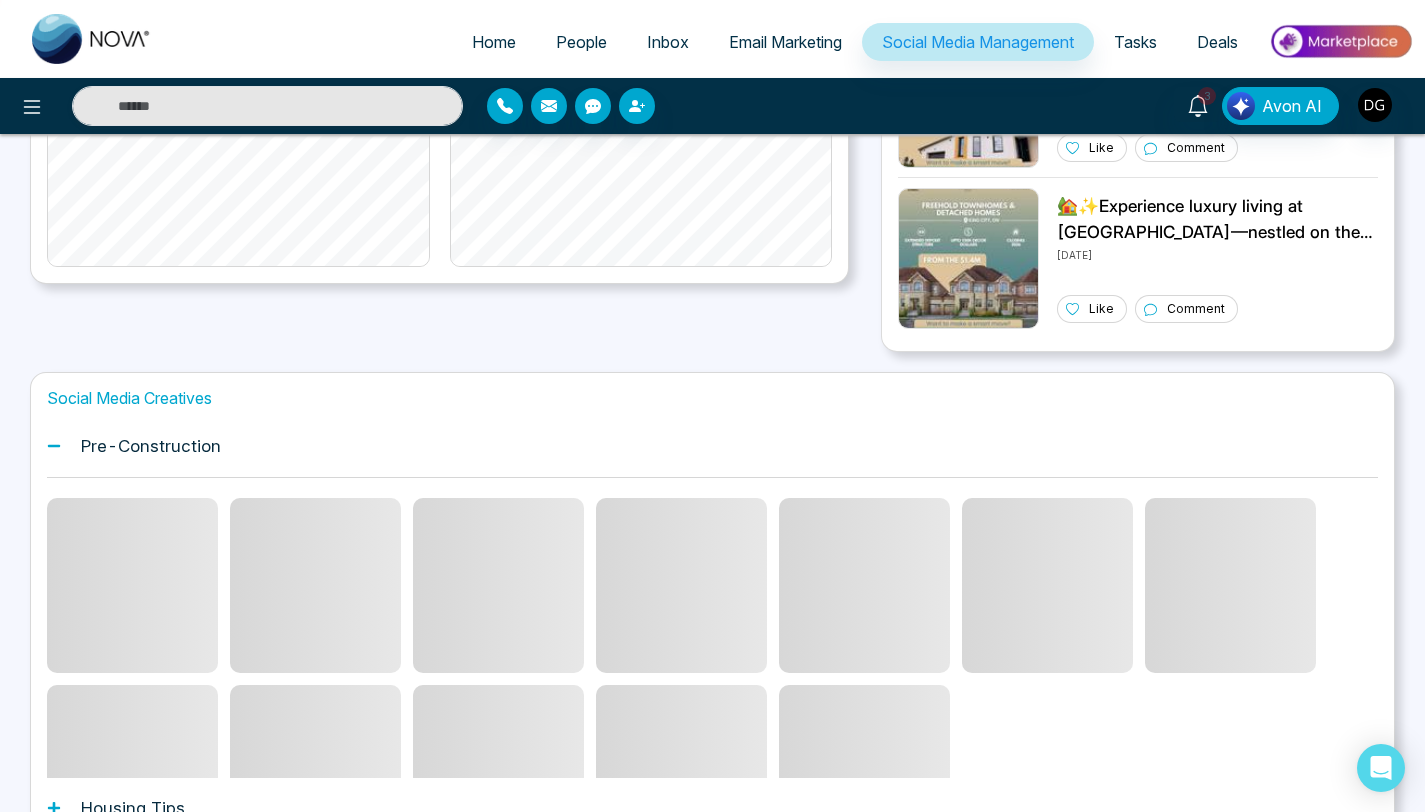 scroll, scrollTop: 536, scrollLeft: 0, axis: vertical 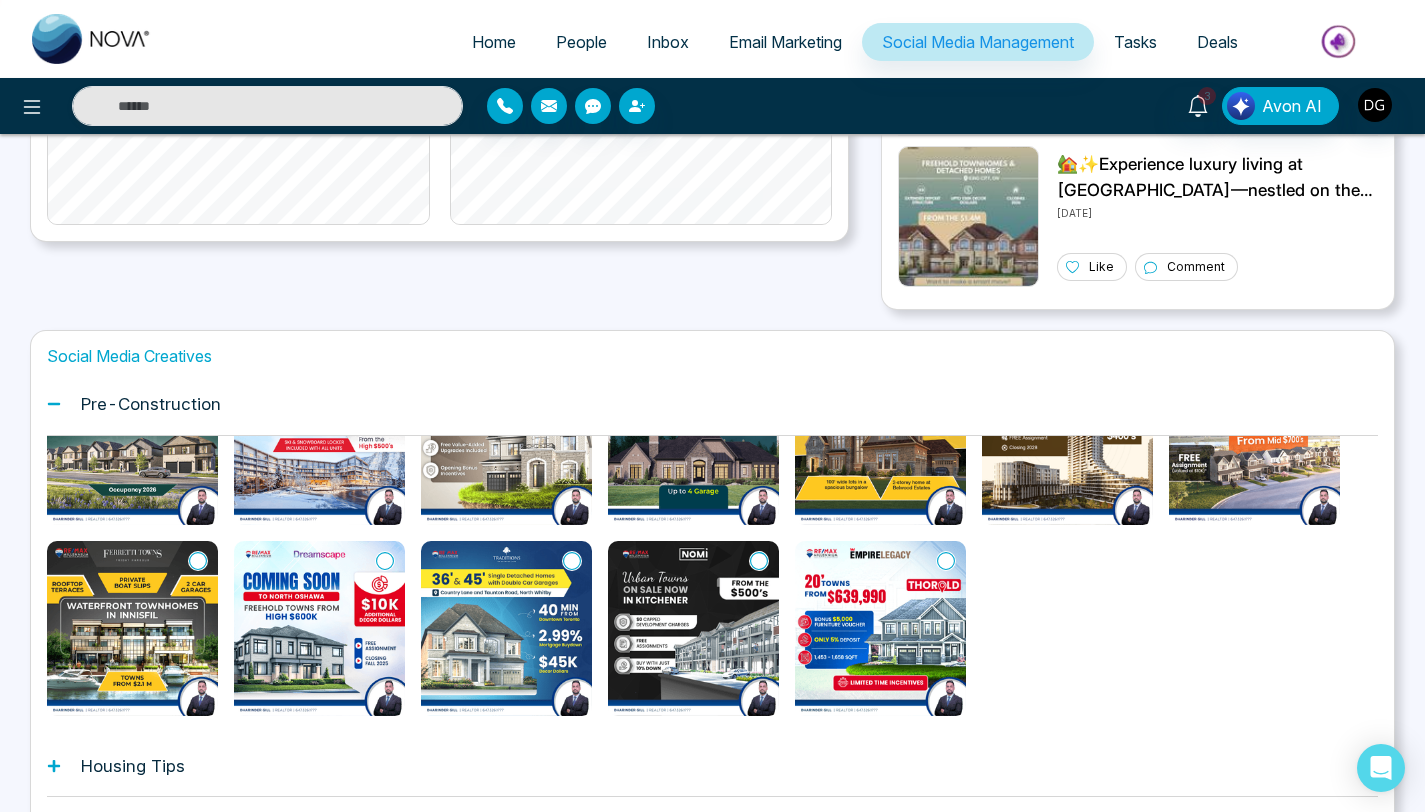 click on "Housing Tips" at bounding box center (133, 766) 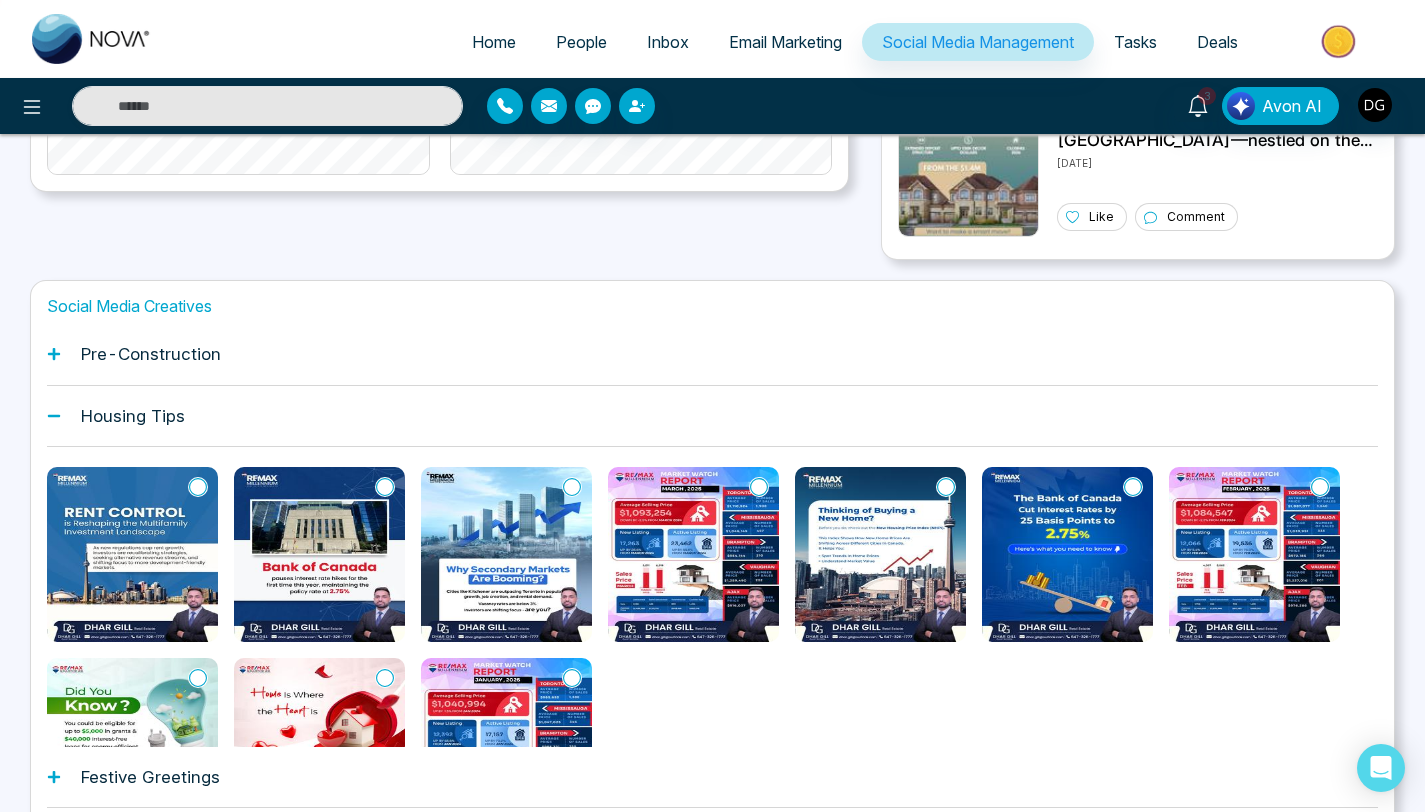 scroll, scrollTop: 780, scrollLeft: 0, axis: vertical 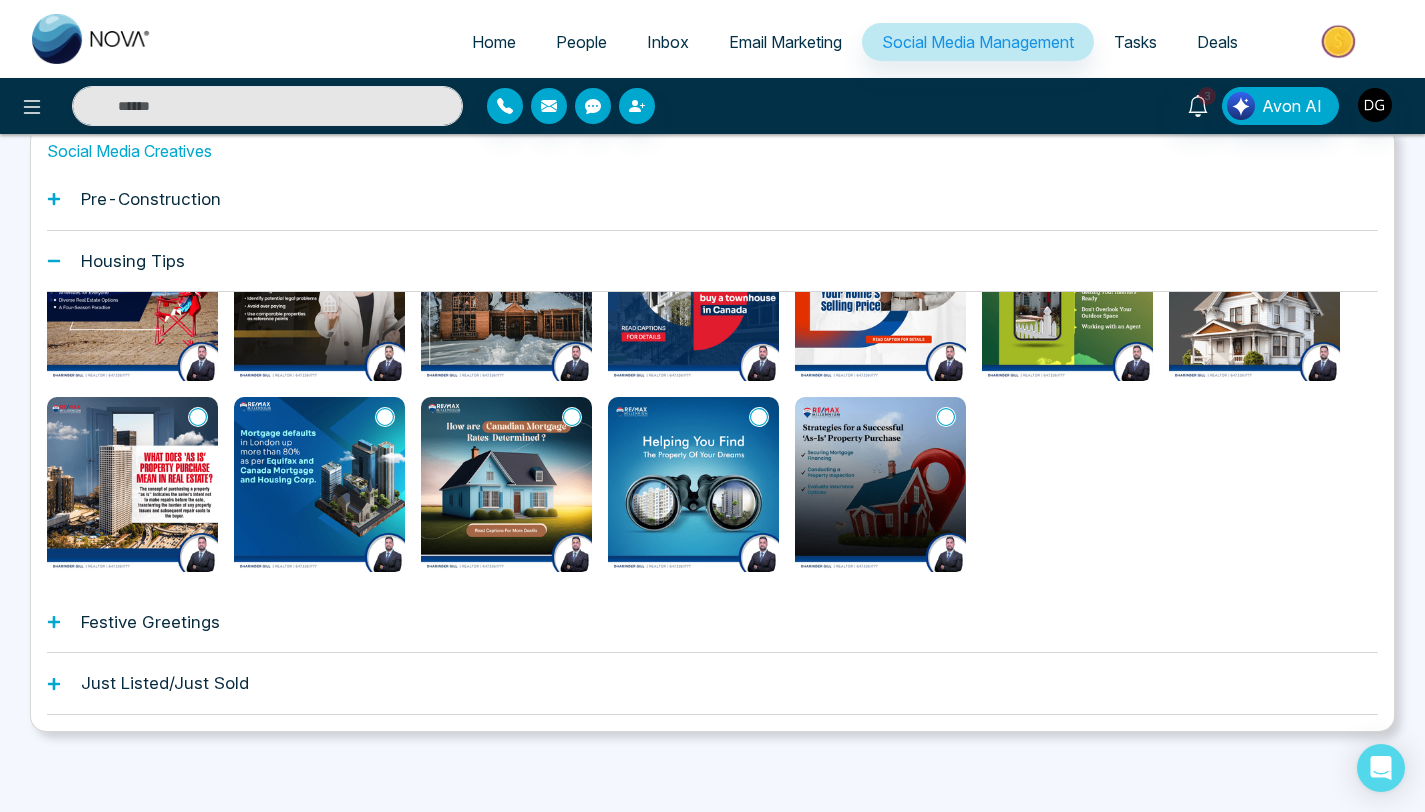 click 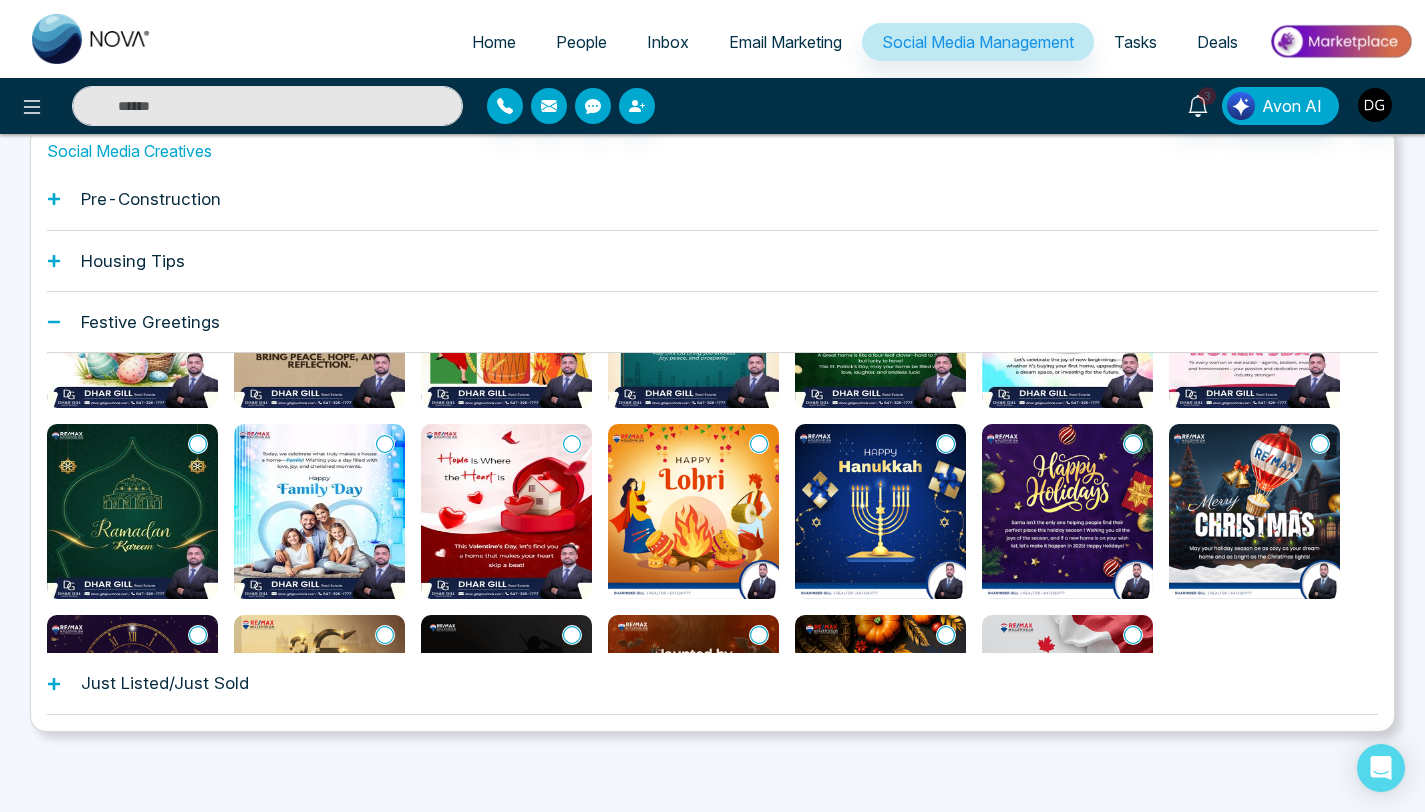 scroll, scrollTop: 297, scrollLeft: 0, axis: vertical 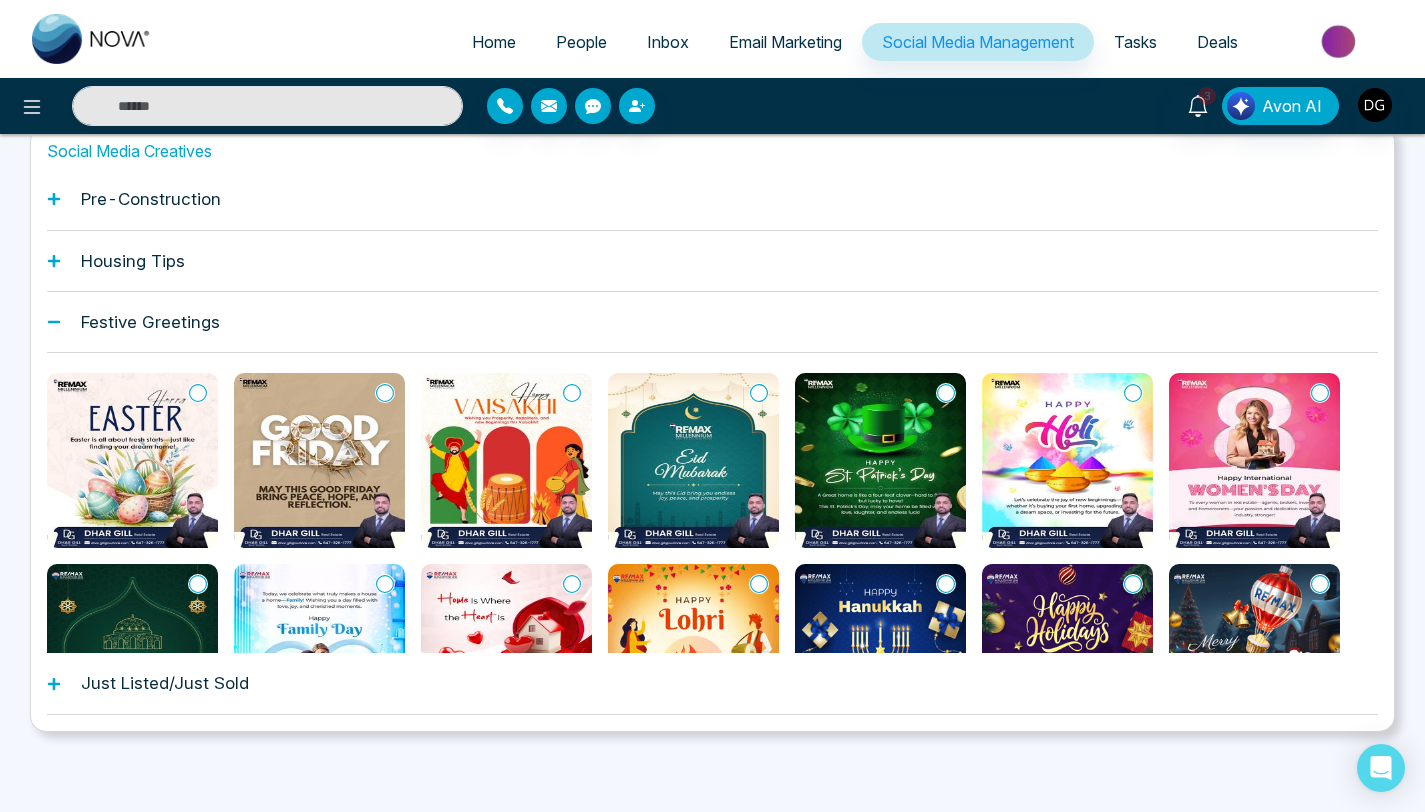 click 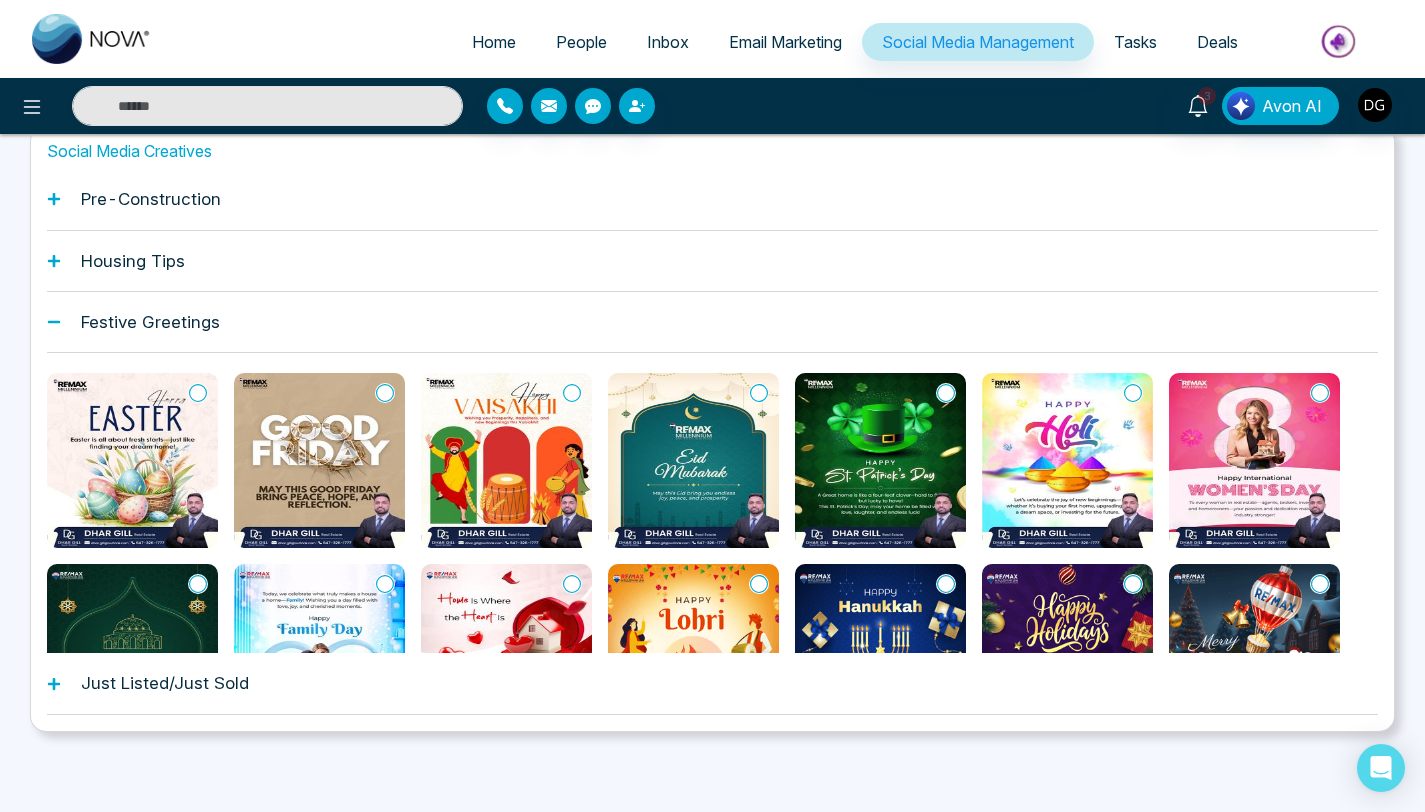 scroll, scrollTop: 480, scrollLeft: 0, axis: vertical 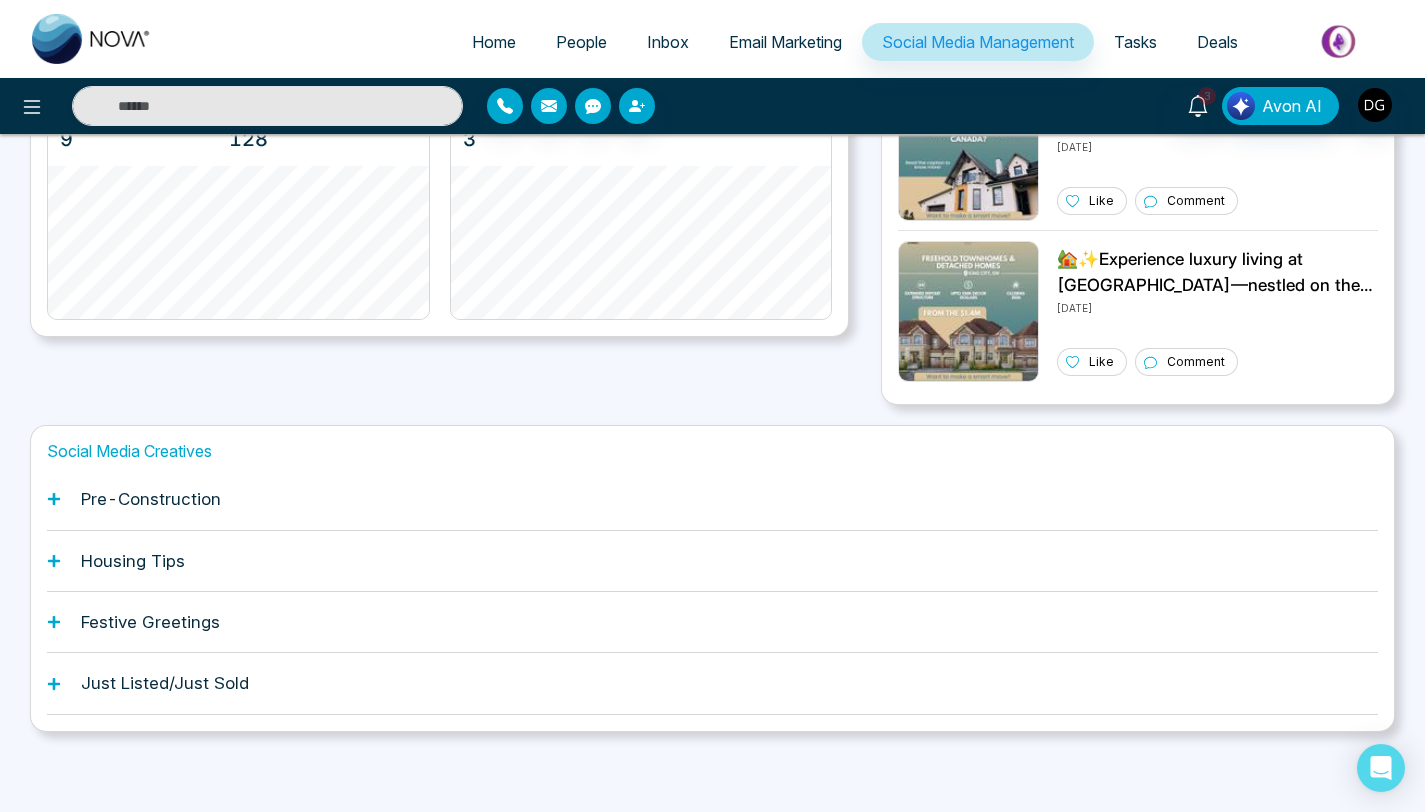 click on "Pre-Construction" at bounding box center (151, 499) 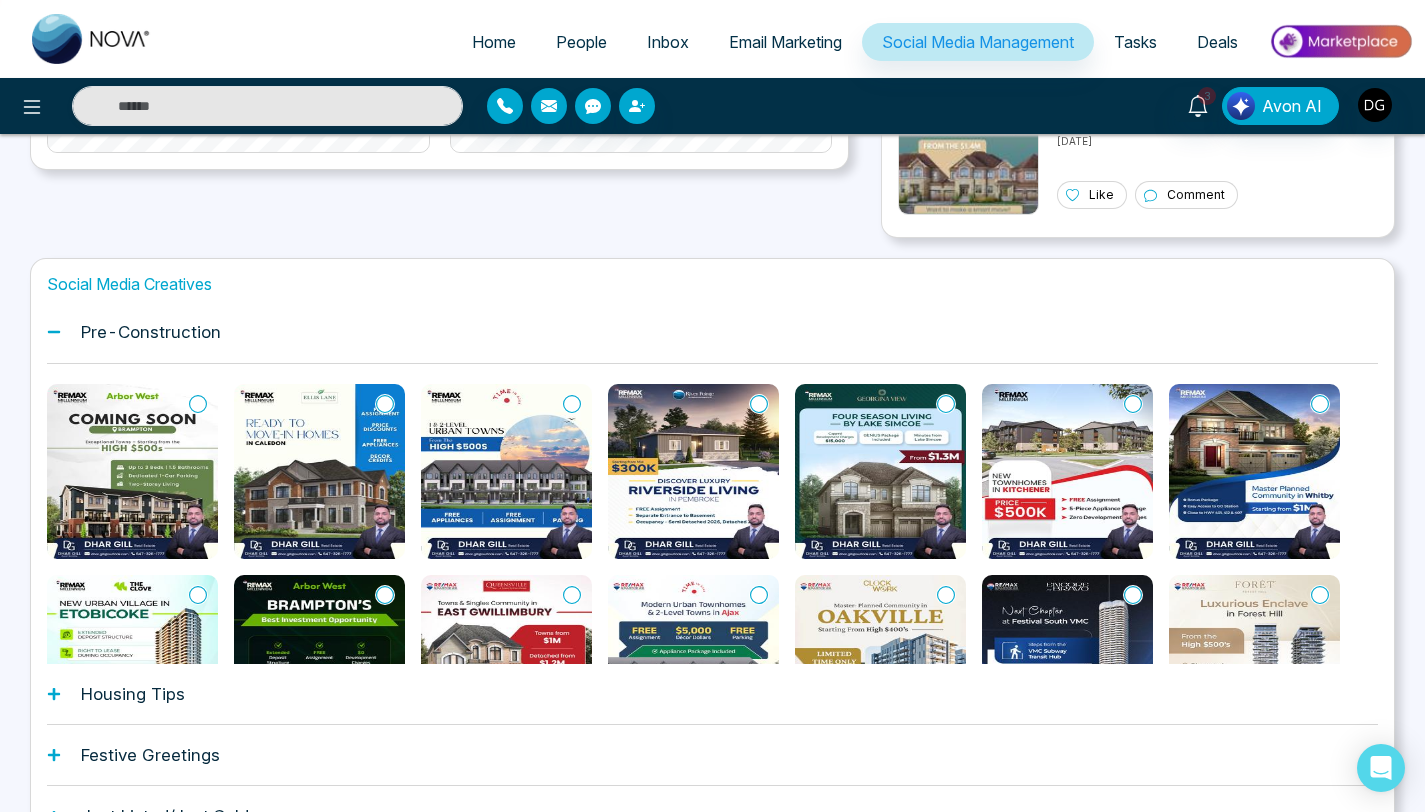 scroll, scrollTop: 612, scrollLeft: 0, axis: vertical 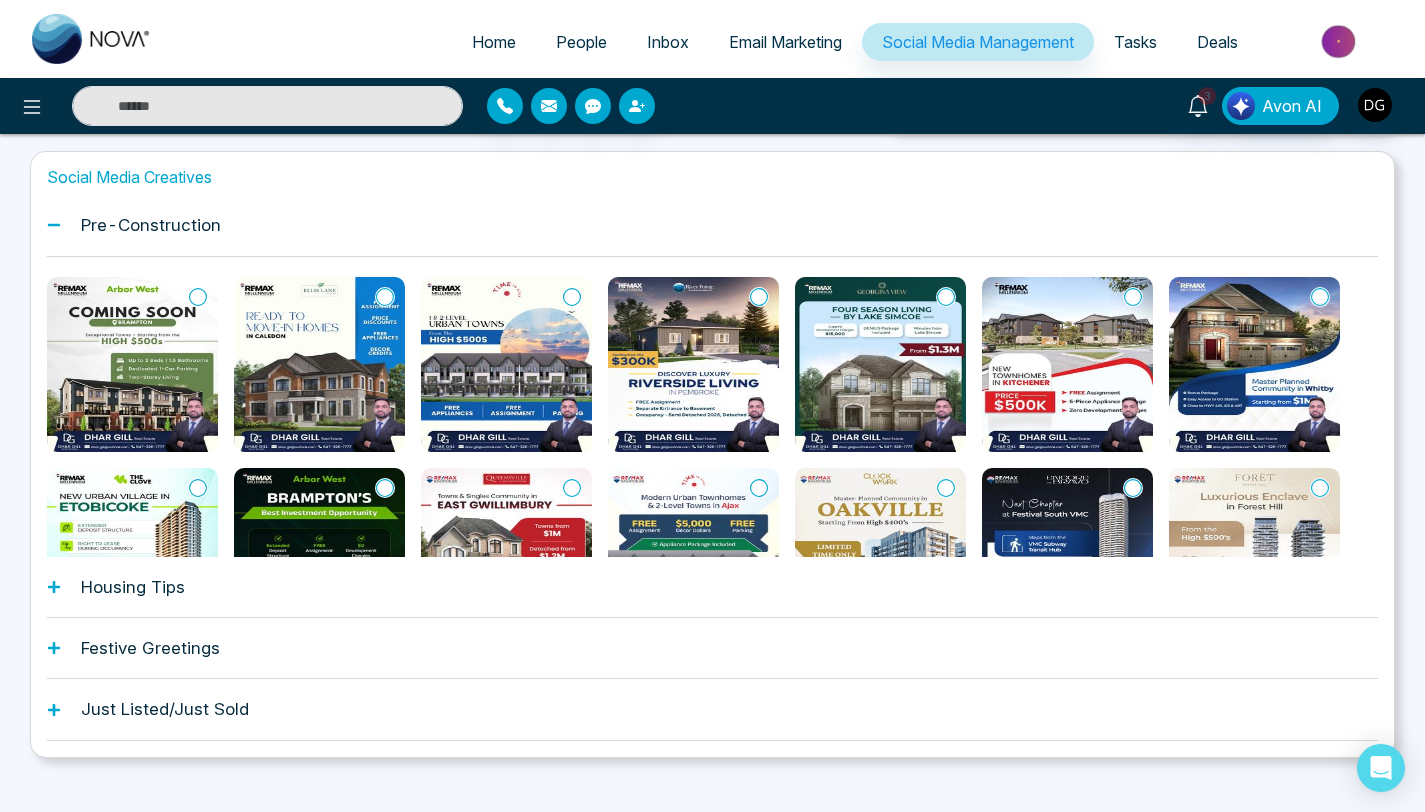 click on "Housing Tips" at bounding box center [712, 587] 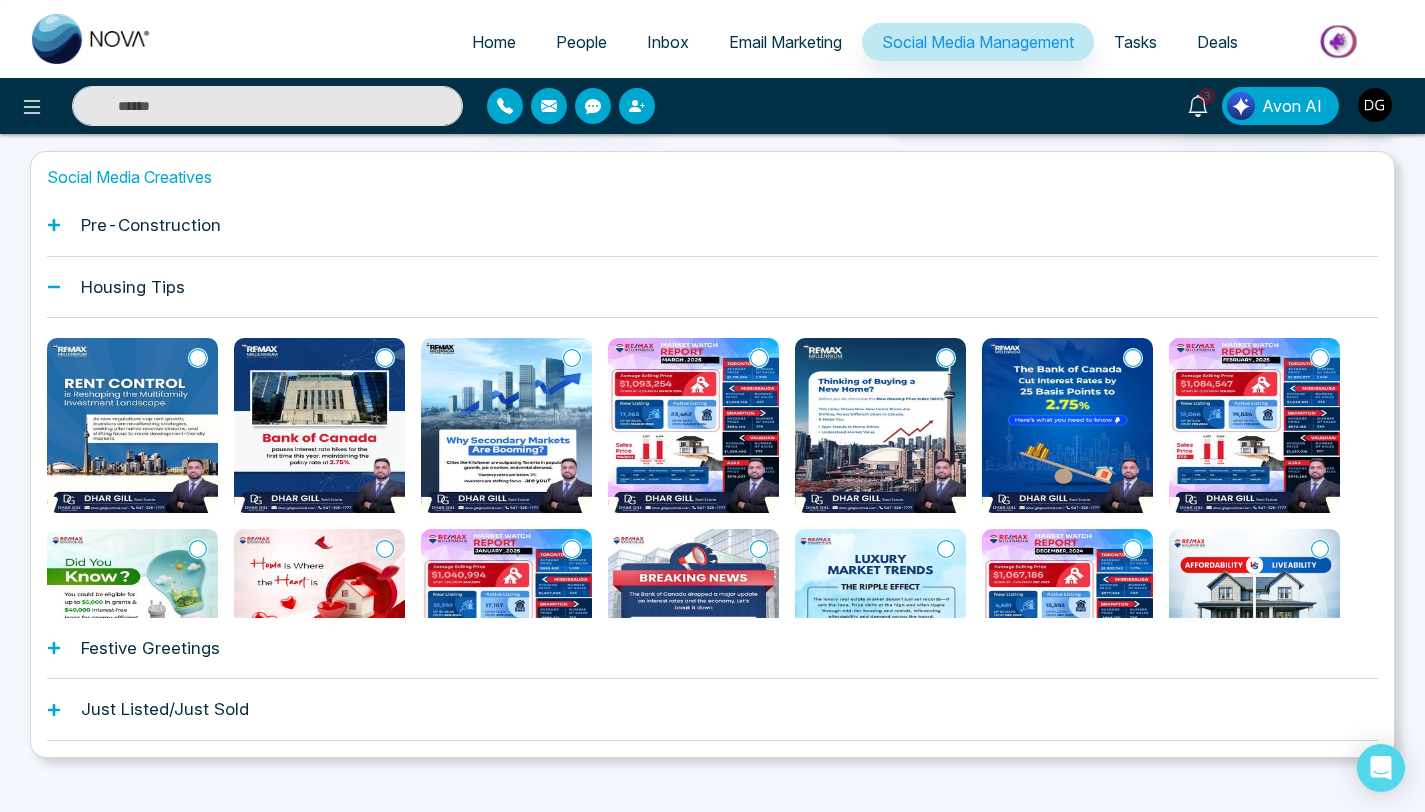 click on "Festive Greetings" at bounding box center (150, 648) 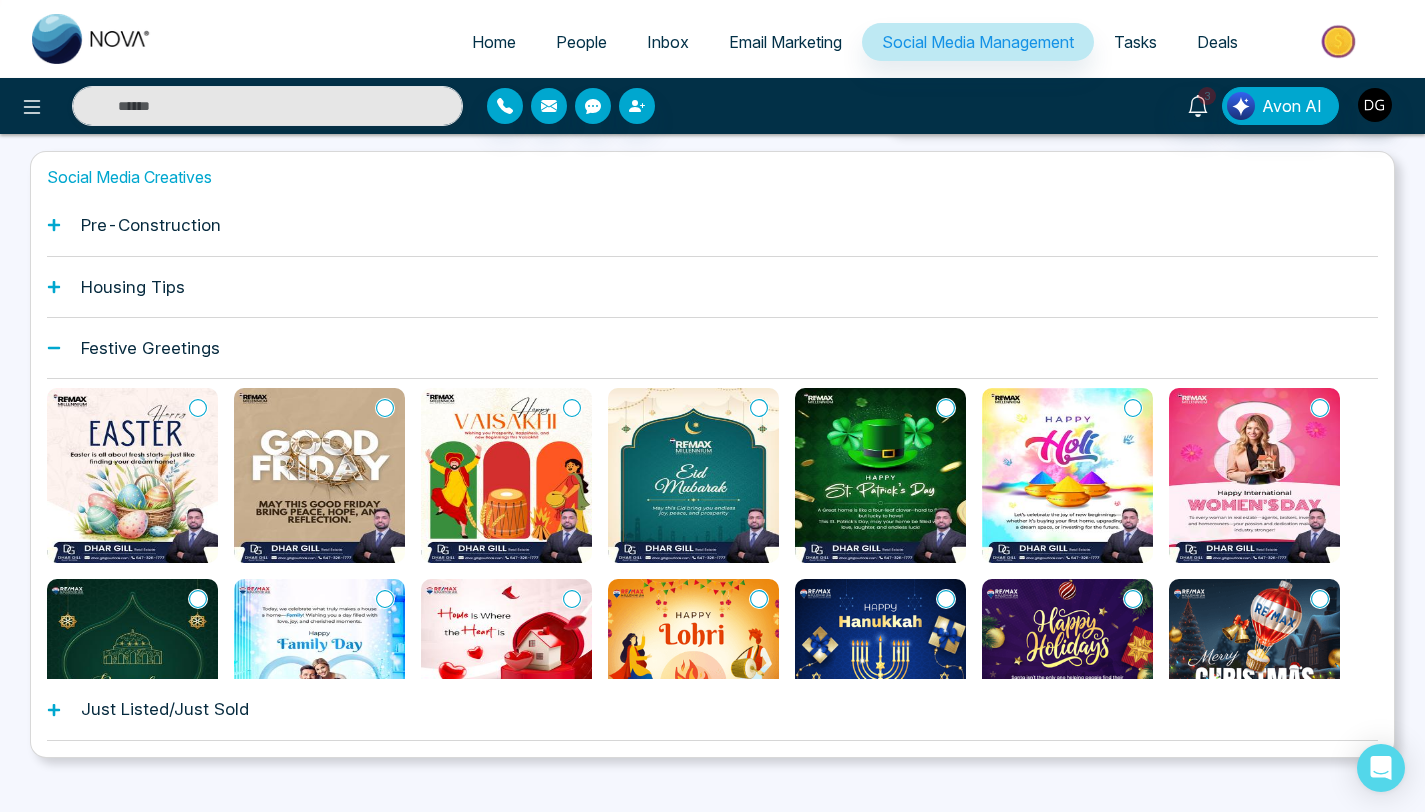 scroll, scrollTop: 0, scrollLeft: 0, axis: both 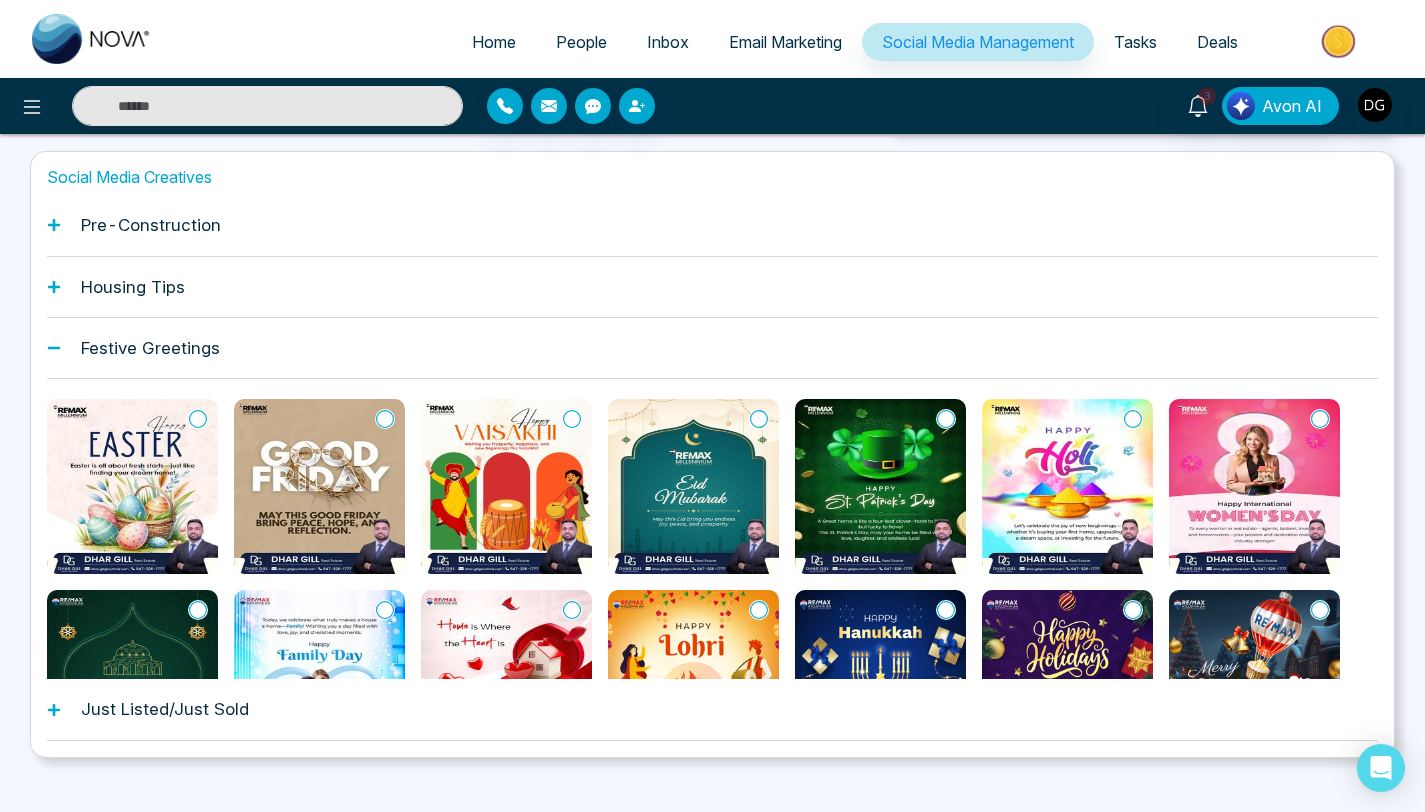 click at bounding box center (132, 486) 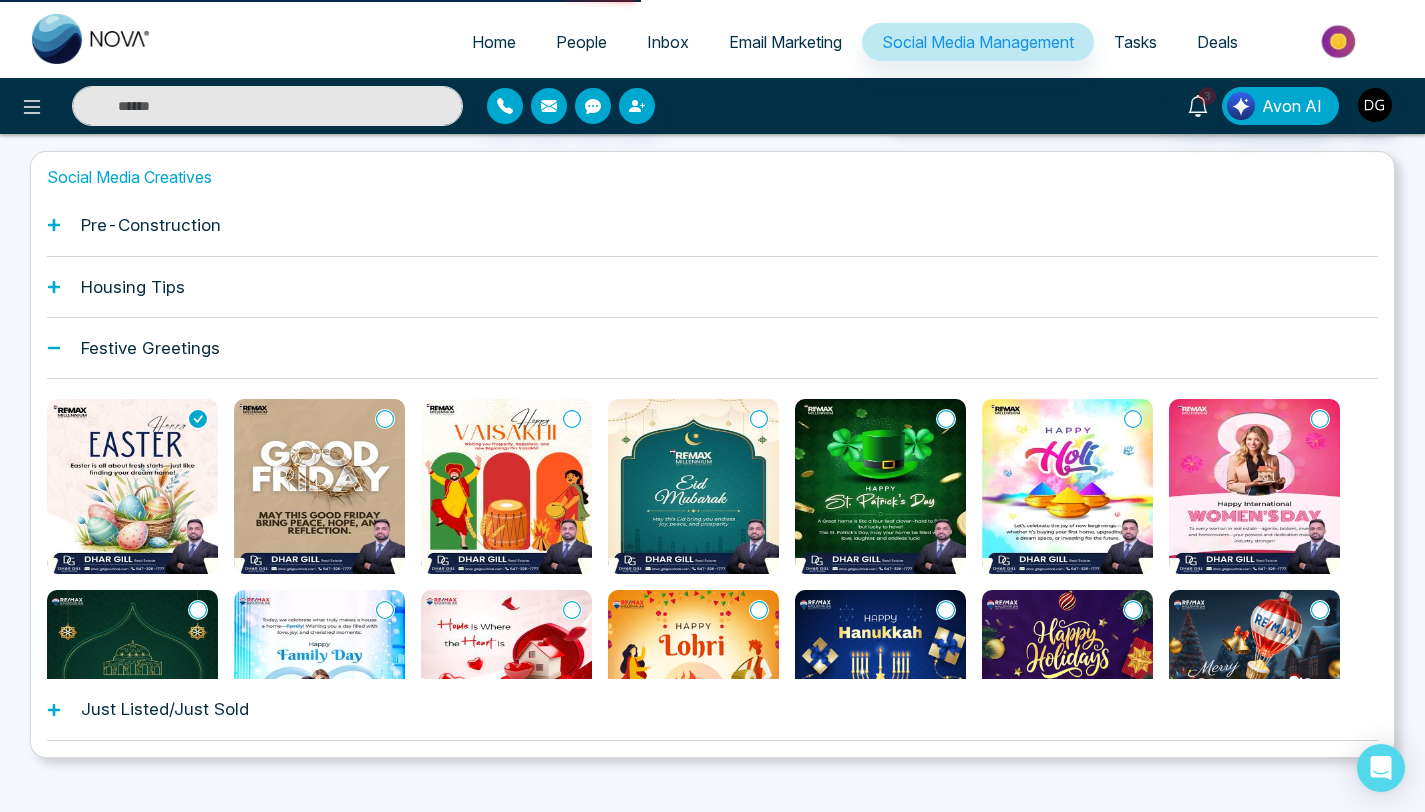 scroll, scrollTop: 0, scrollLeft: 0, axis: both 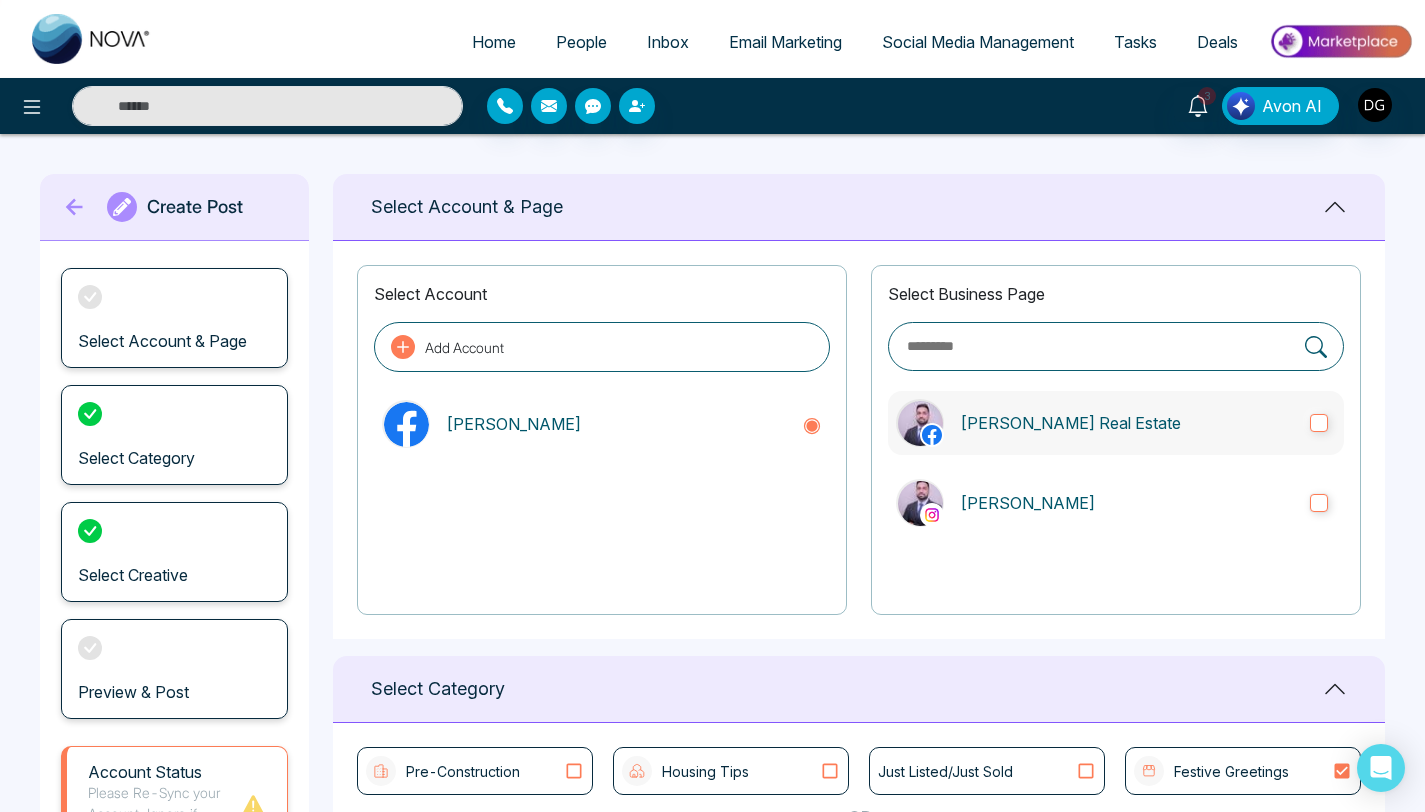 type on "**********" 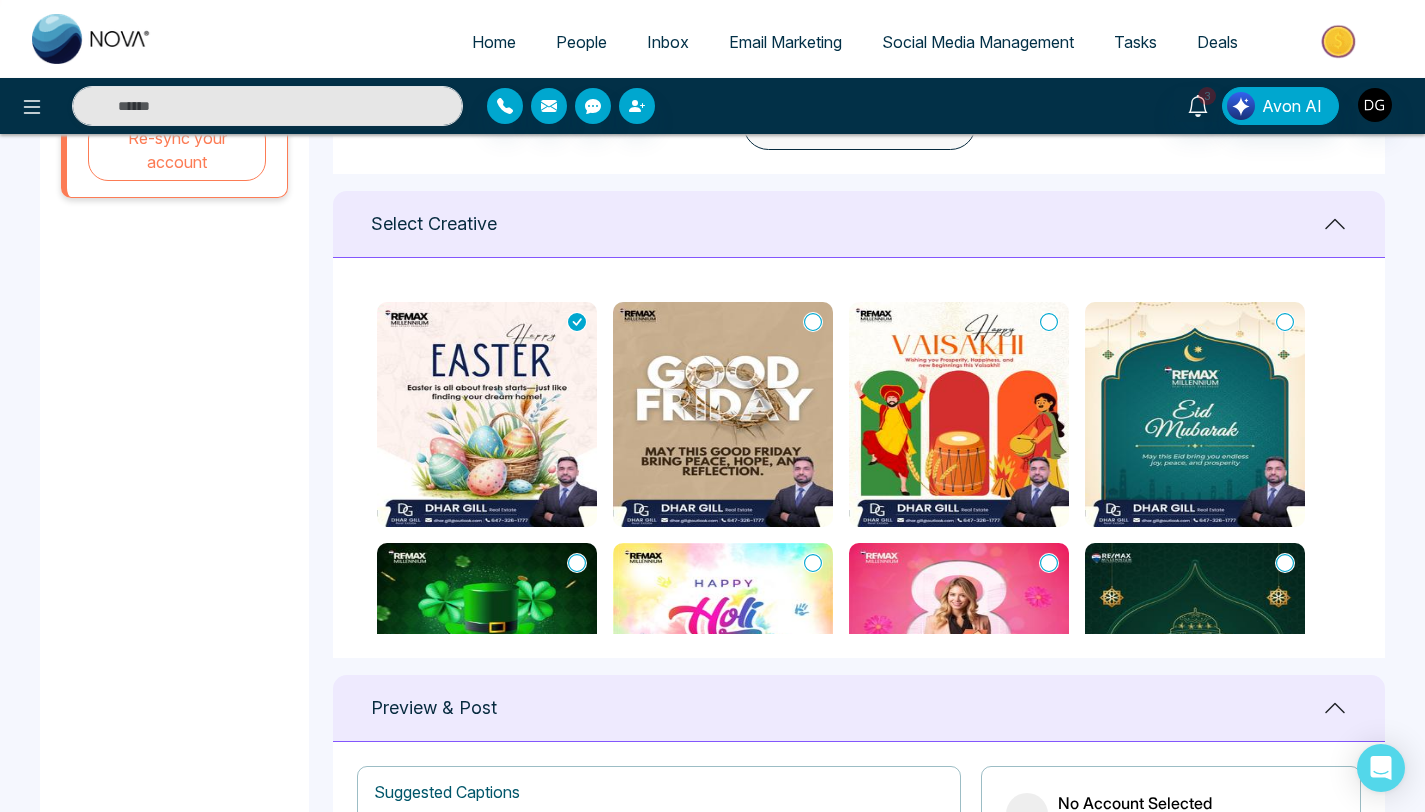 scroll, scrollTop: 976, scrollLeft: 0, axis: vertical 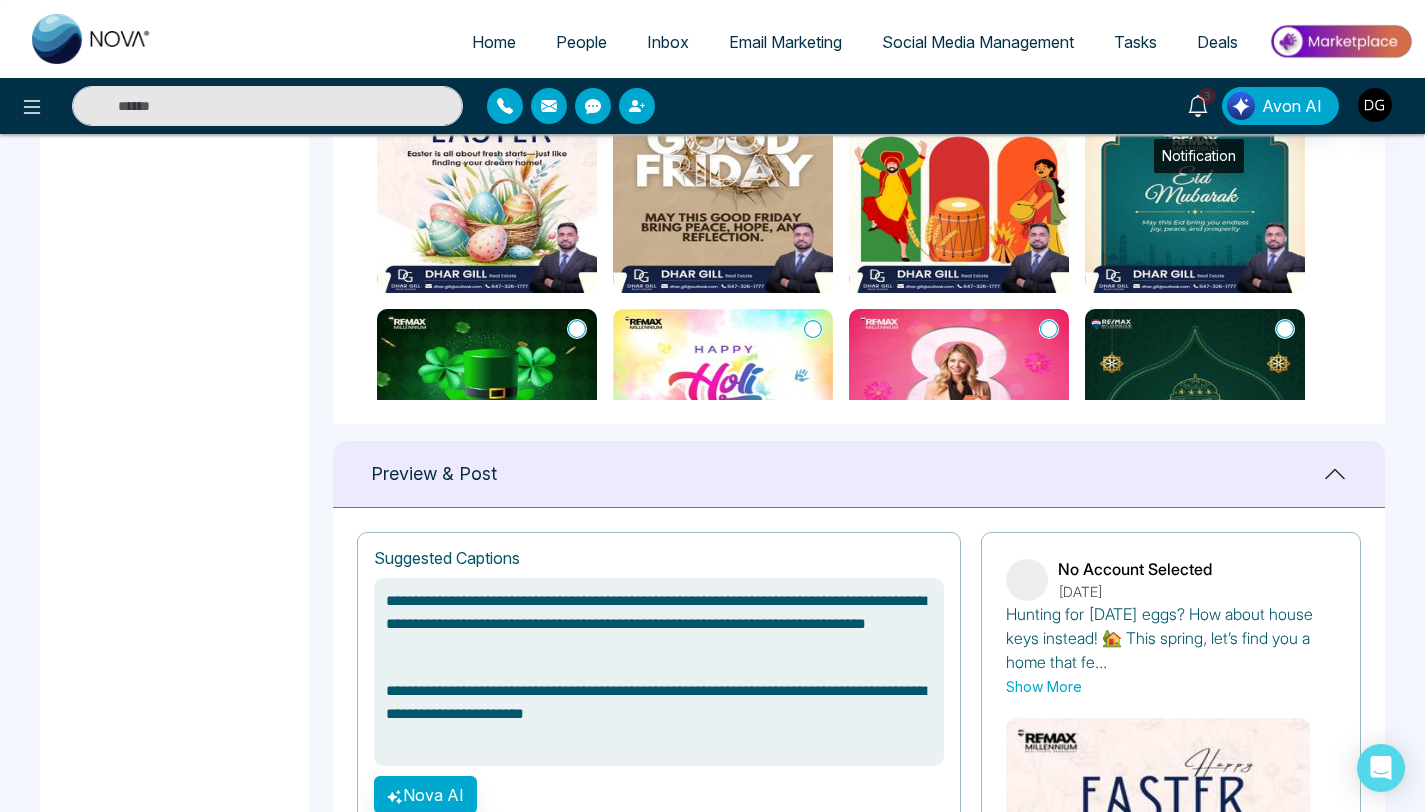 click 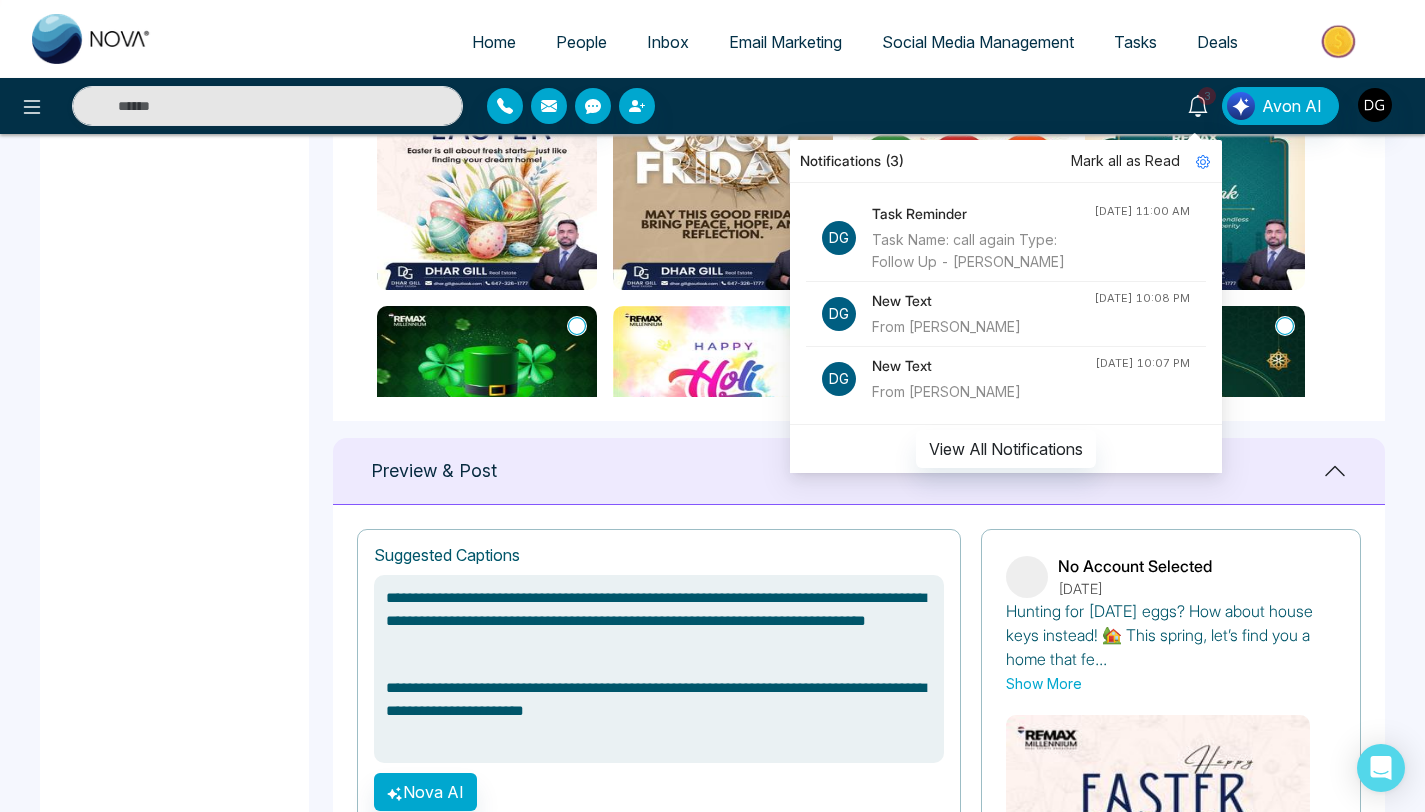 scroll, scrollTop: 980, scrollLeft: 0, axis: vertical 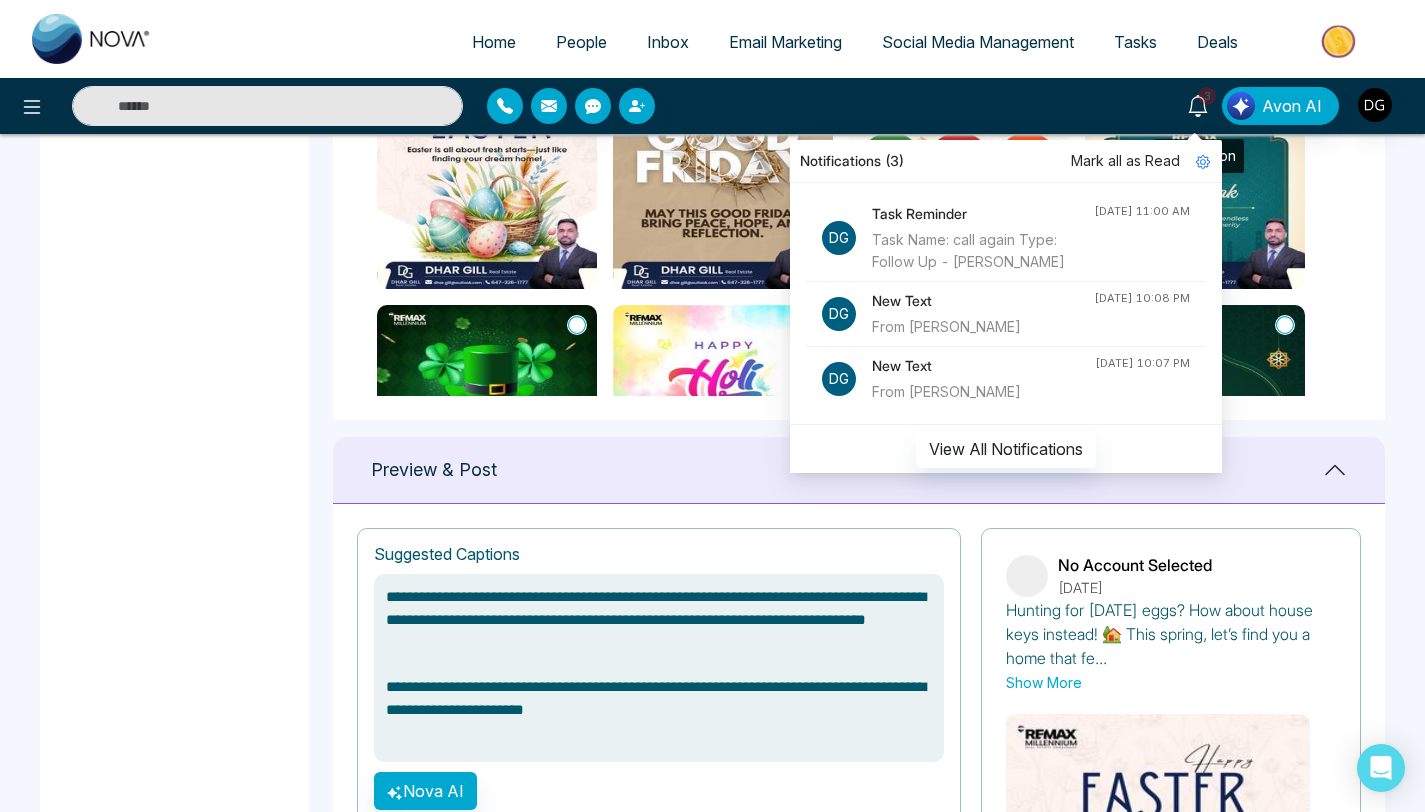 click 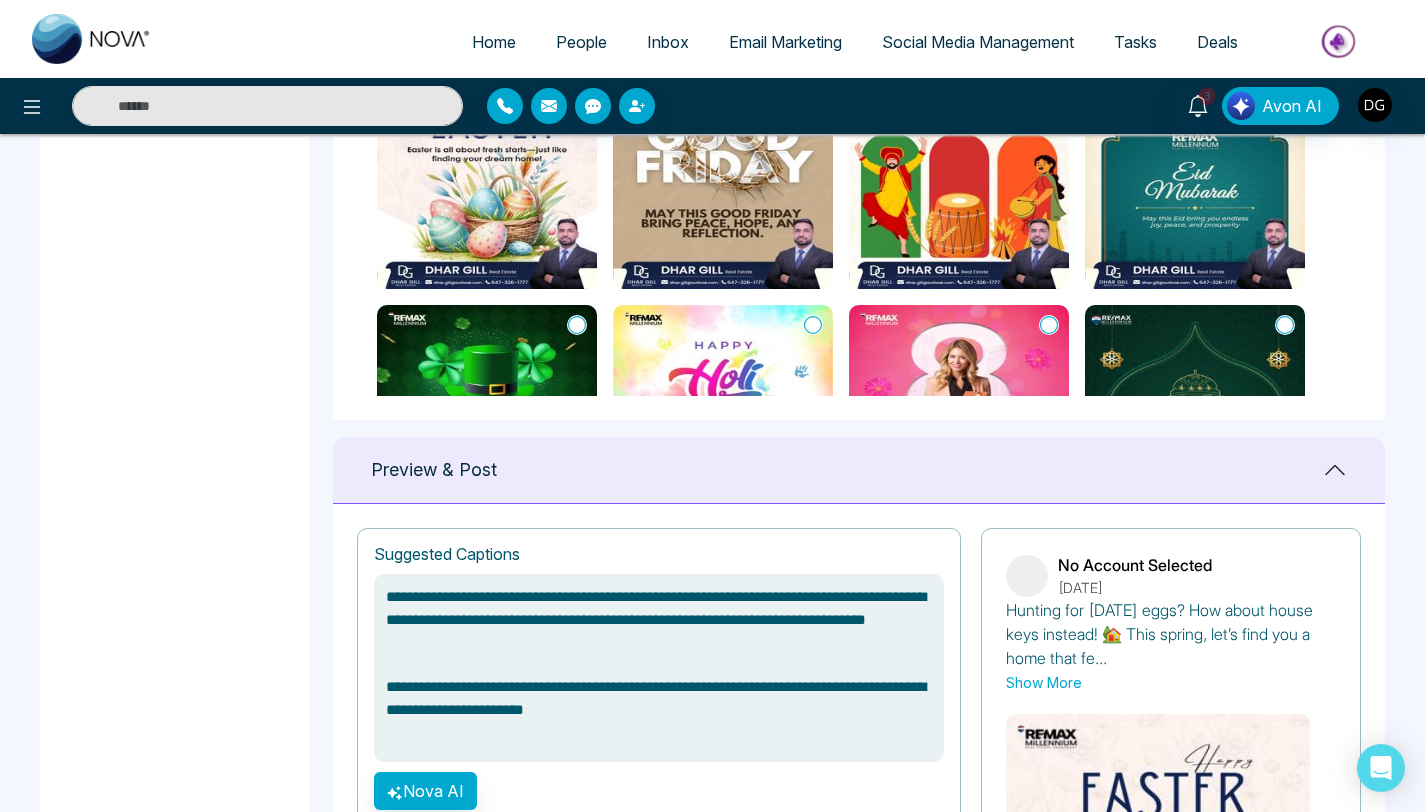 click on "Inbox" at bounding box center (668, 42) 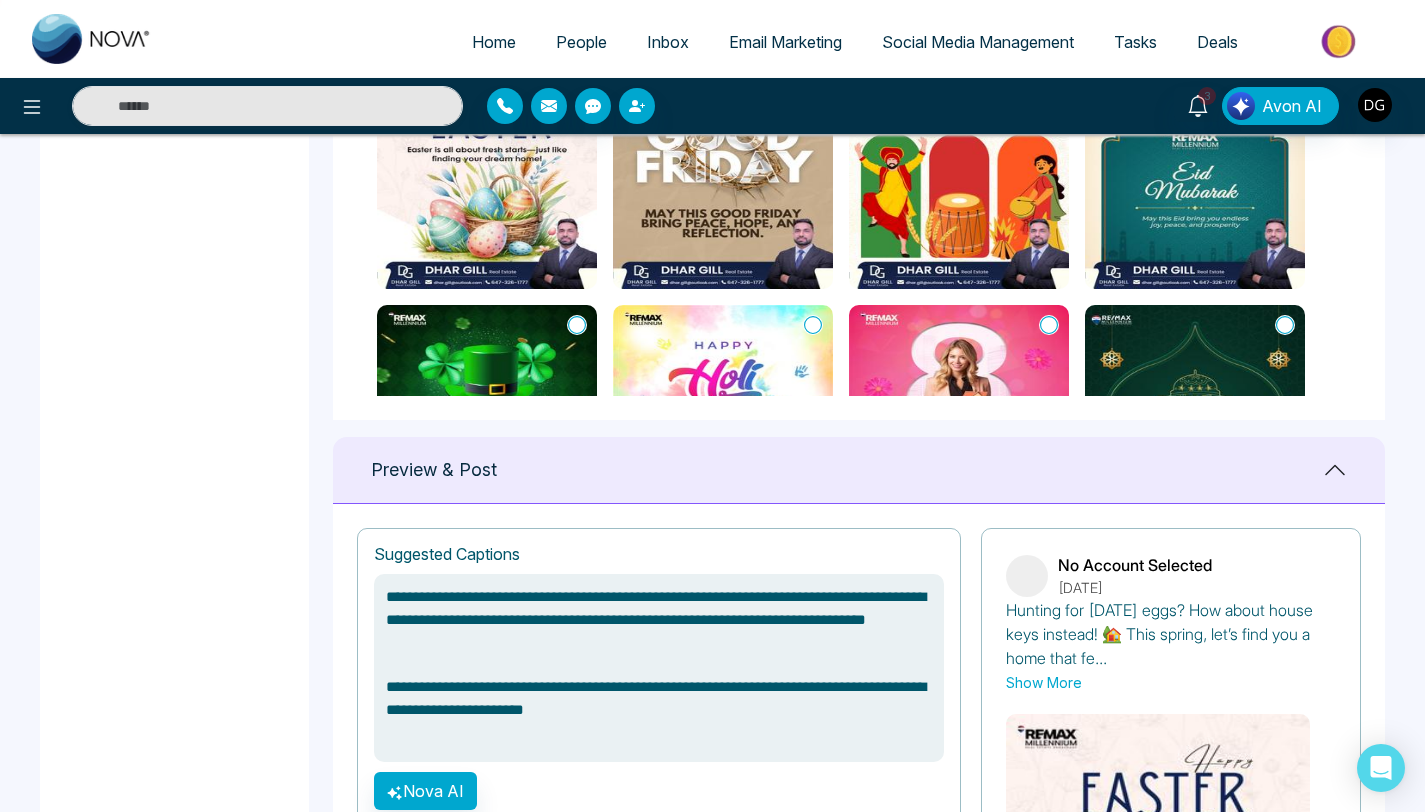 scroll, scrollTop: 0, scrollLeft: 0, axis: both 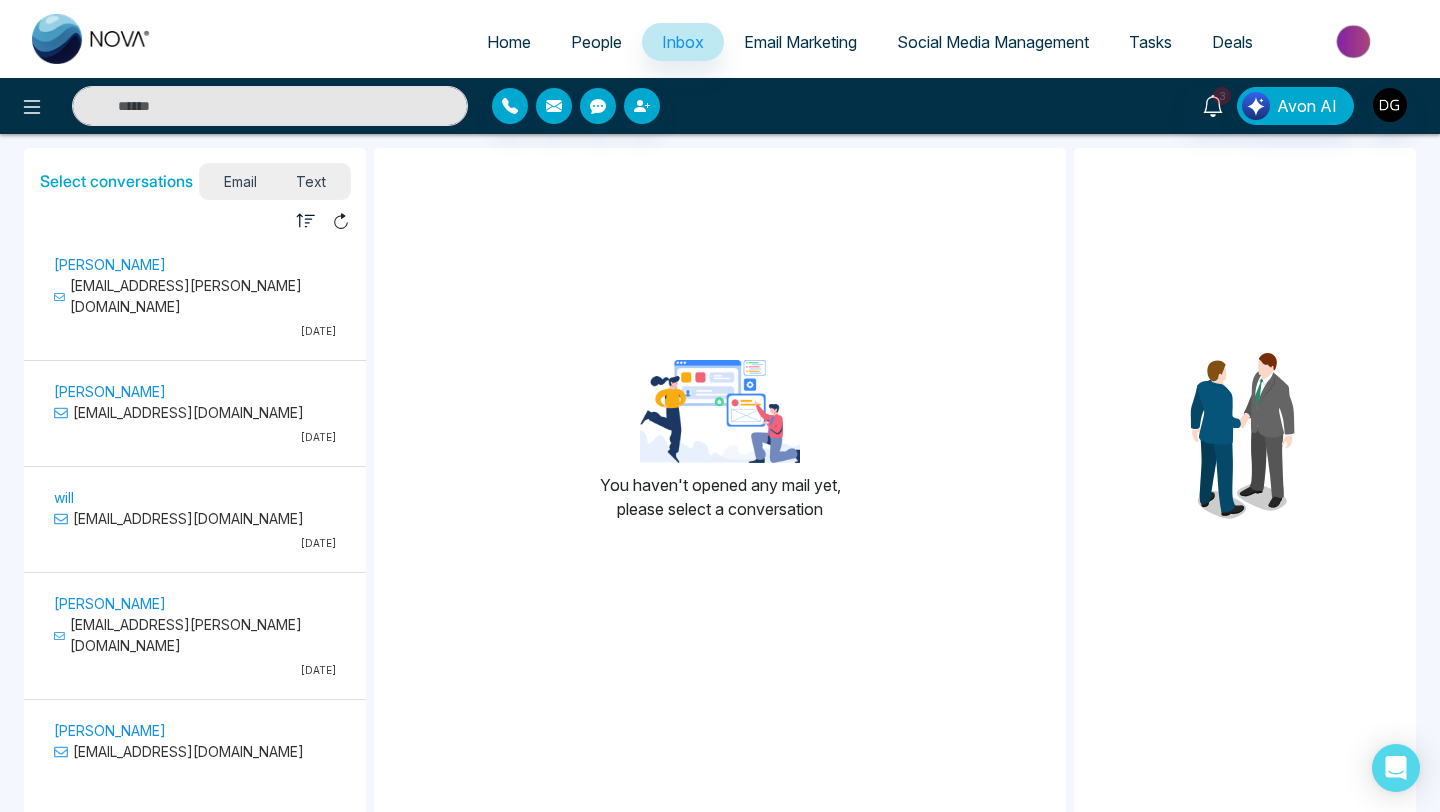 click on "Home" at bounding box center [509, 42] 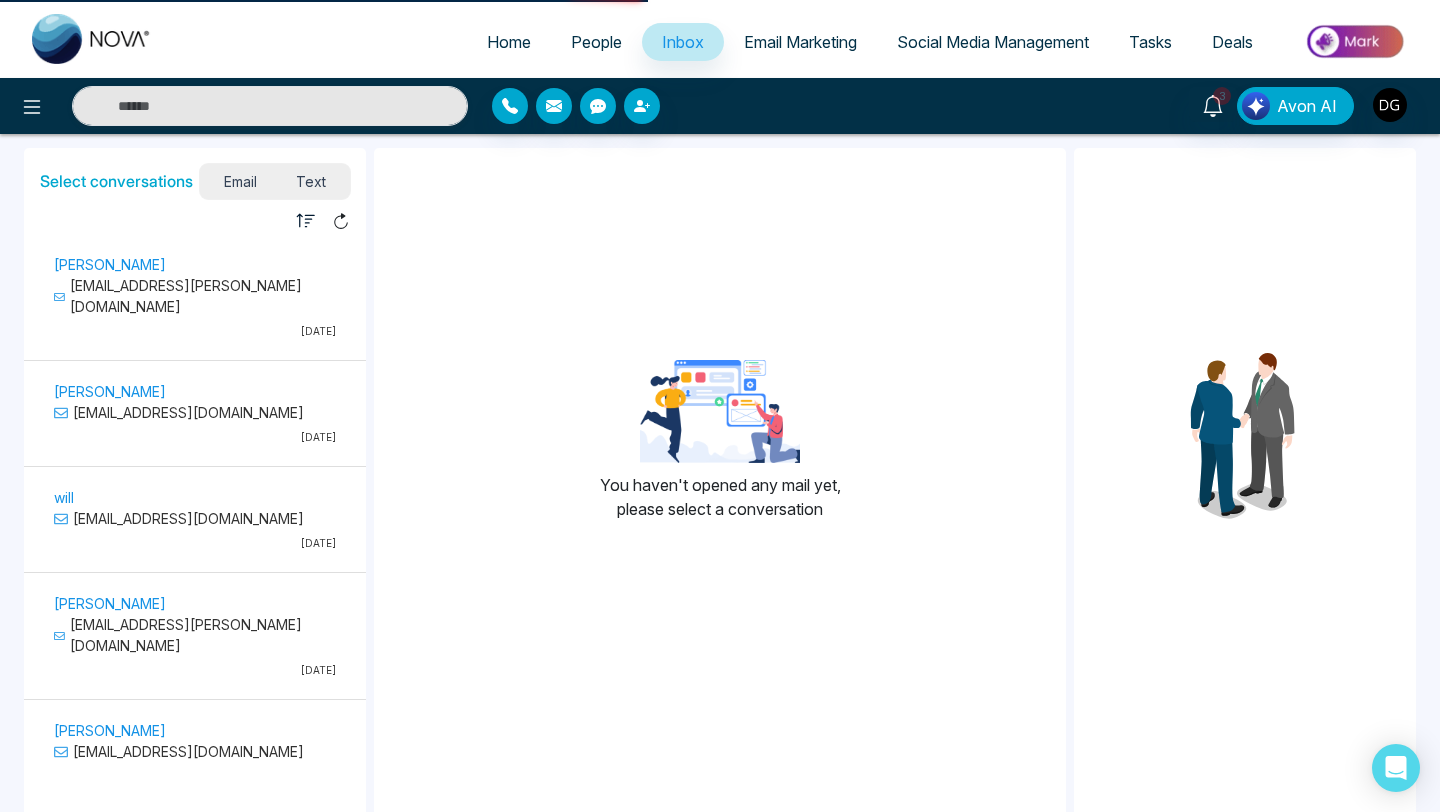 select on "*" 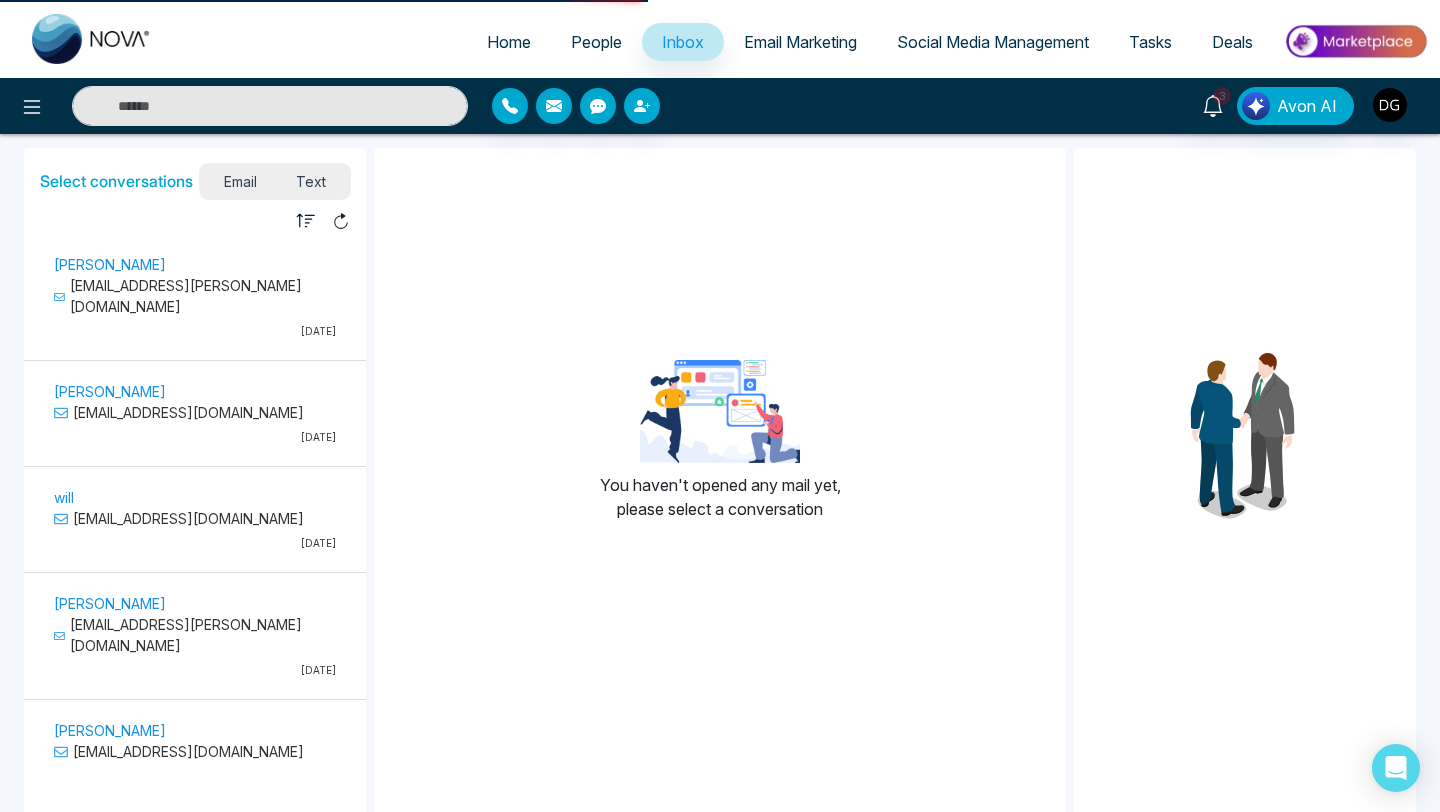 select on "*" 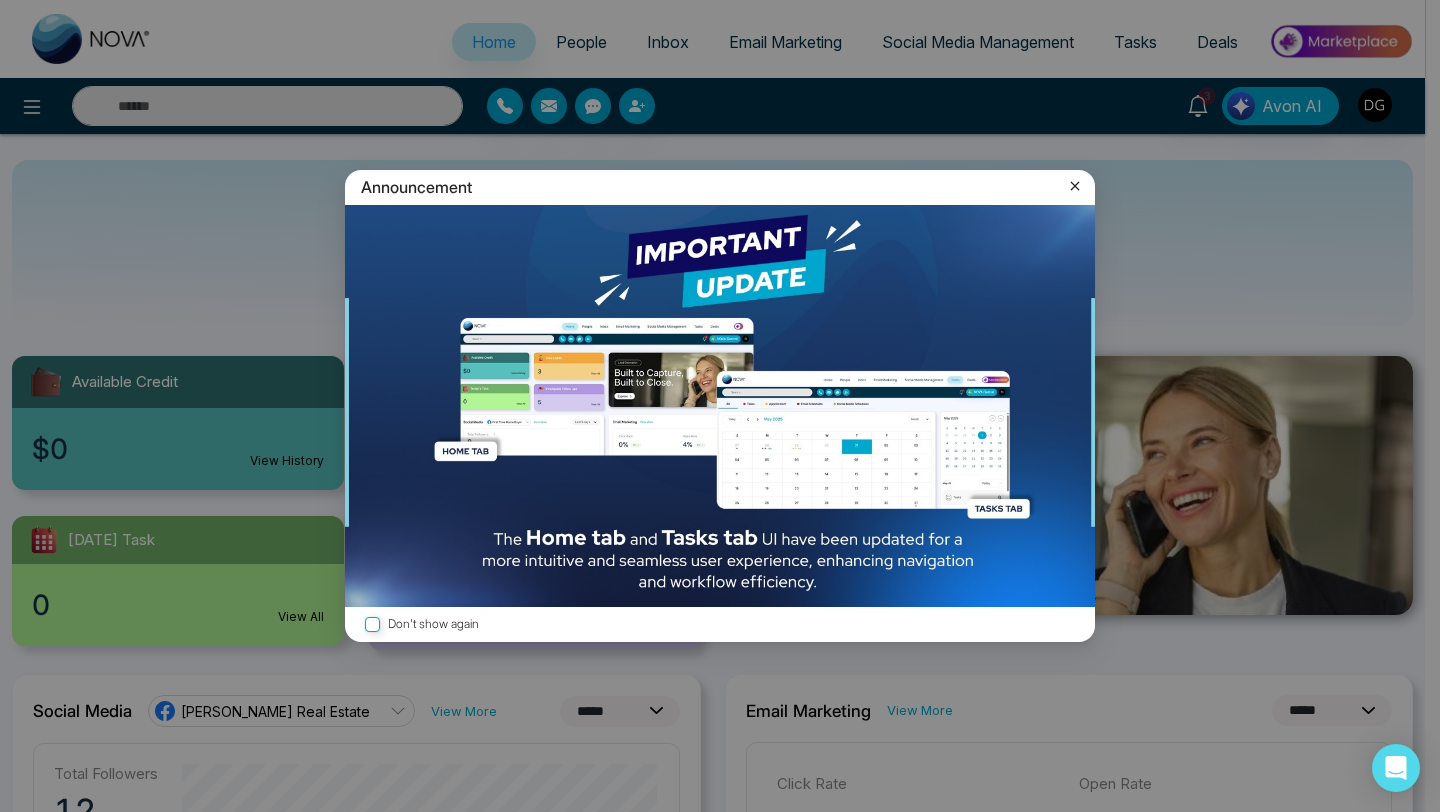 click 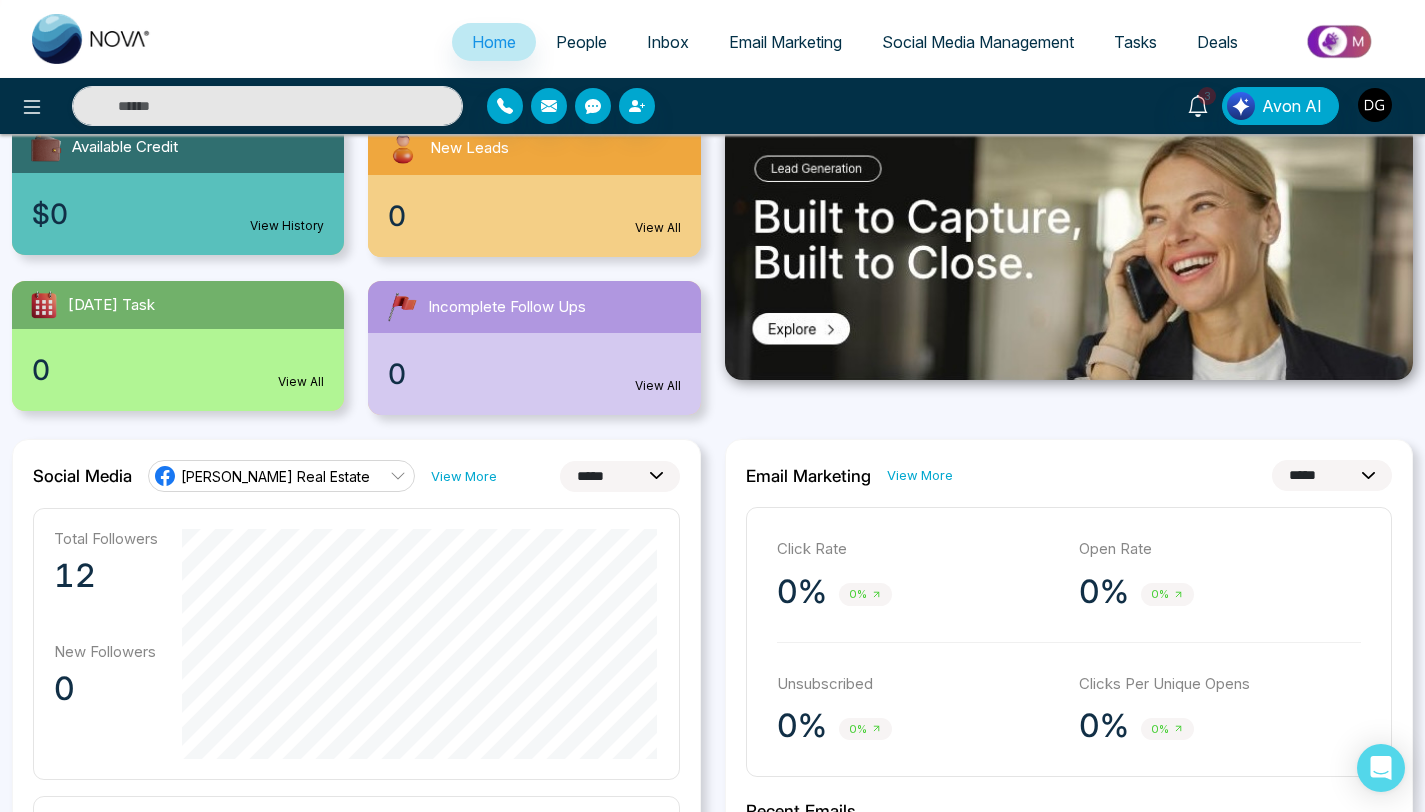 scroll, scrollTop: 328, scrollLeft: 0, axis: vertical 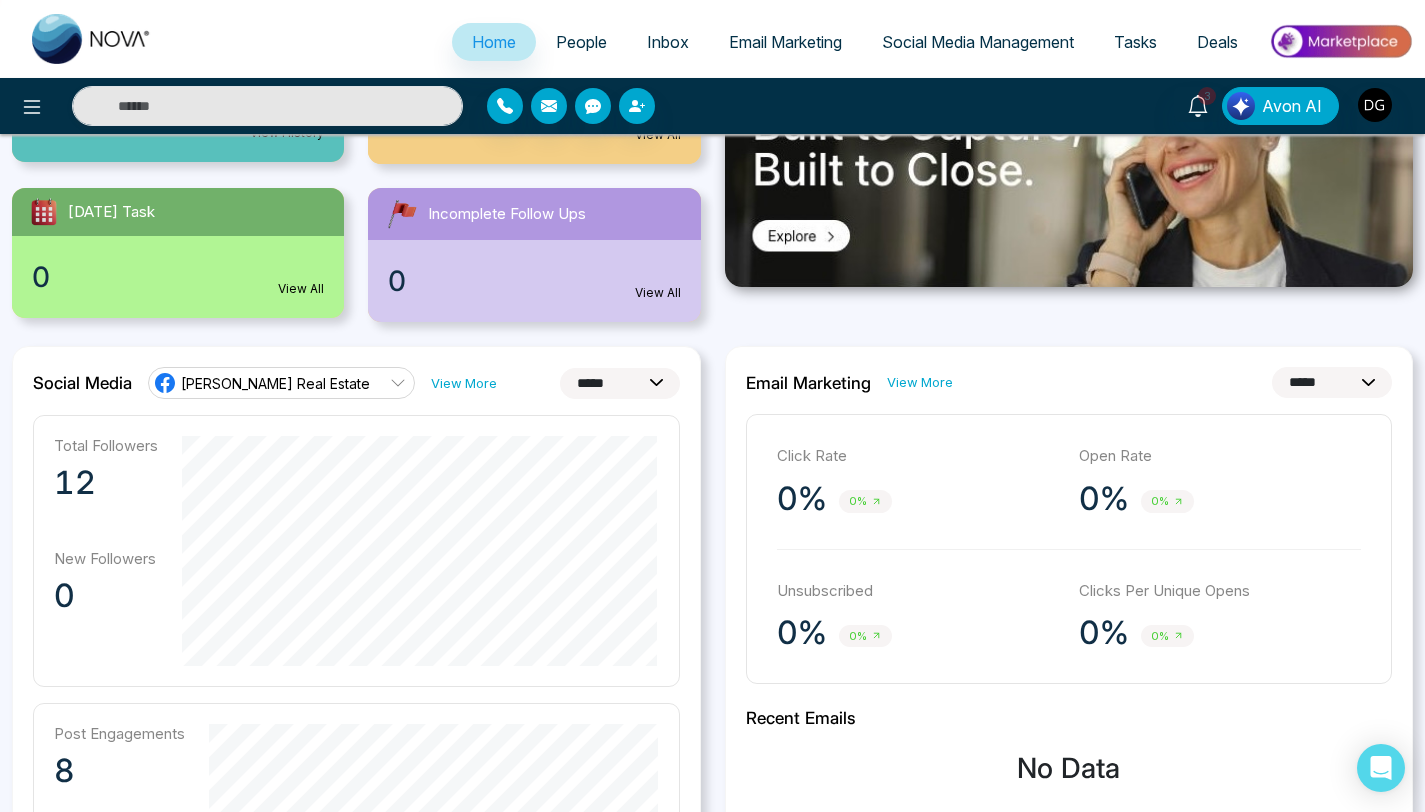click on "[PERSON_NAME] Real Estate" at bounding box center [275, 383] 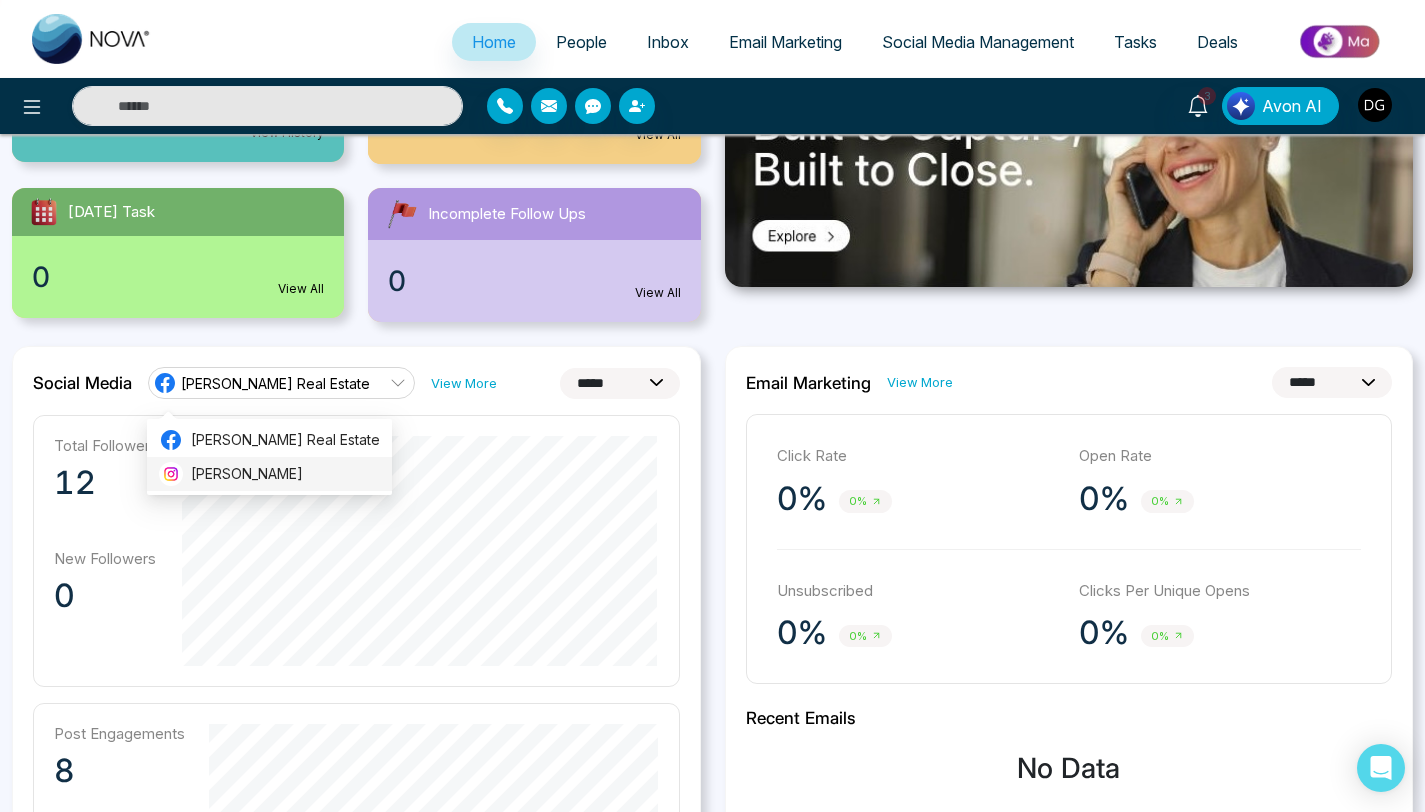 click on "[PERSON_NAME]" at bounding box center [285, 474] 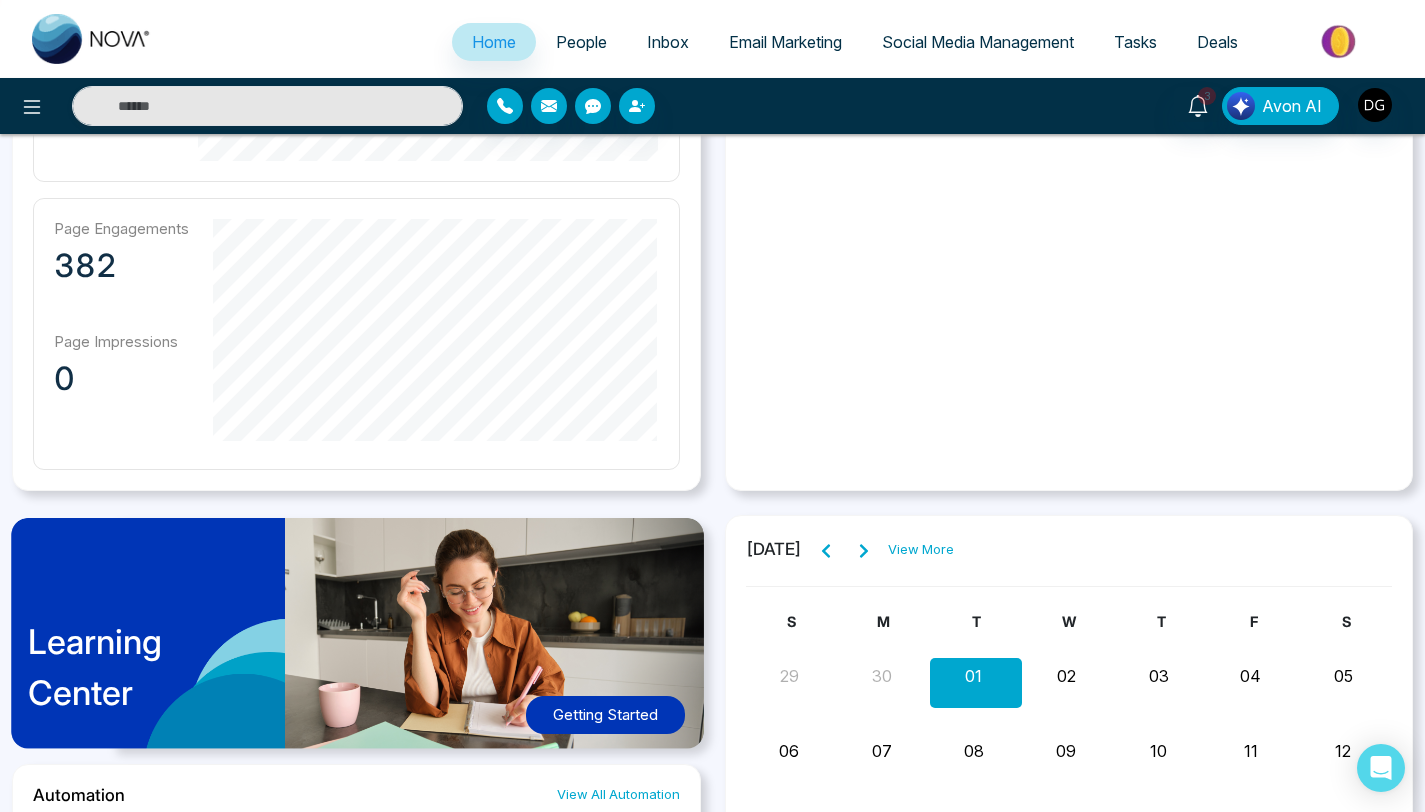 scroll, scrollTop: 1594, scrollLeft: 0, axis: vertical 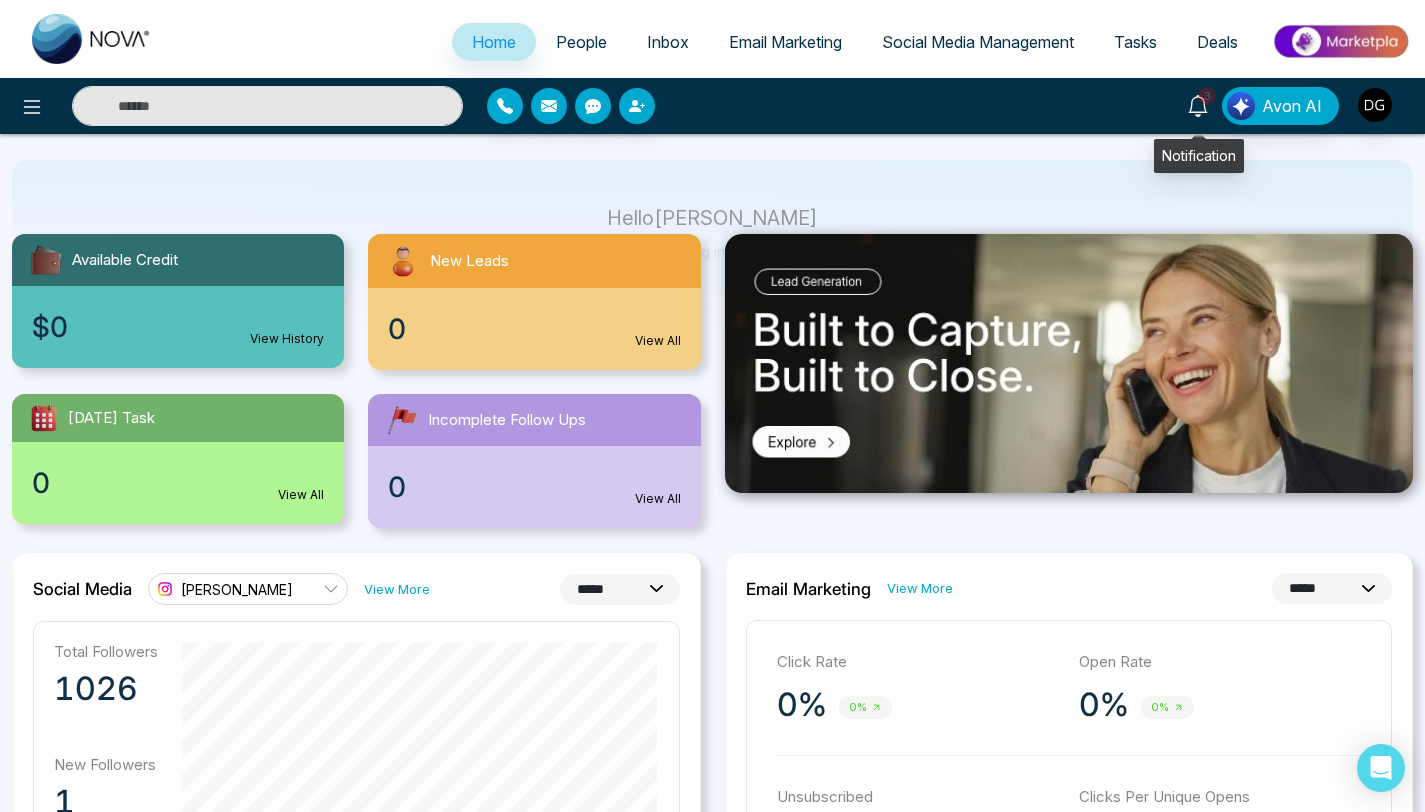 click 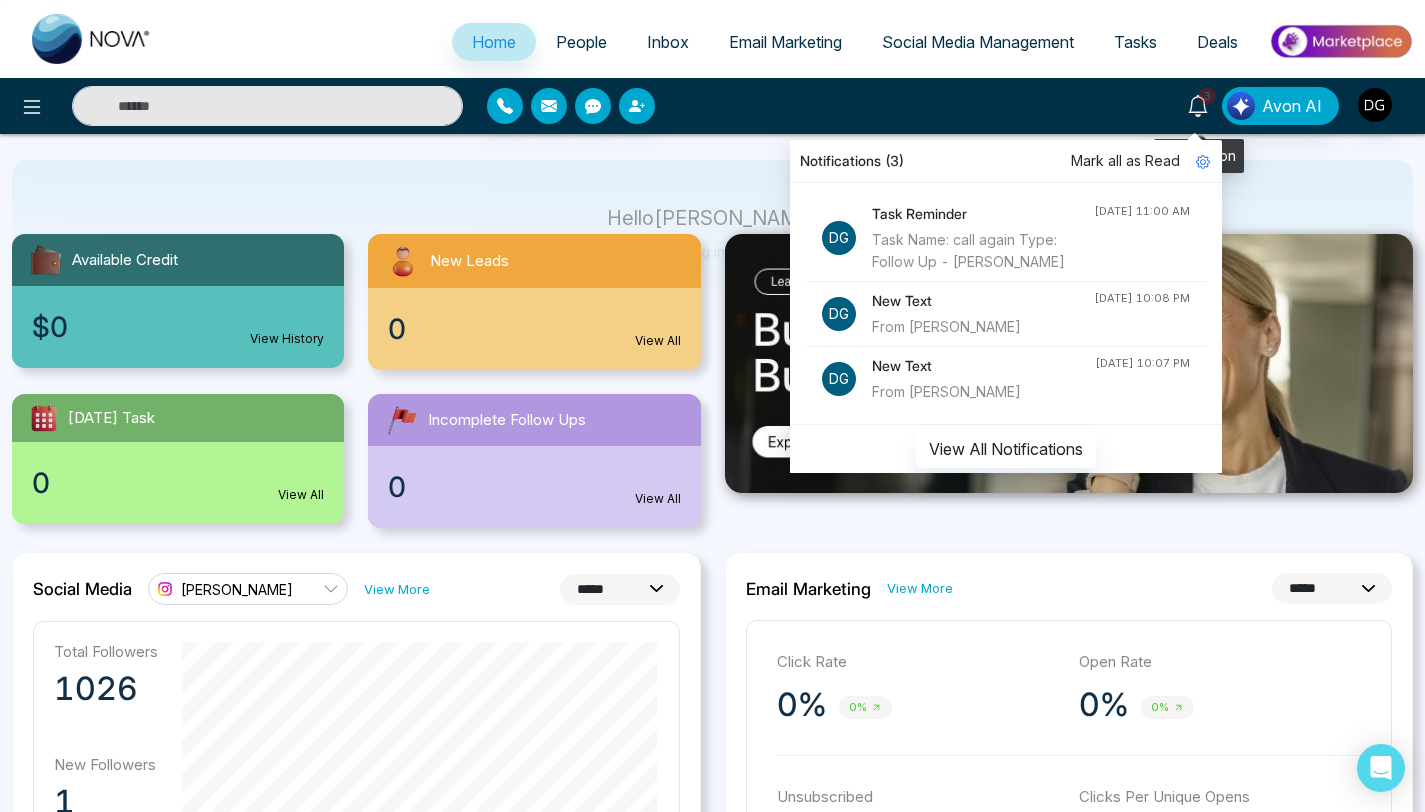 click 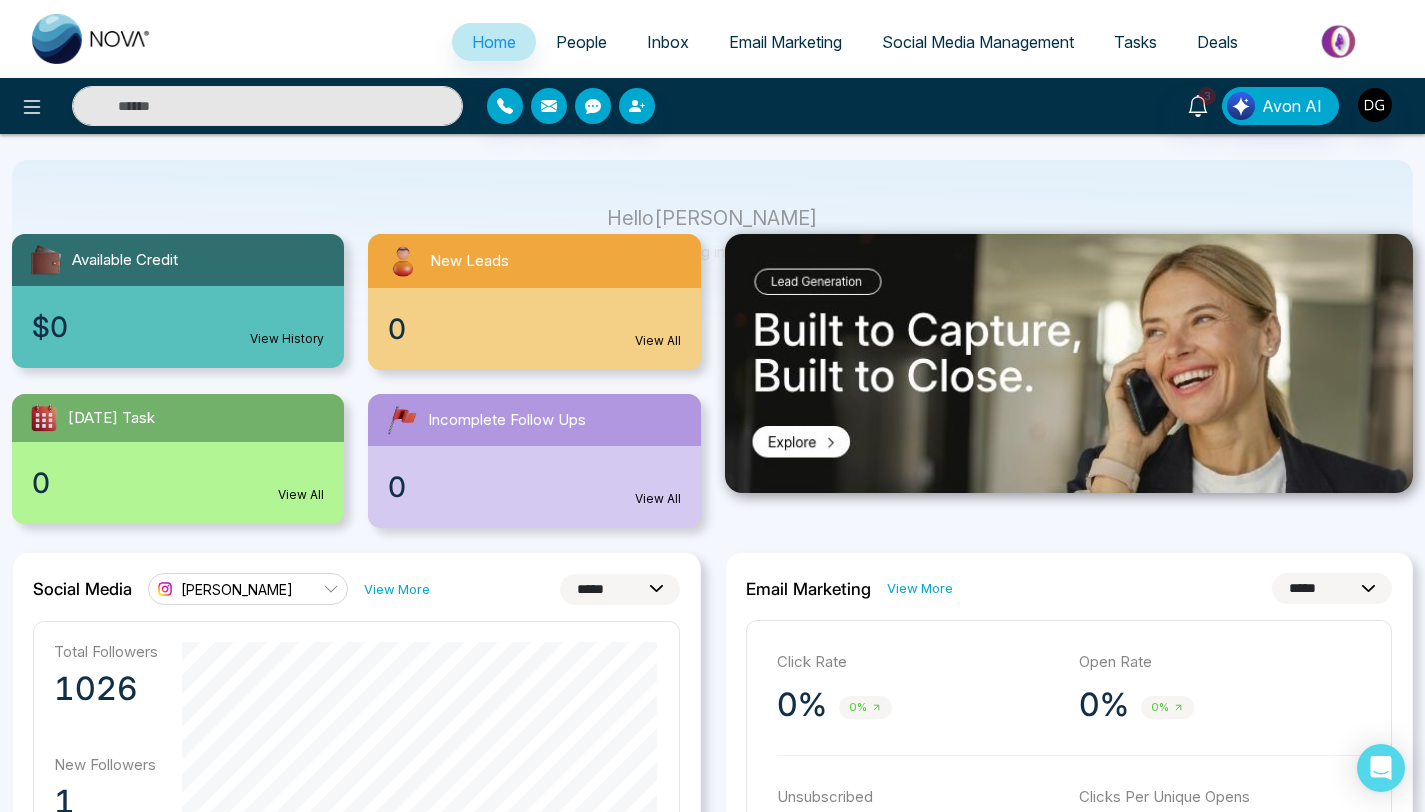 click on "Social Media Management" at bounding box center (978, 42) 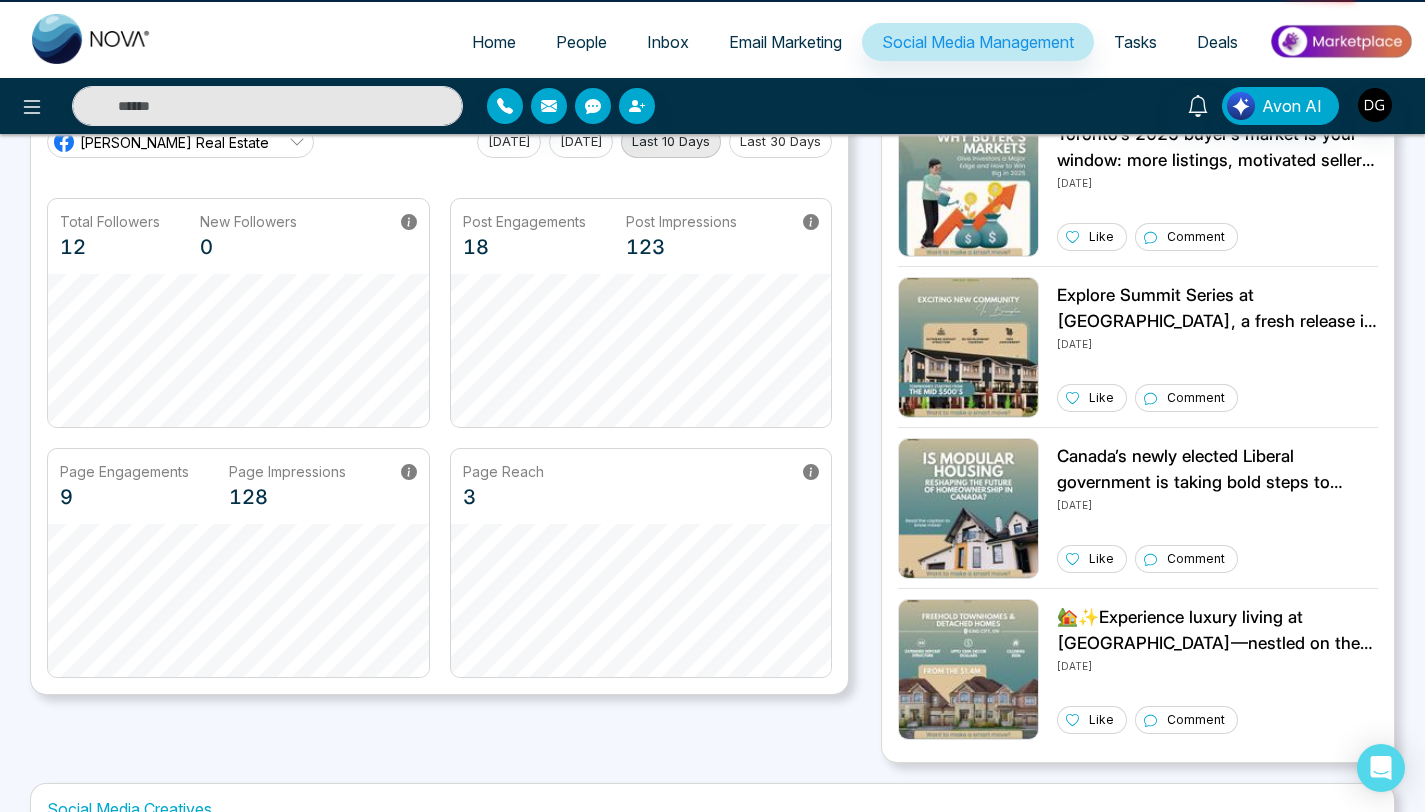 scroll, scrollTop: 0, scrollLeft: 0, axis: both 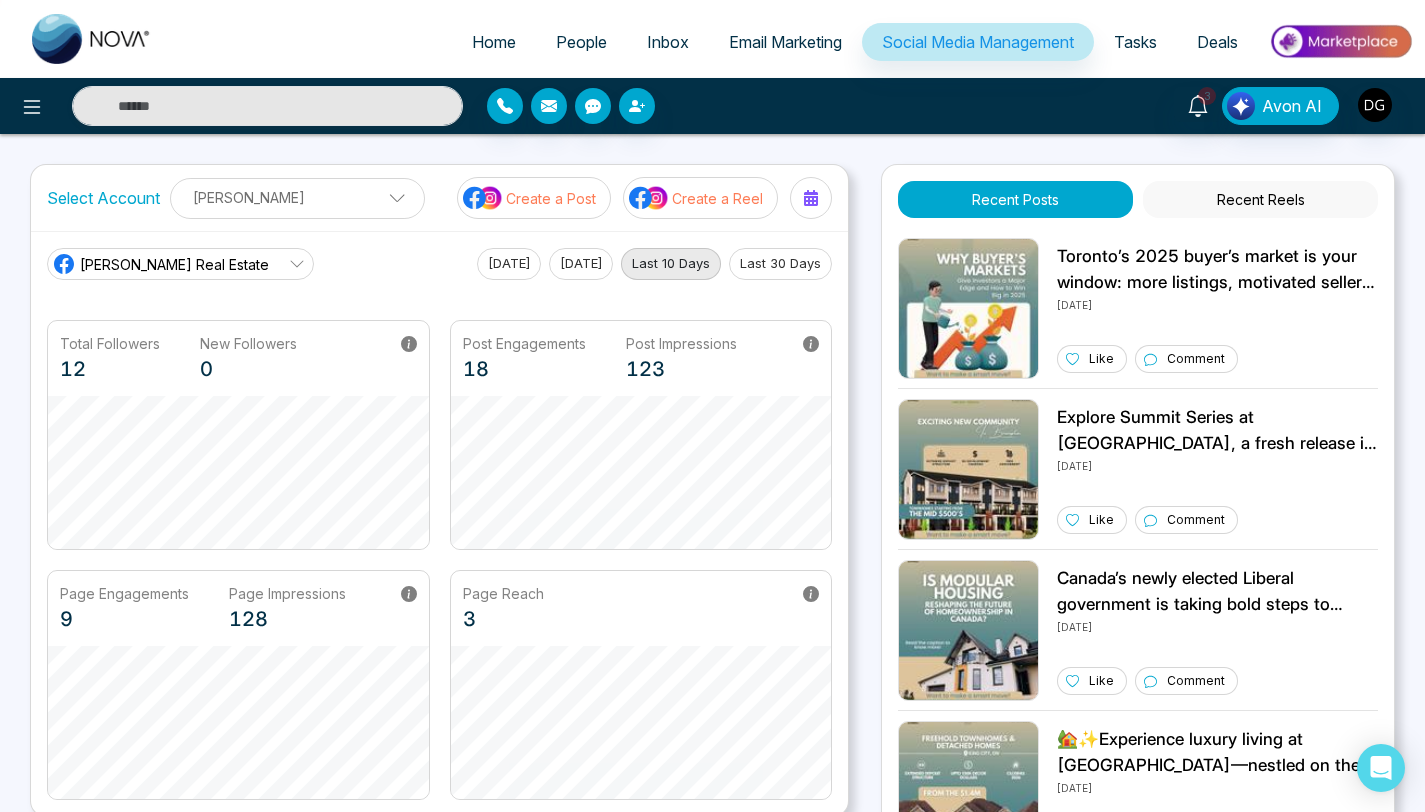 click on "Home" at bounding box center [494, 42] 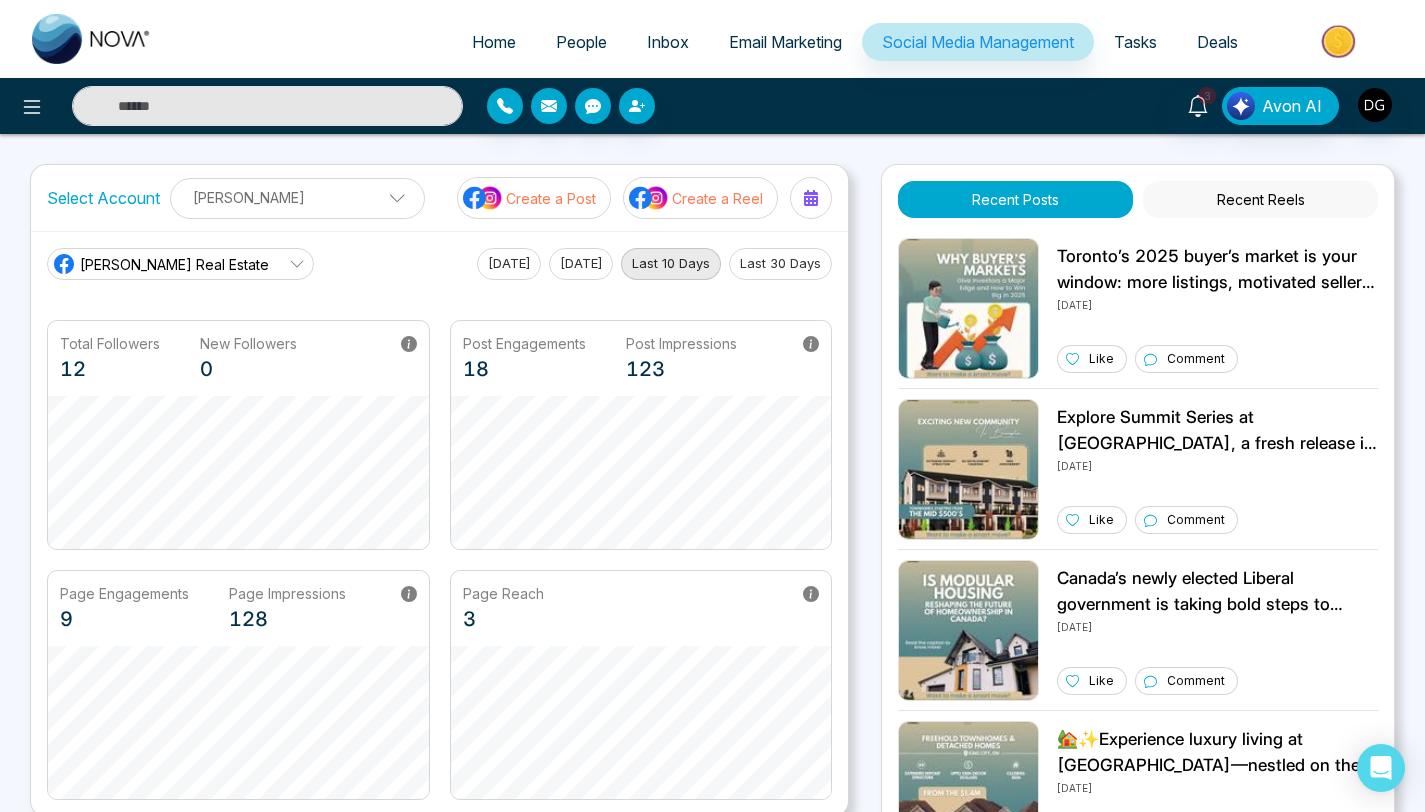 select on "*" 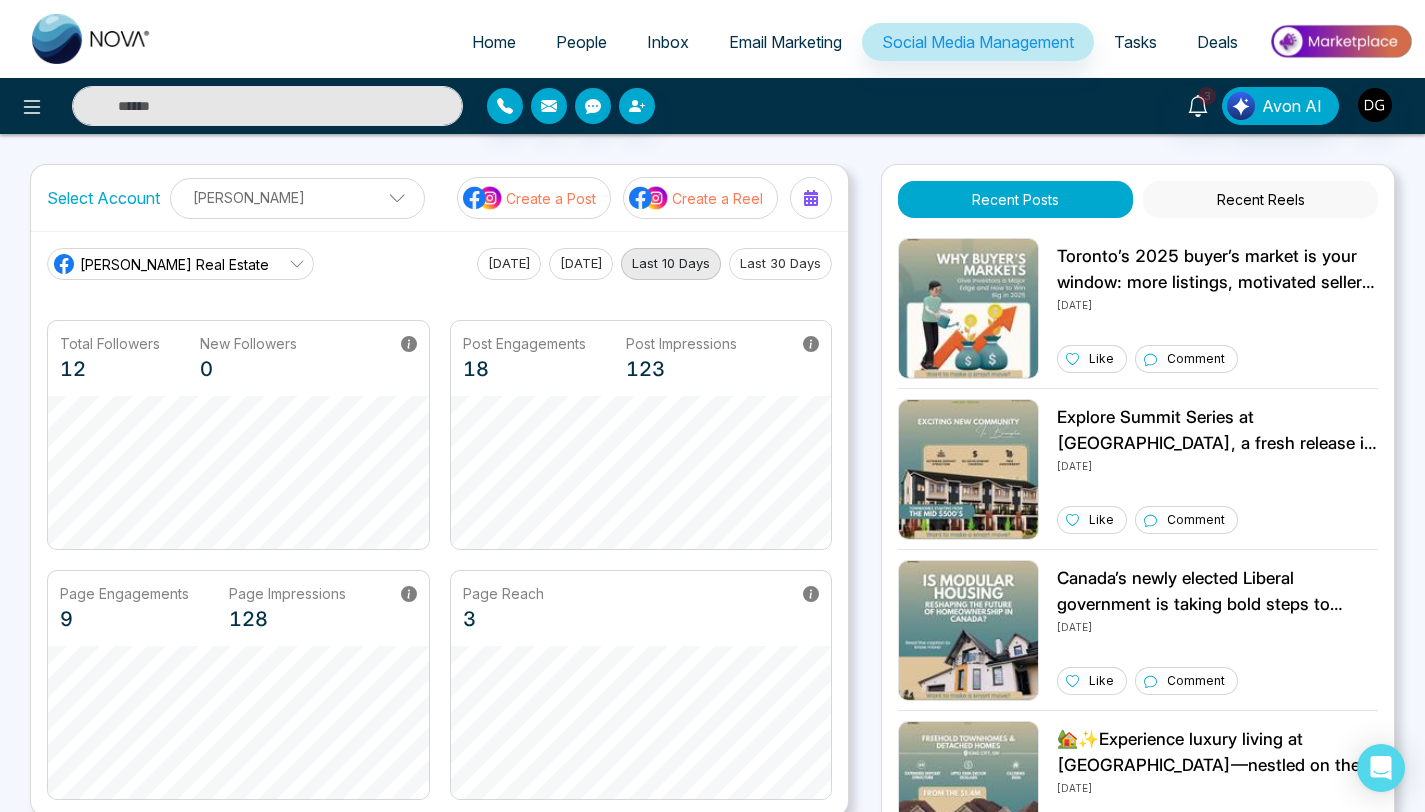 select on "*" 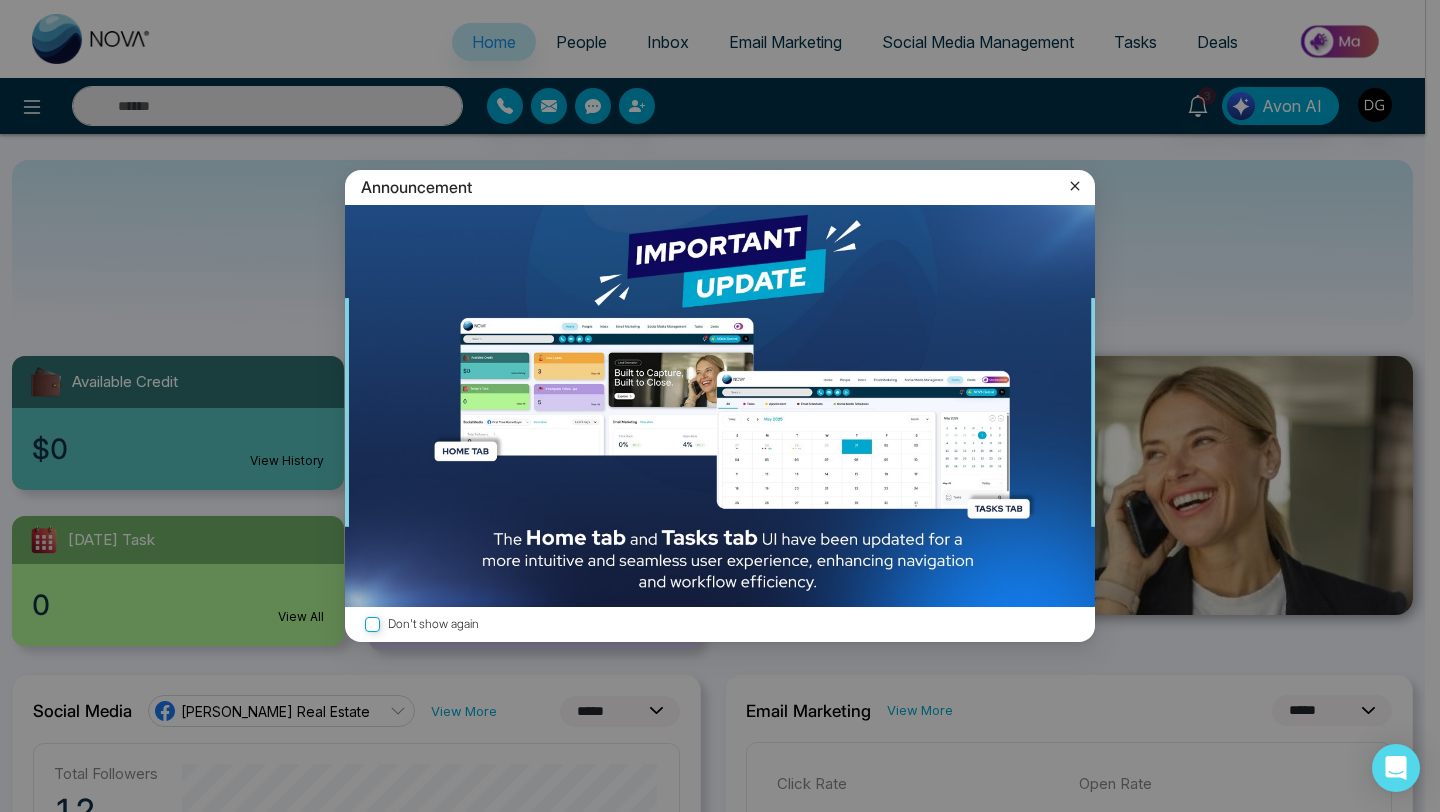 click 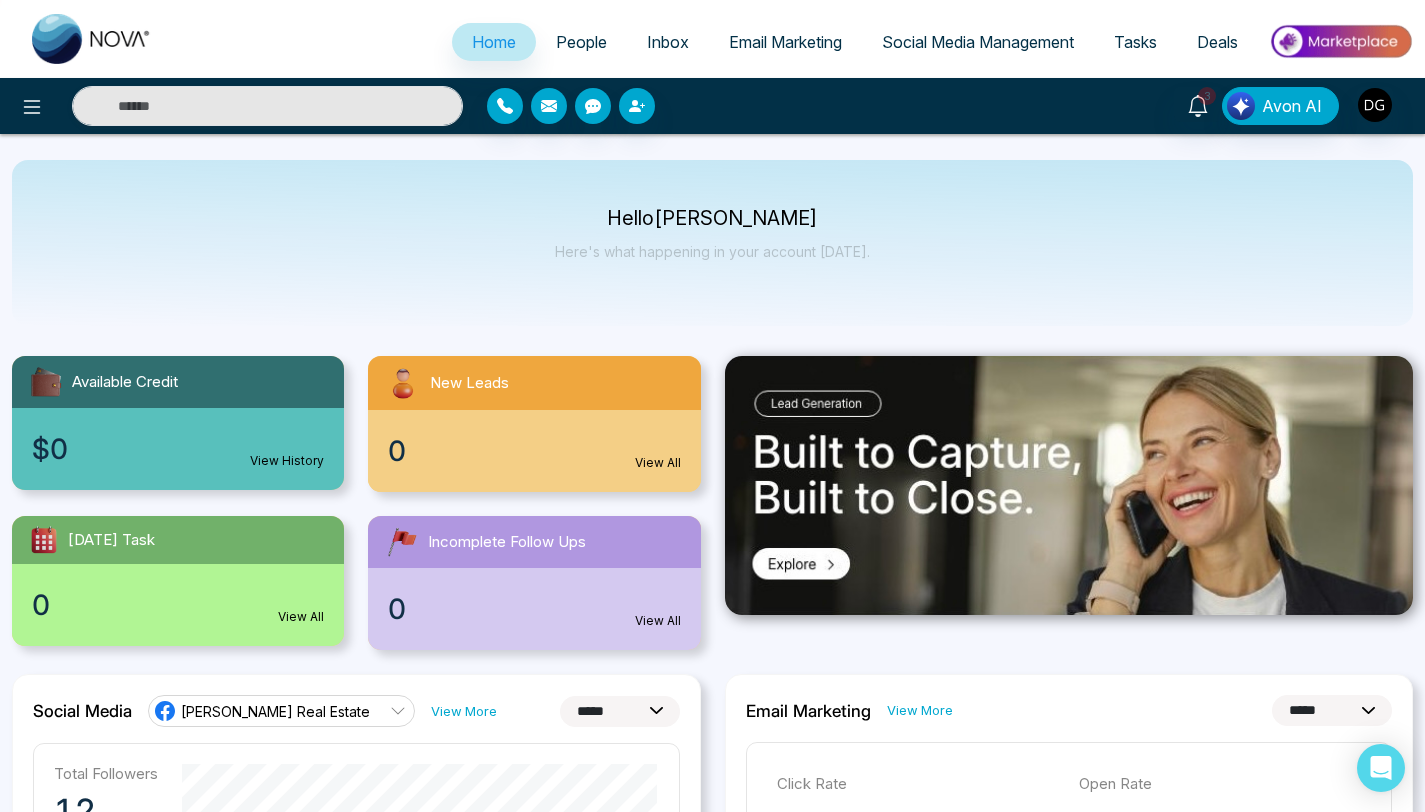 click on "People" at bounding box center (581, 42) 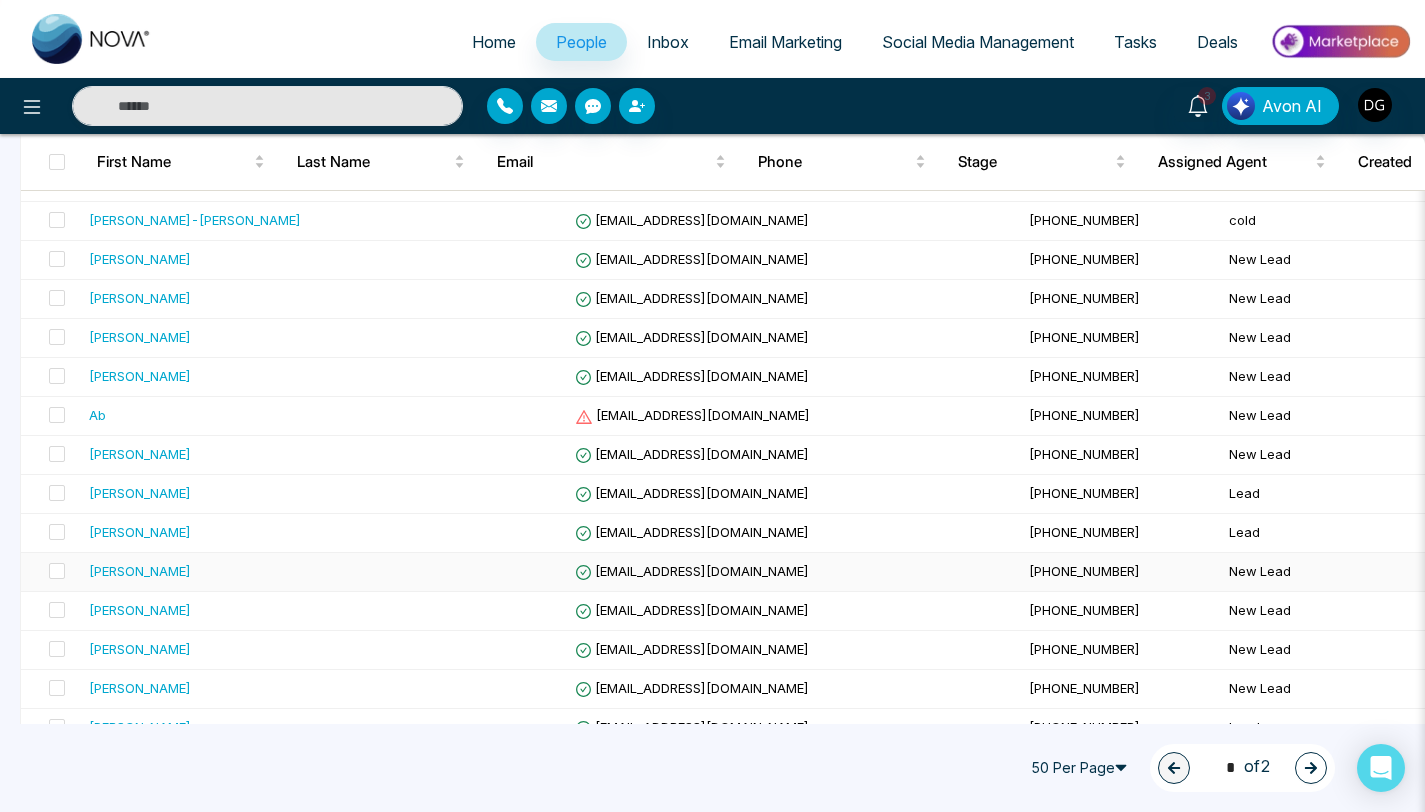 scroll, scrollTop: 0, scrollLeft: 0, axis: both 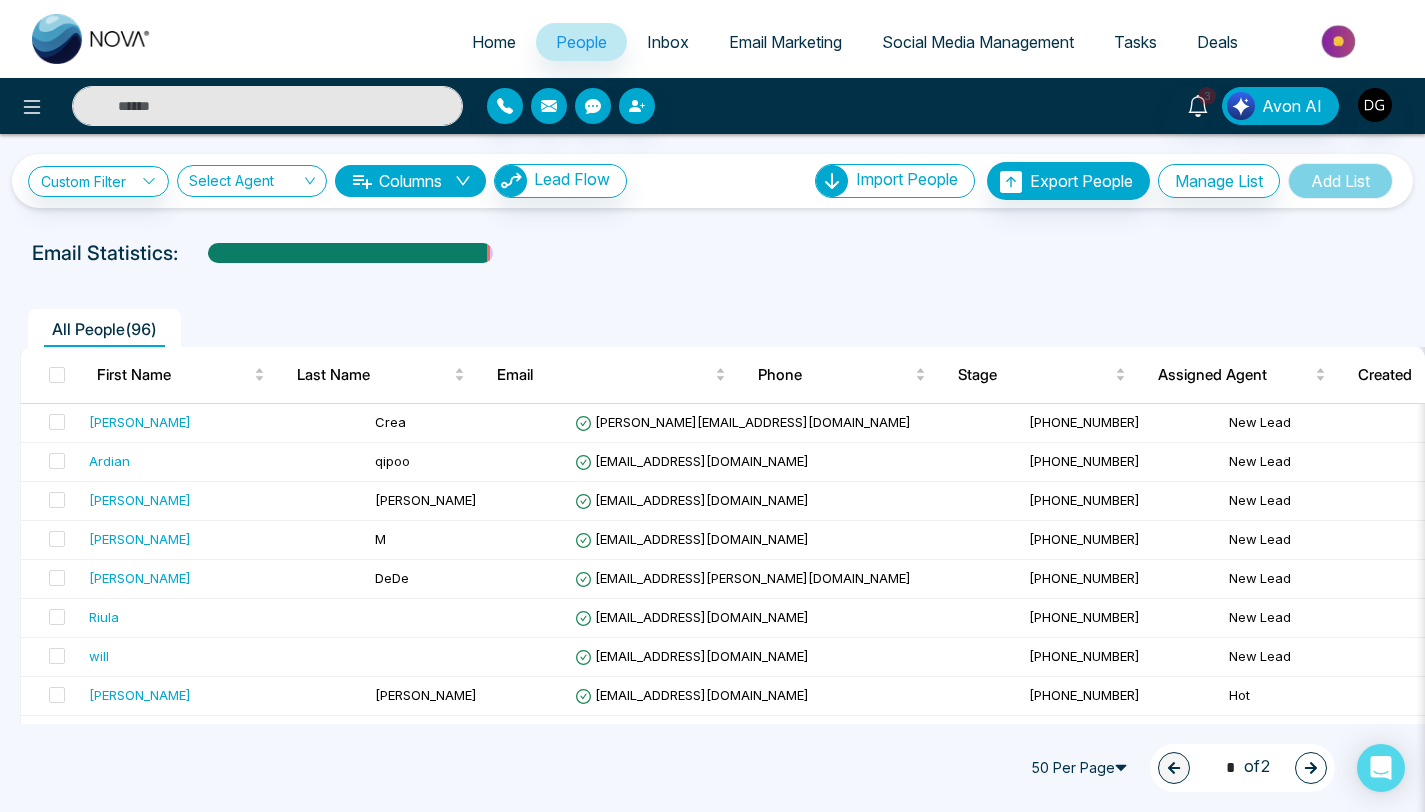 click at bounding box center (267, 106) 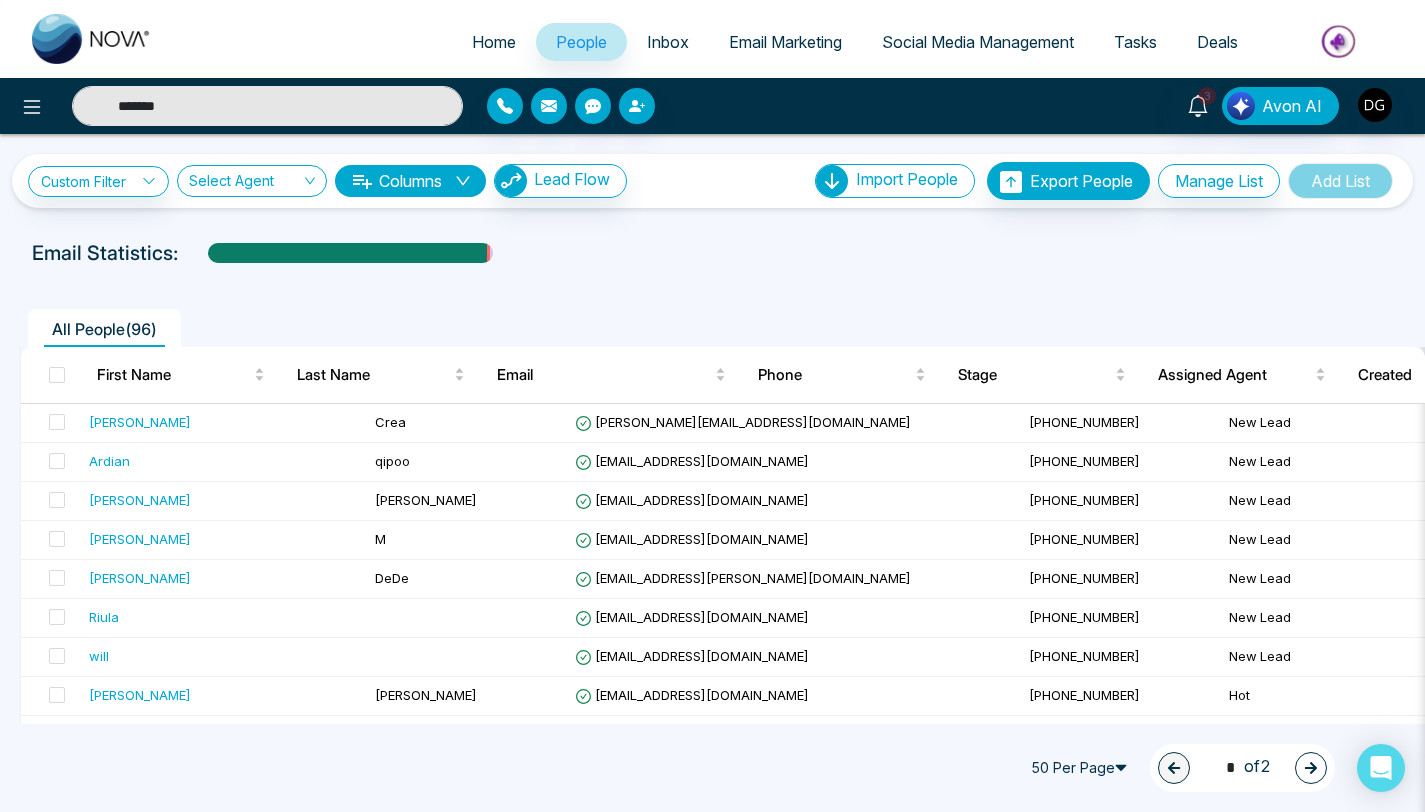 type on "*******" 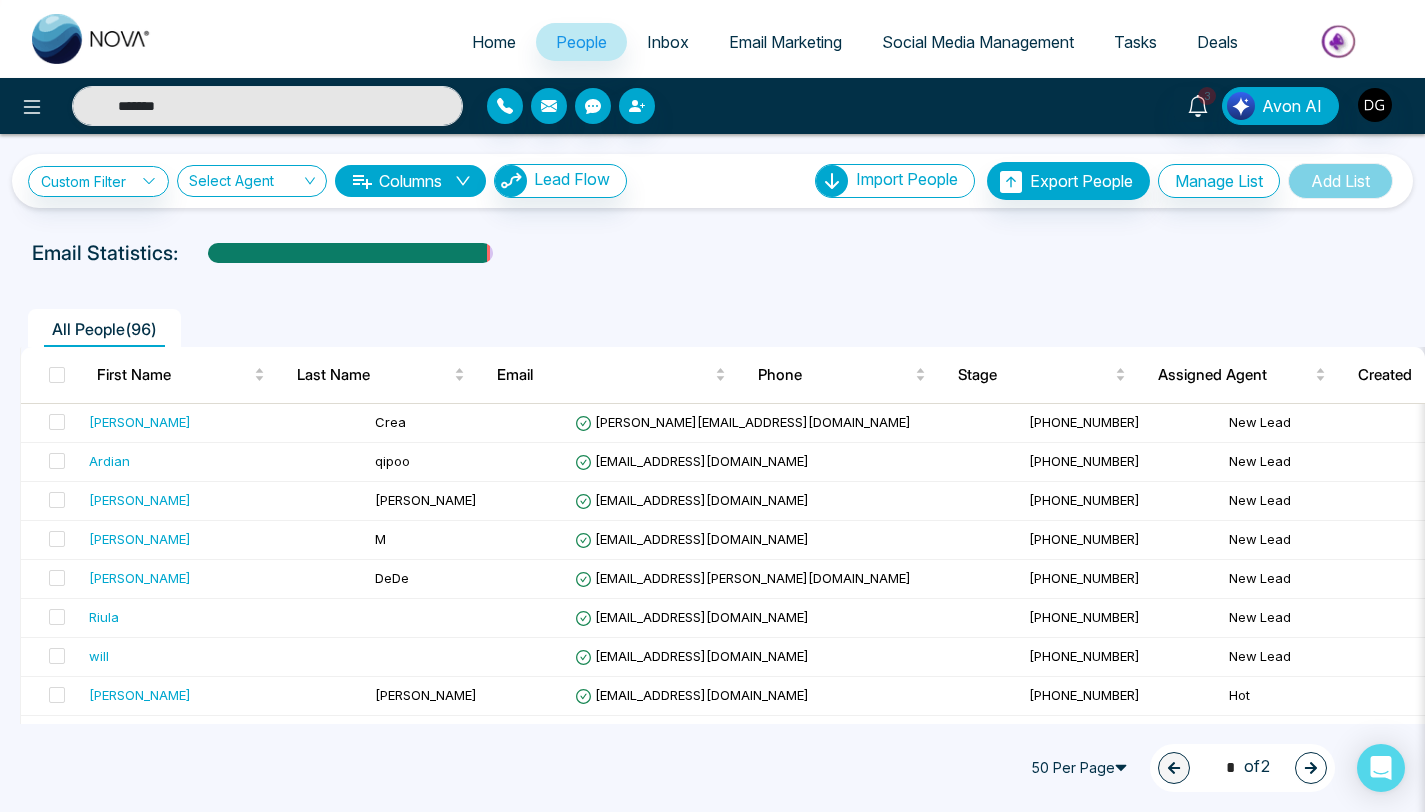 click on "Home" at bounding box center [494, 42] 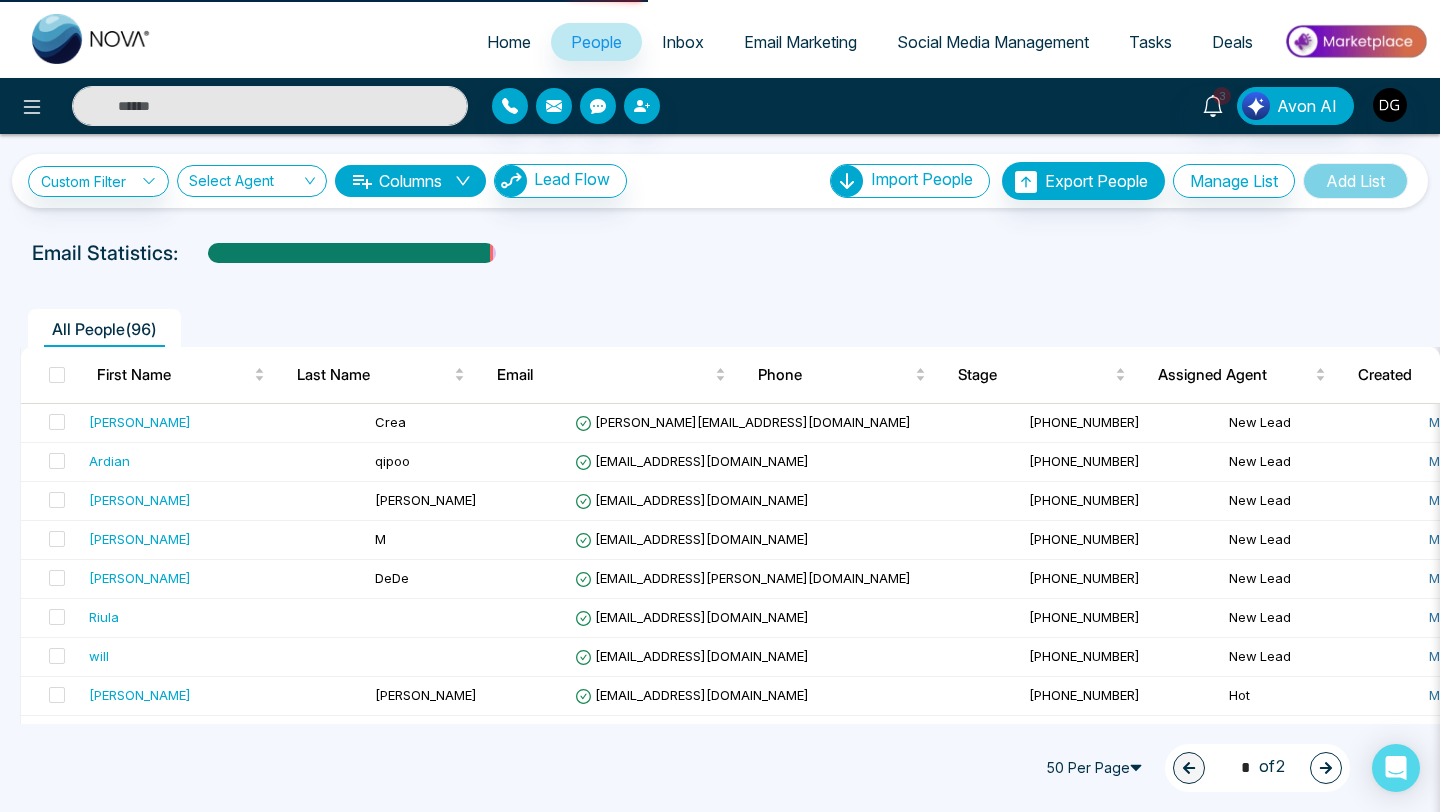 select on "*" 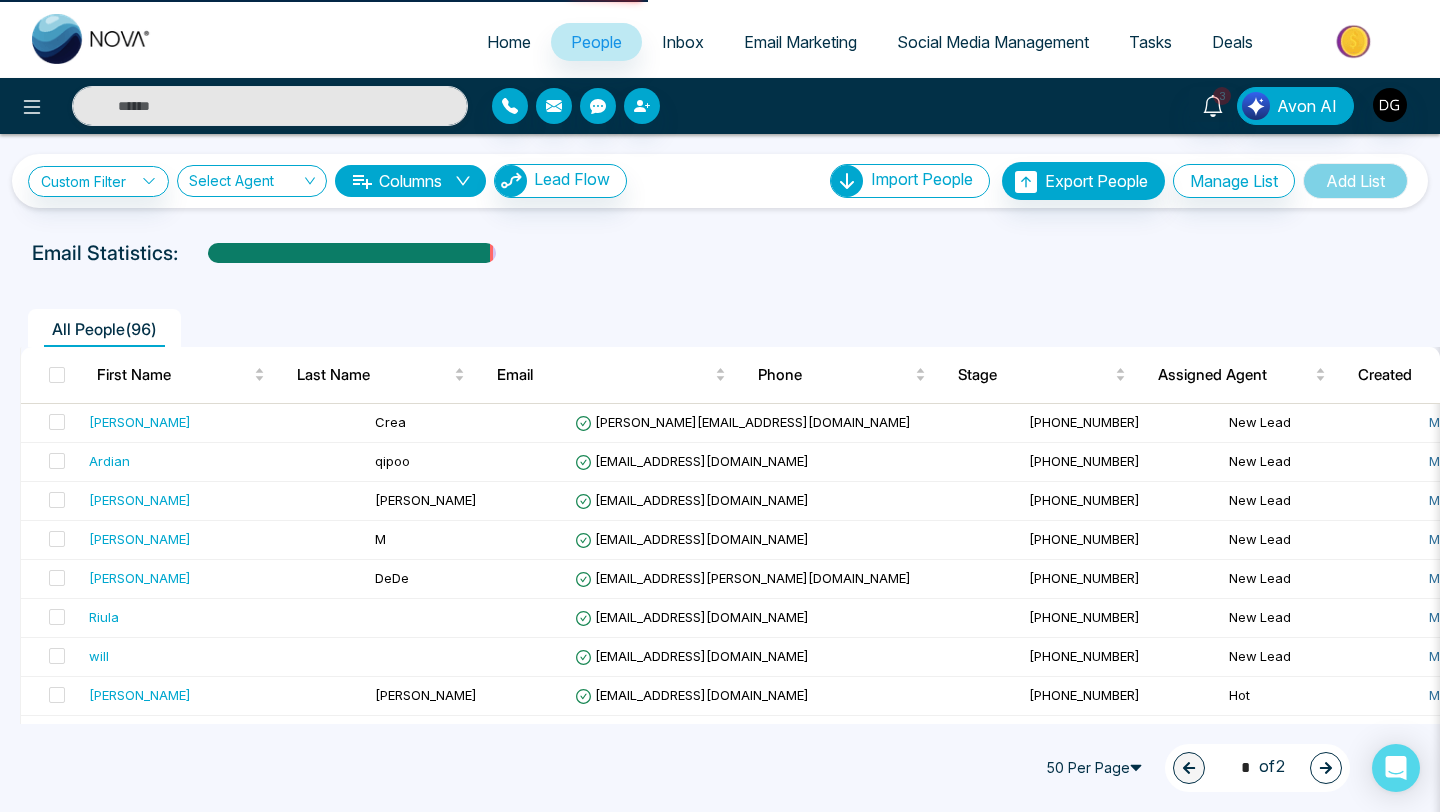 select on "*" 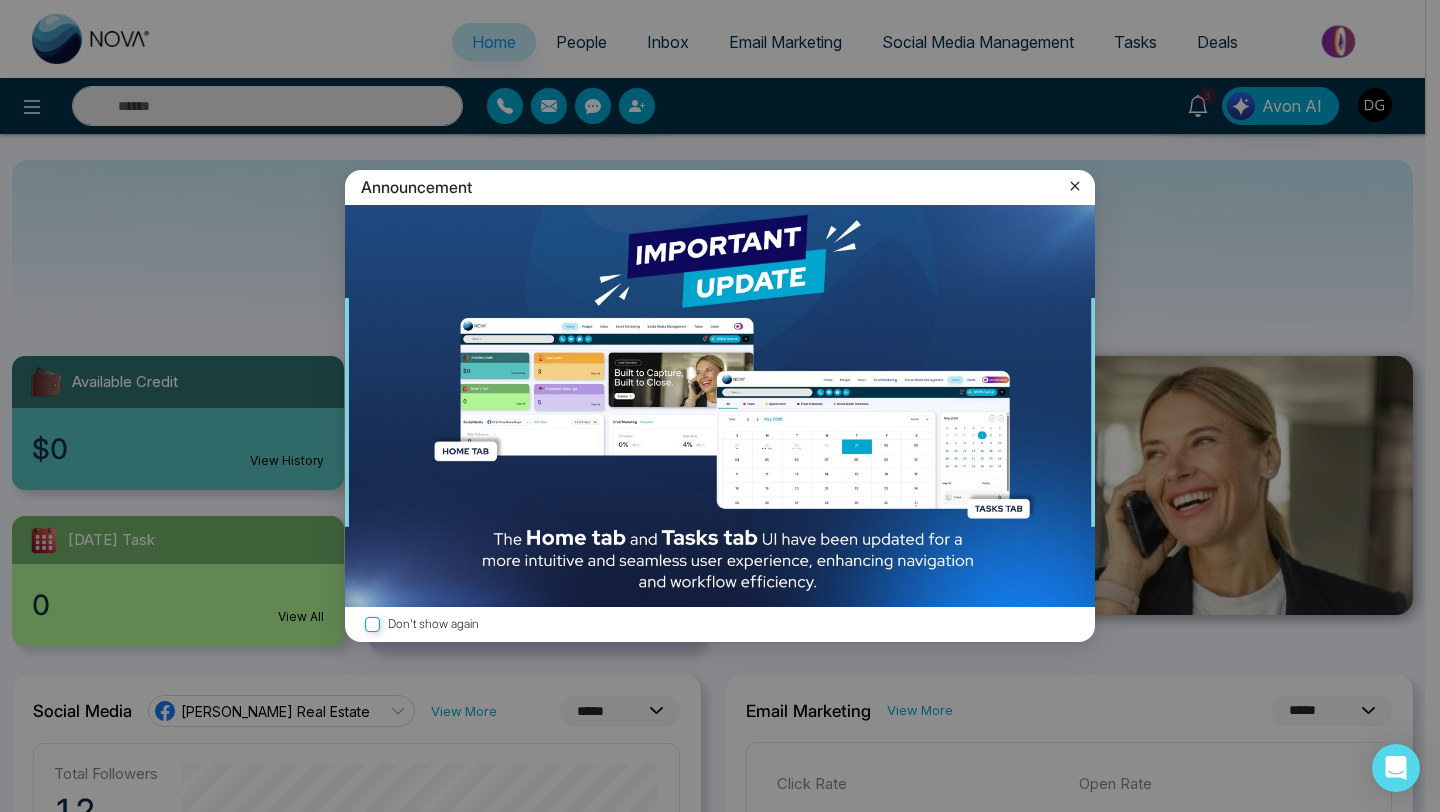 drag, startPoint x: 1075, startPoint y: 185, endPoint x: 1036, endPoint y: 179, distance: 39.45884 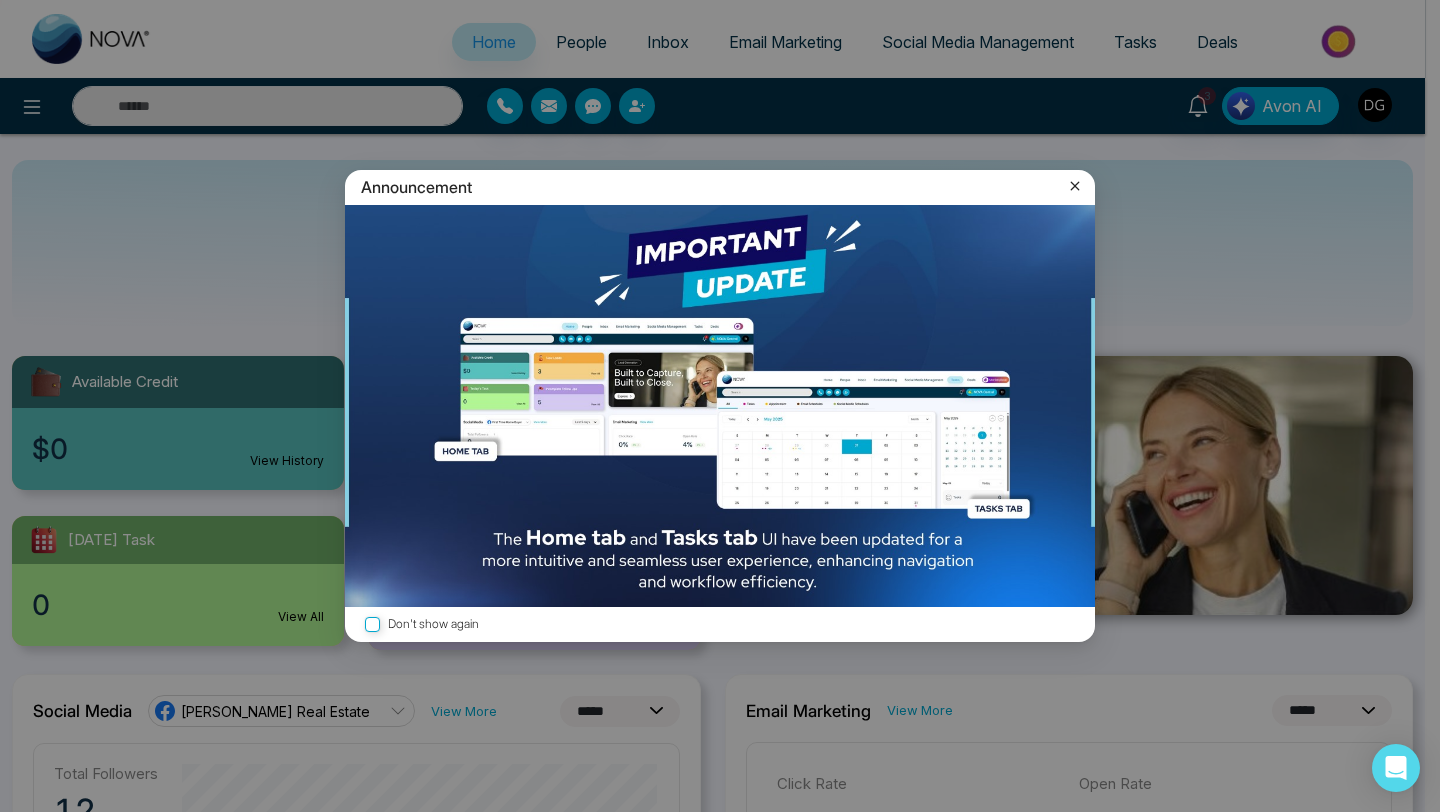 click 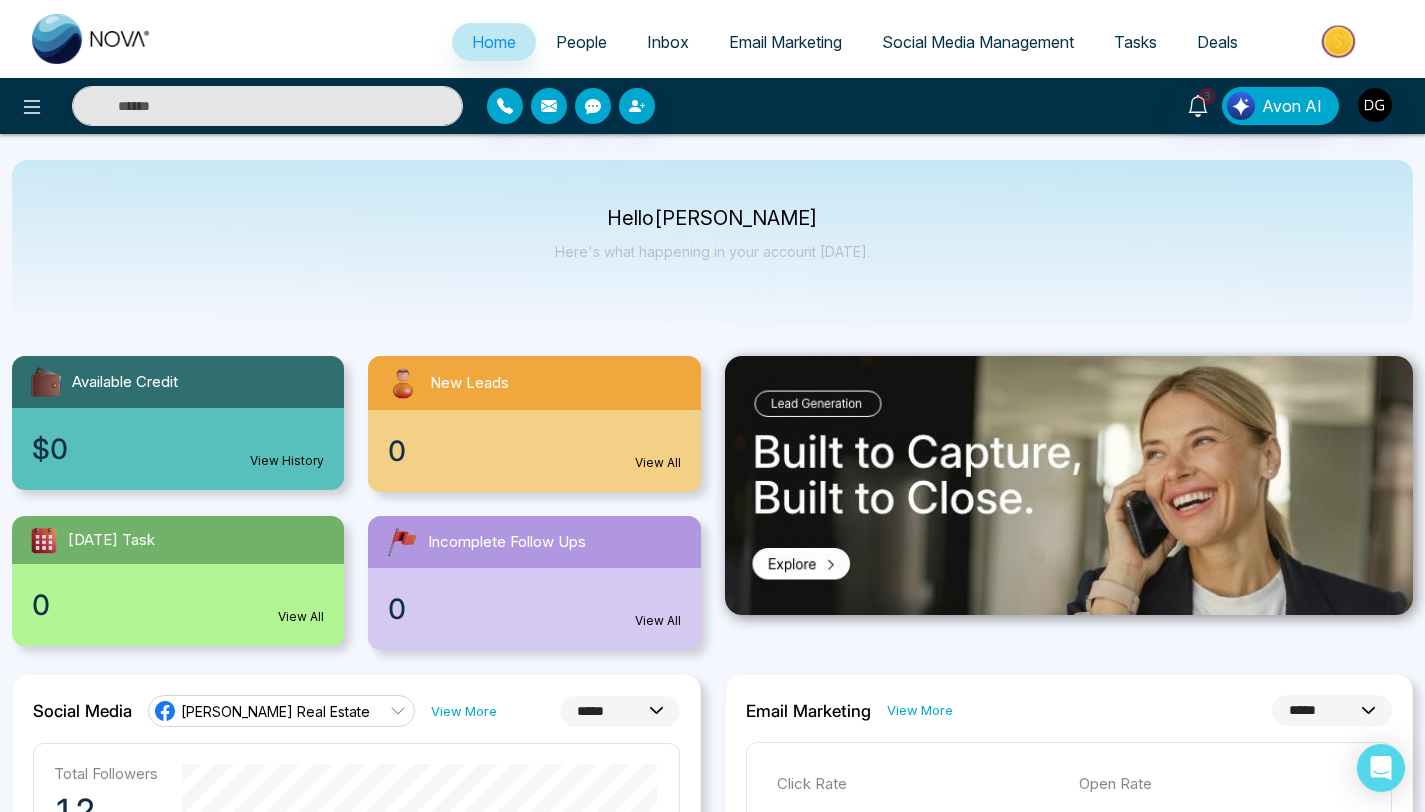 click on "People" at bounding box center (581, 42) 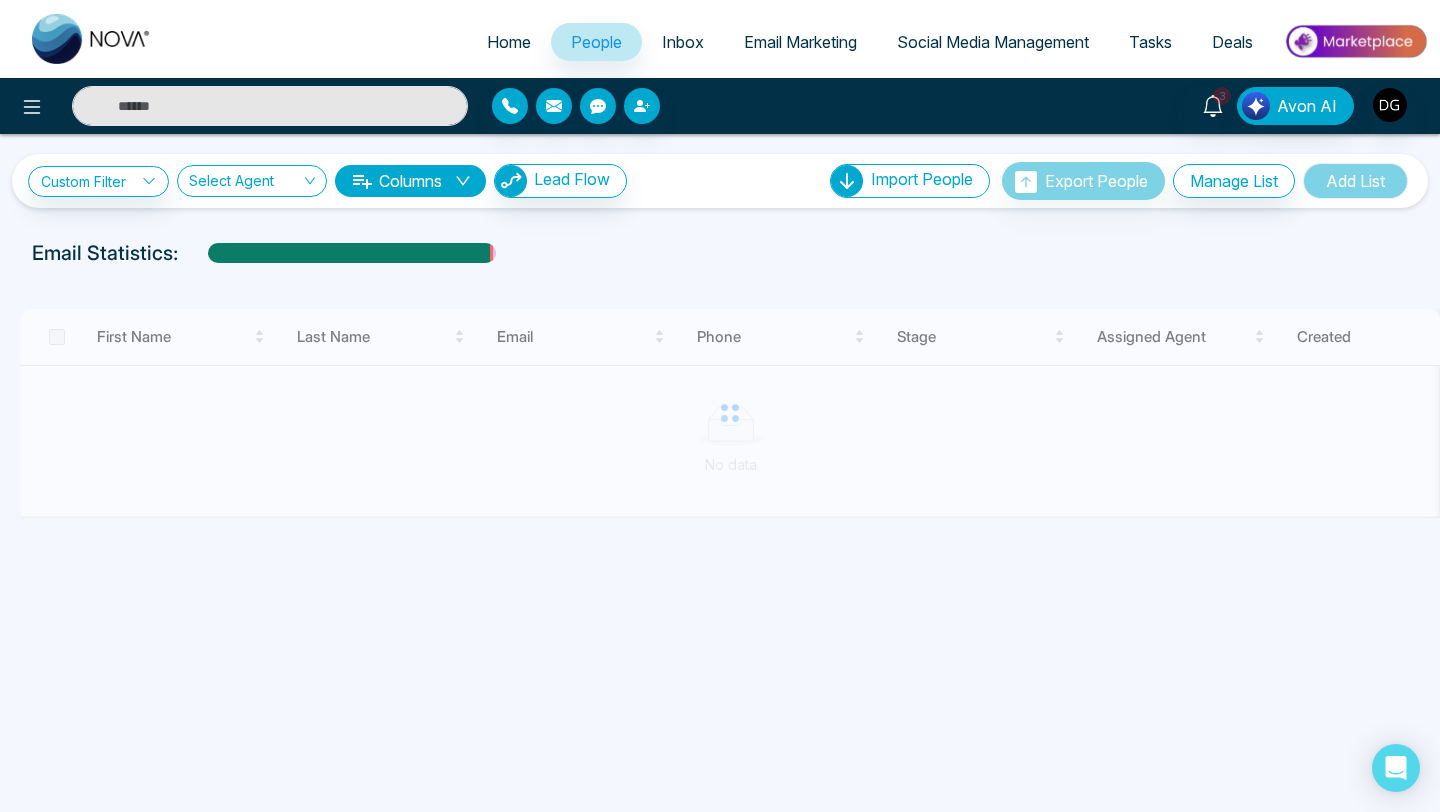 click at bounding box center (270, 106) 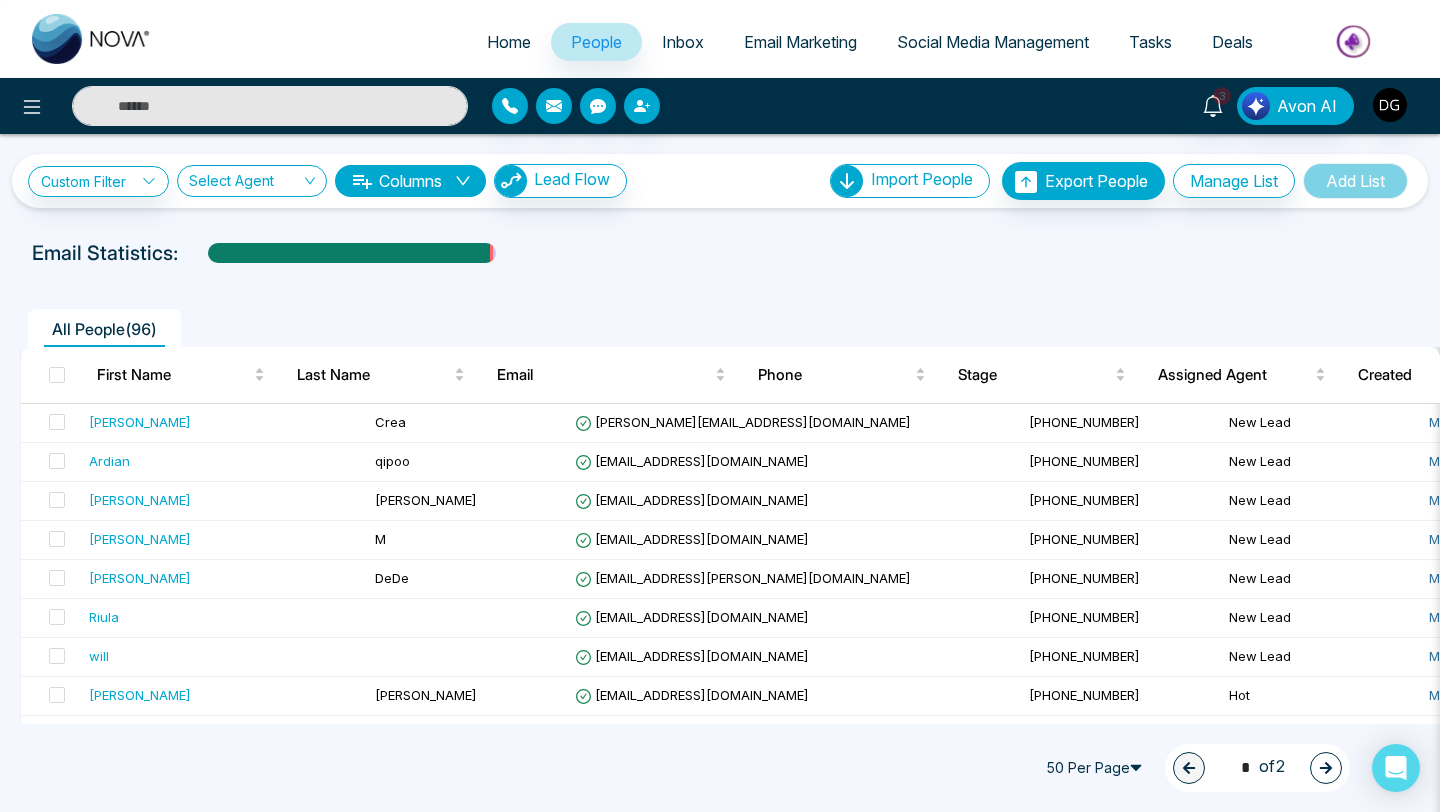 click at bounding box center [270, 106] 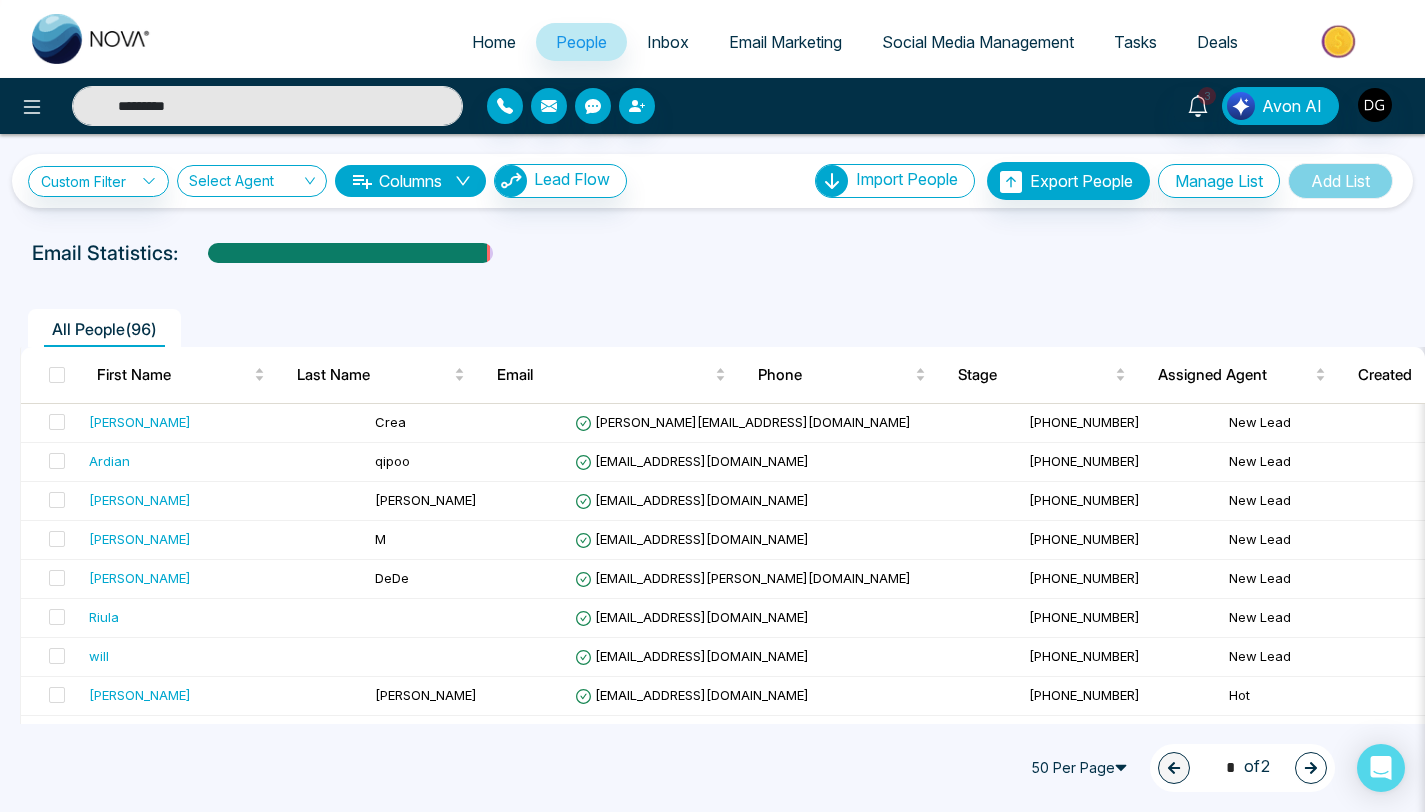 type on "*********" 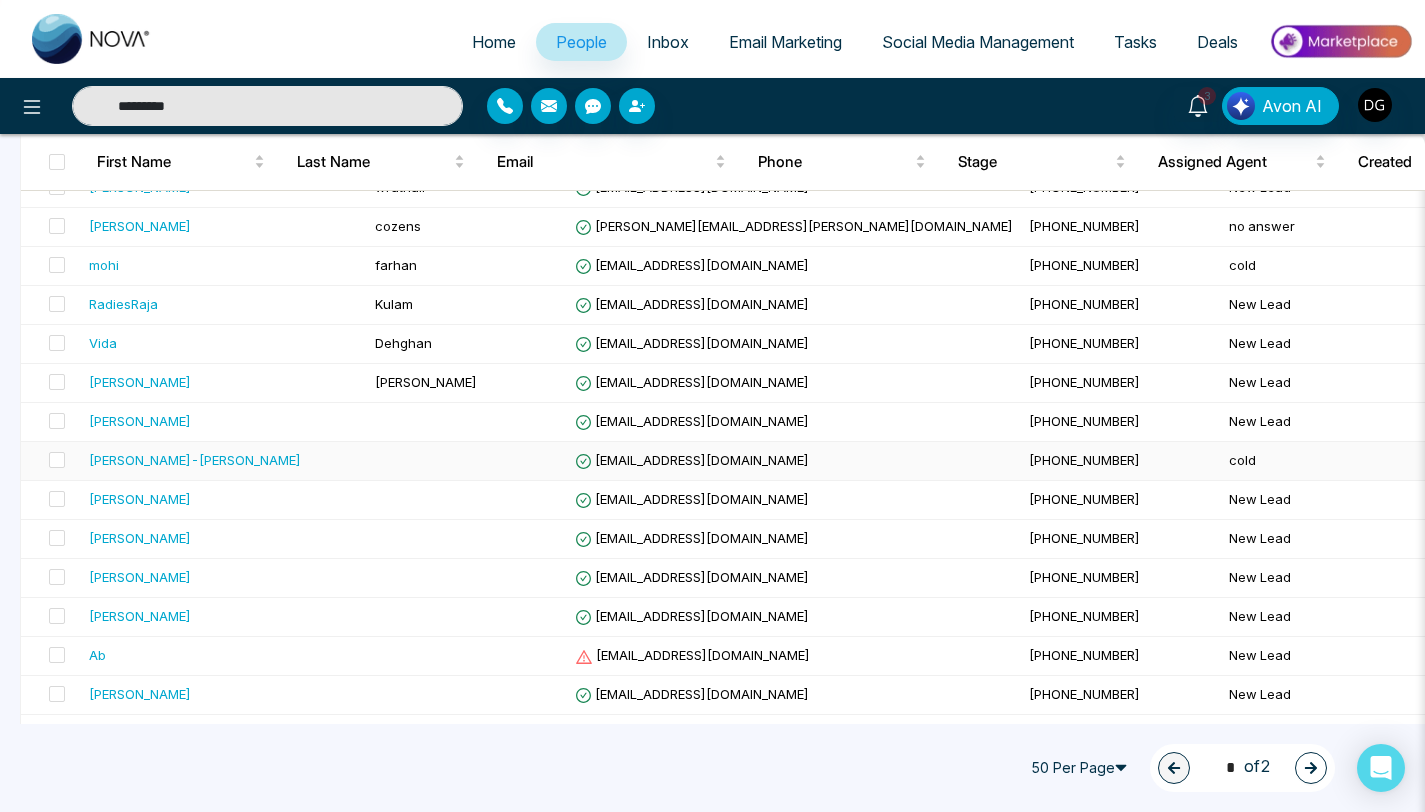 scroll, scrollTop: 0, scrollLeft: 0, axis: both 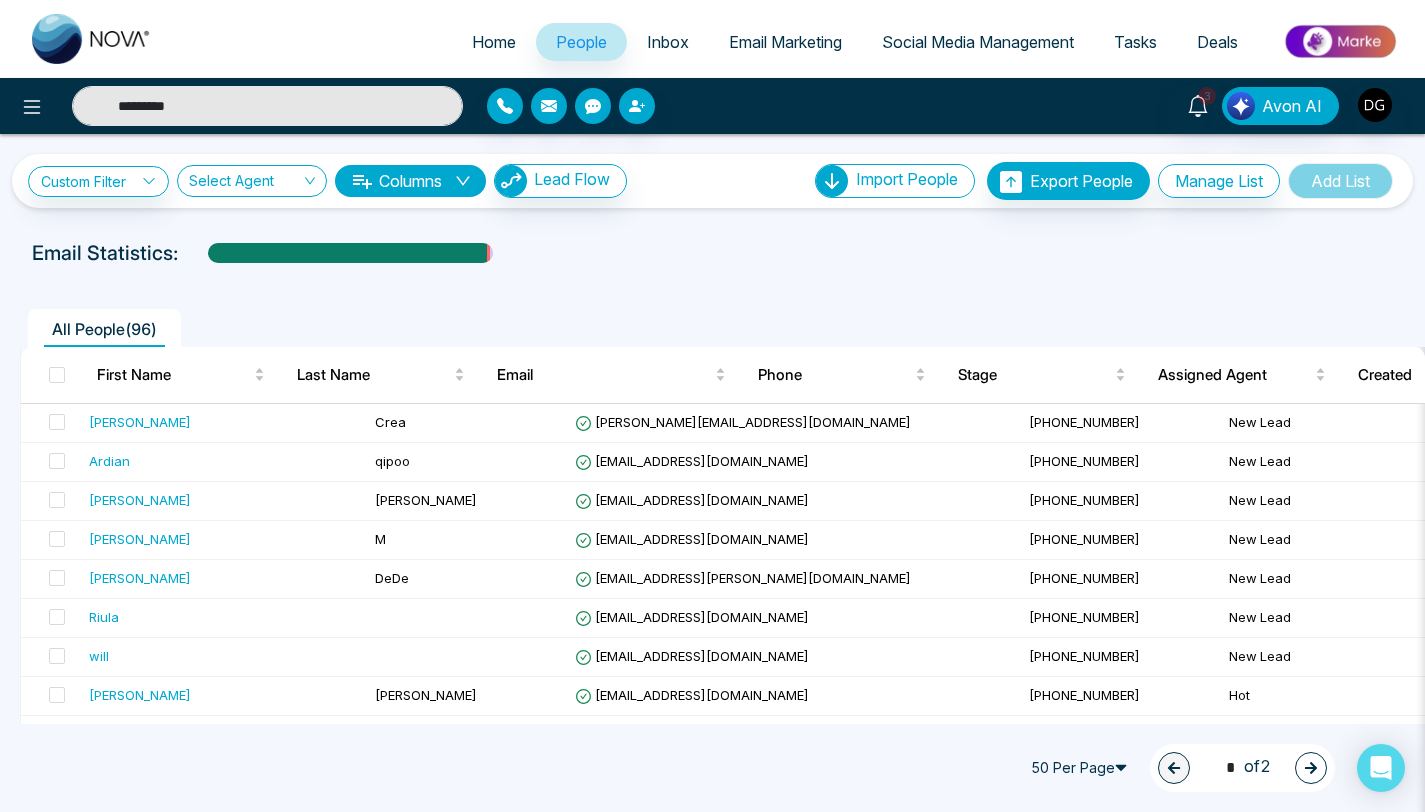 drag, startPoint x: 231, startPoint y: 106, endPoint x: 0, endPoint y: 81, distance: 232.34888 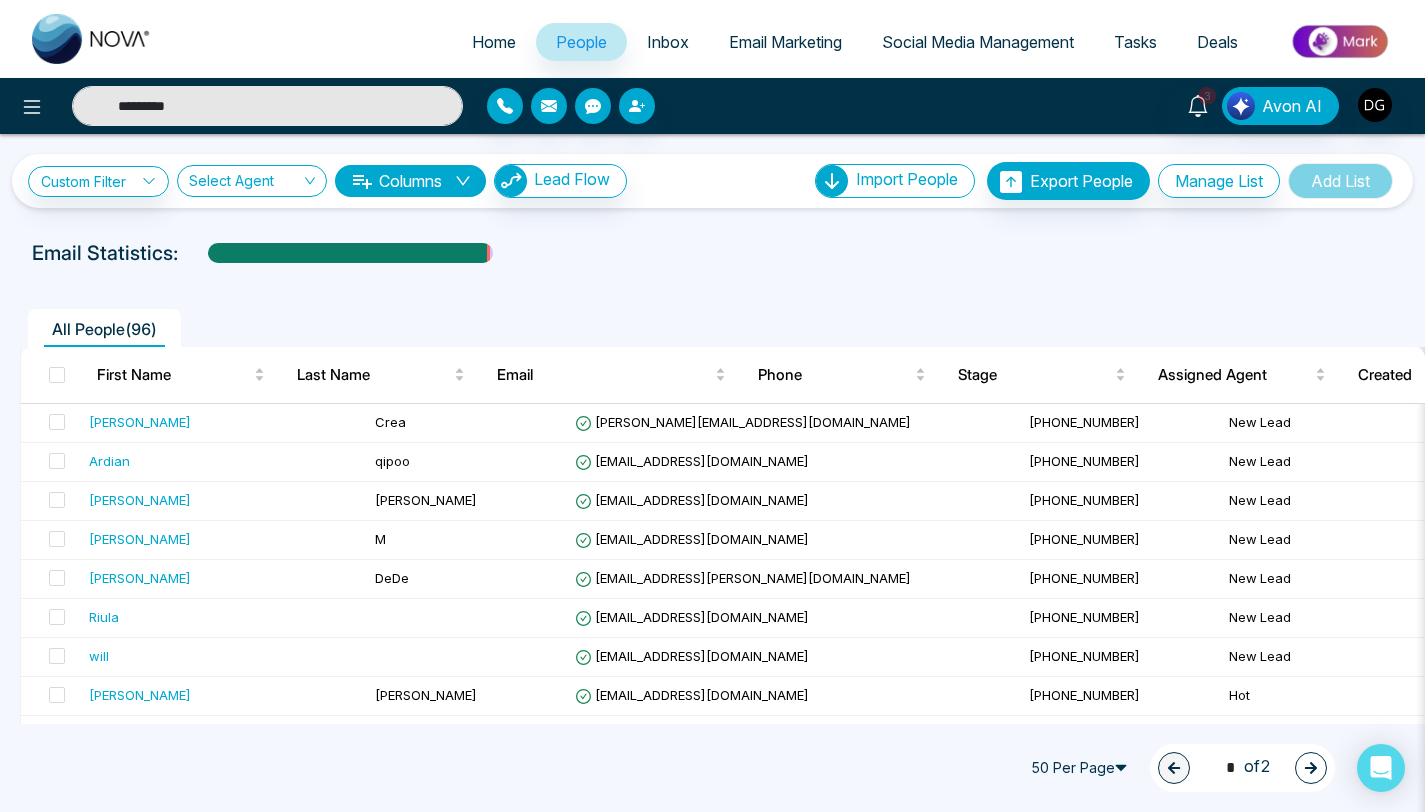 click on "********* 3 Avon AI" at bounding box center (712, 106) 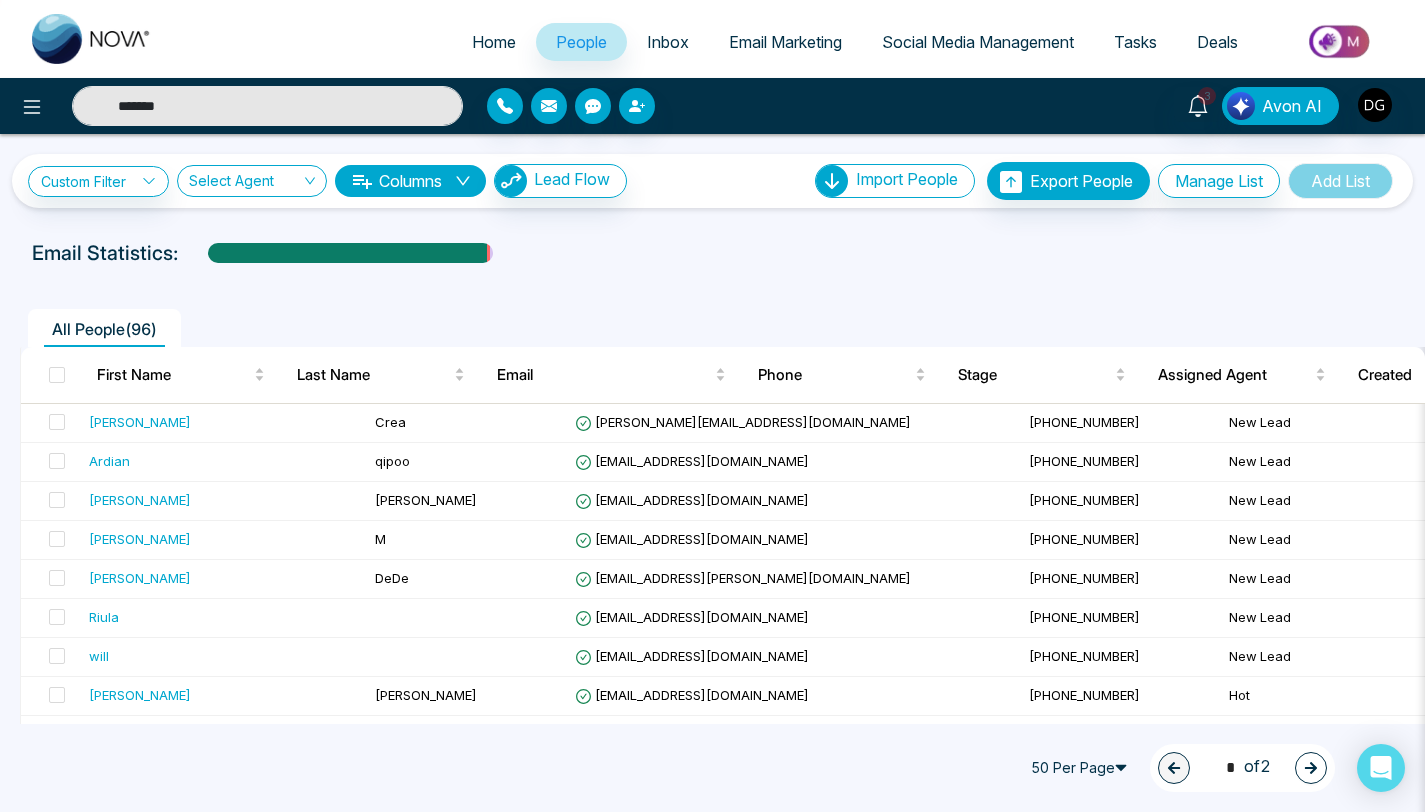 type on "*******" 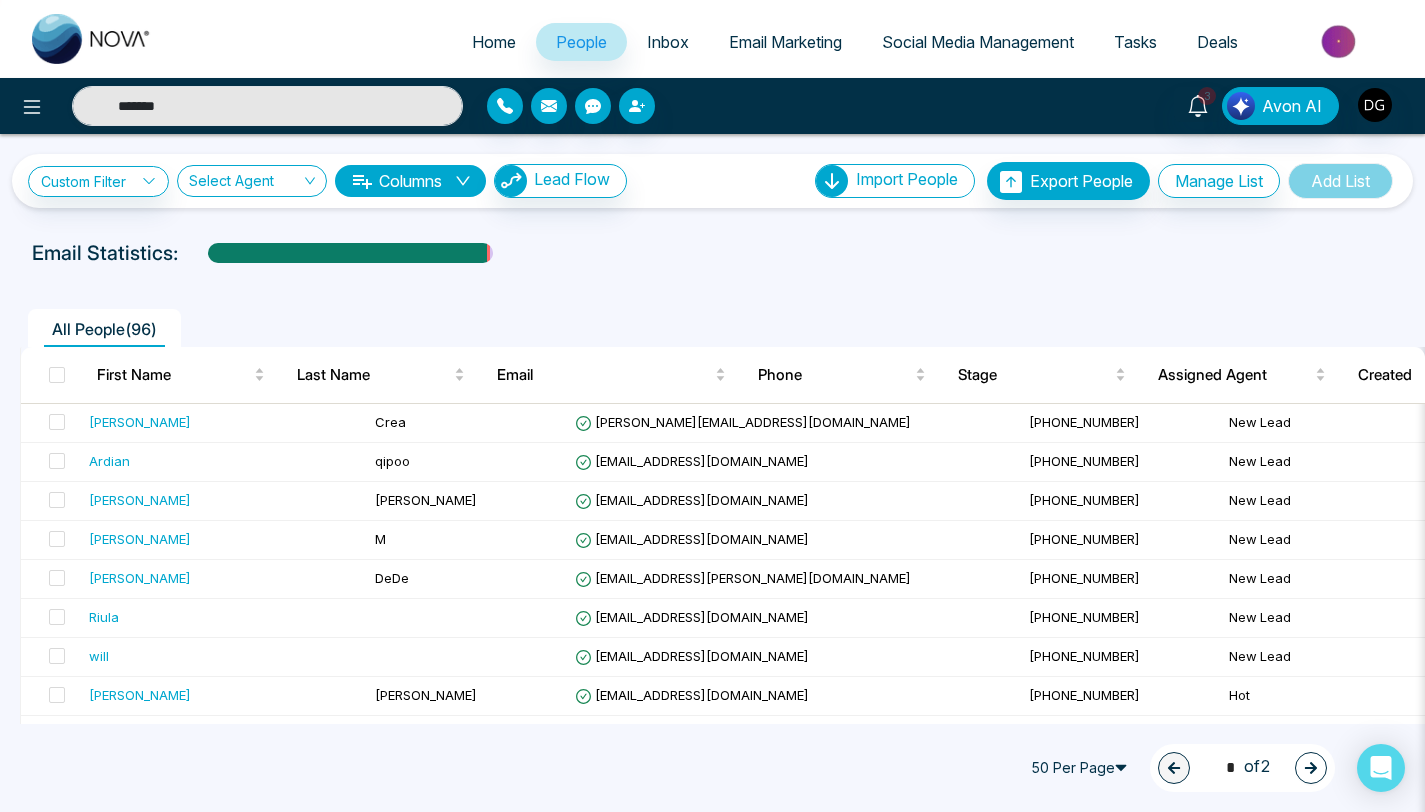 click on "Home" at bounding box center [494, 42] 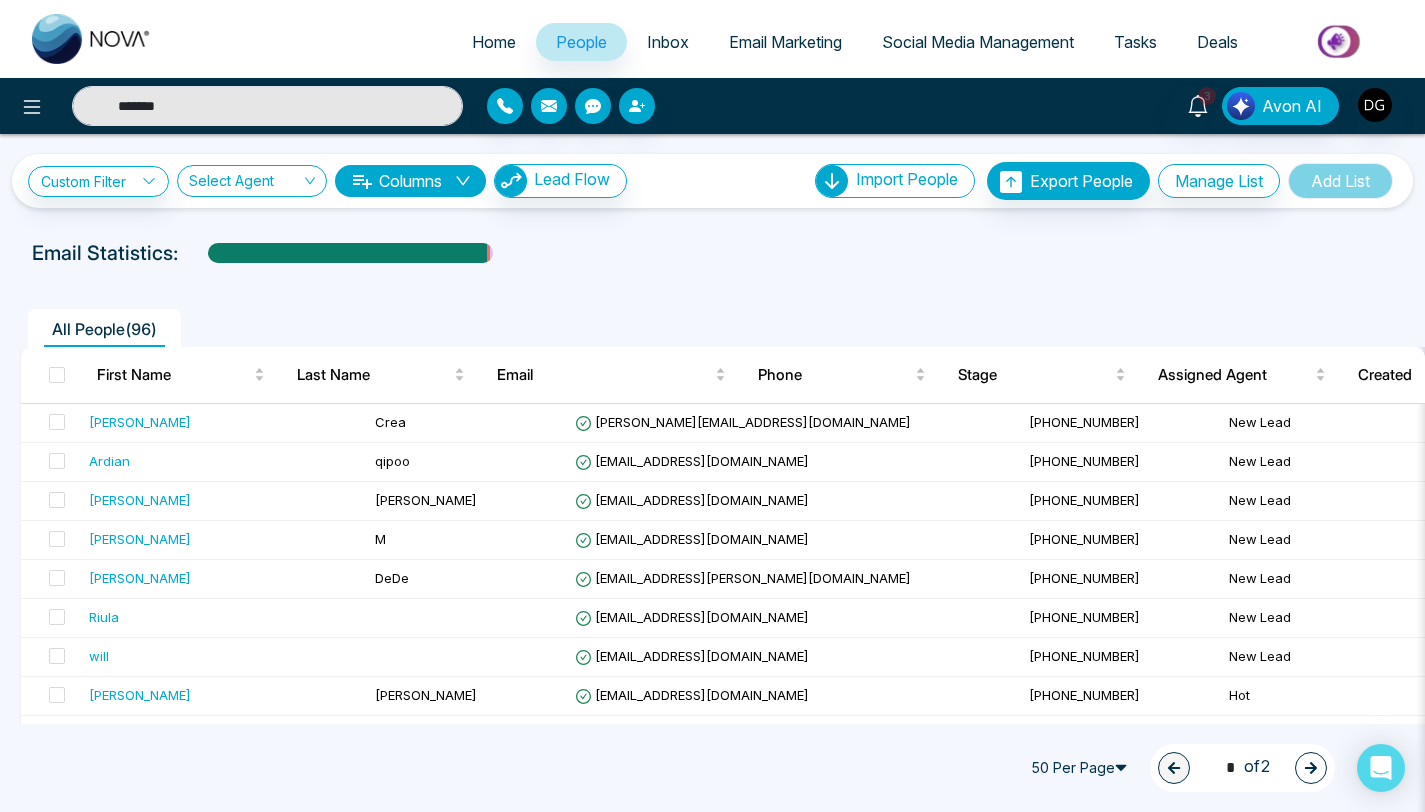 click on "Home" at bounding box center [494, 42] 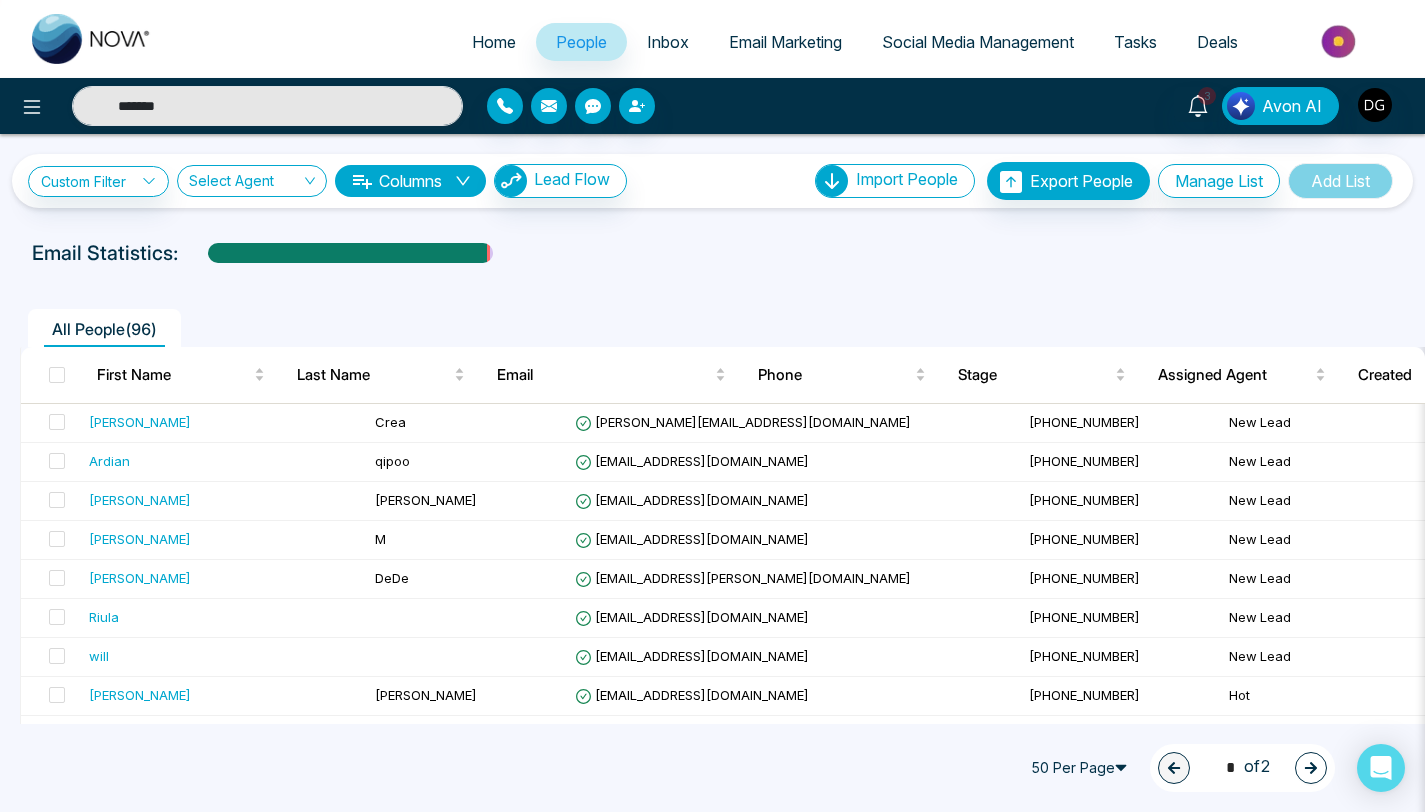 type 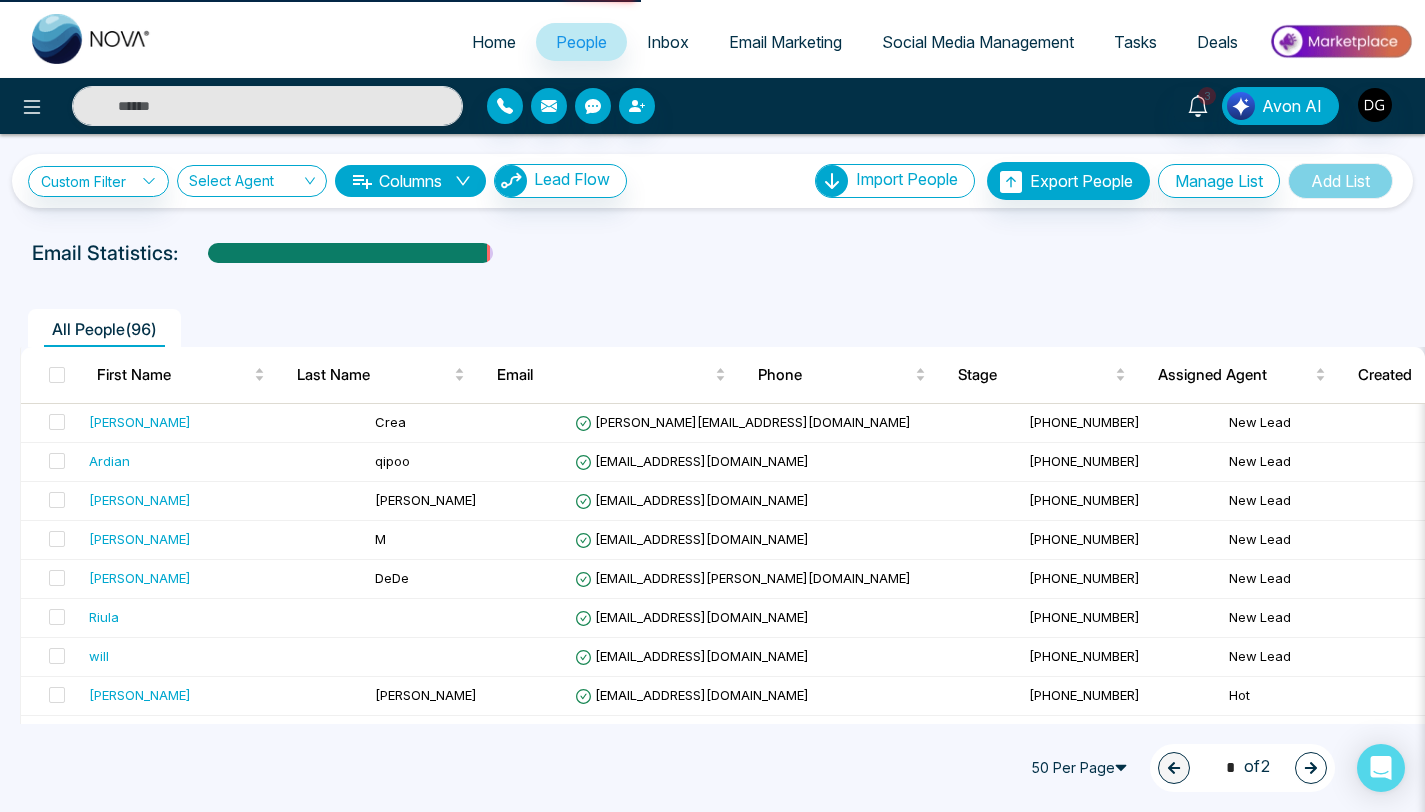 click on "Home" at bounding box center [494, 42] 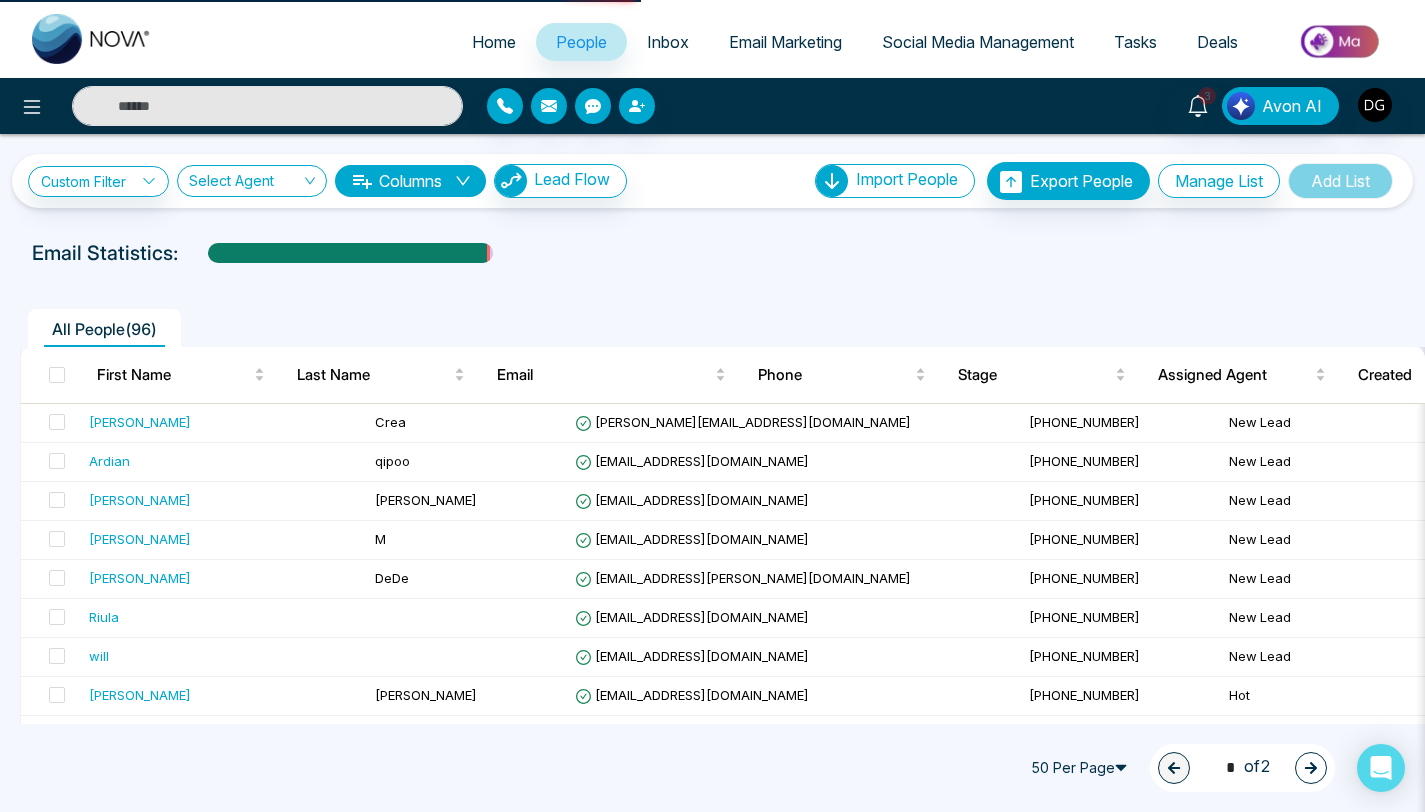 select on "*" 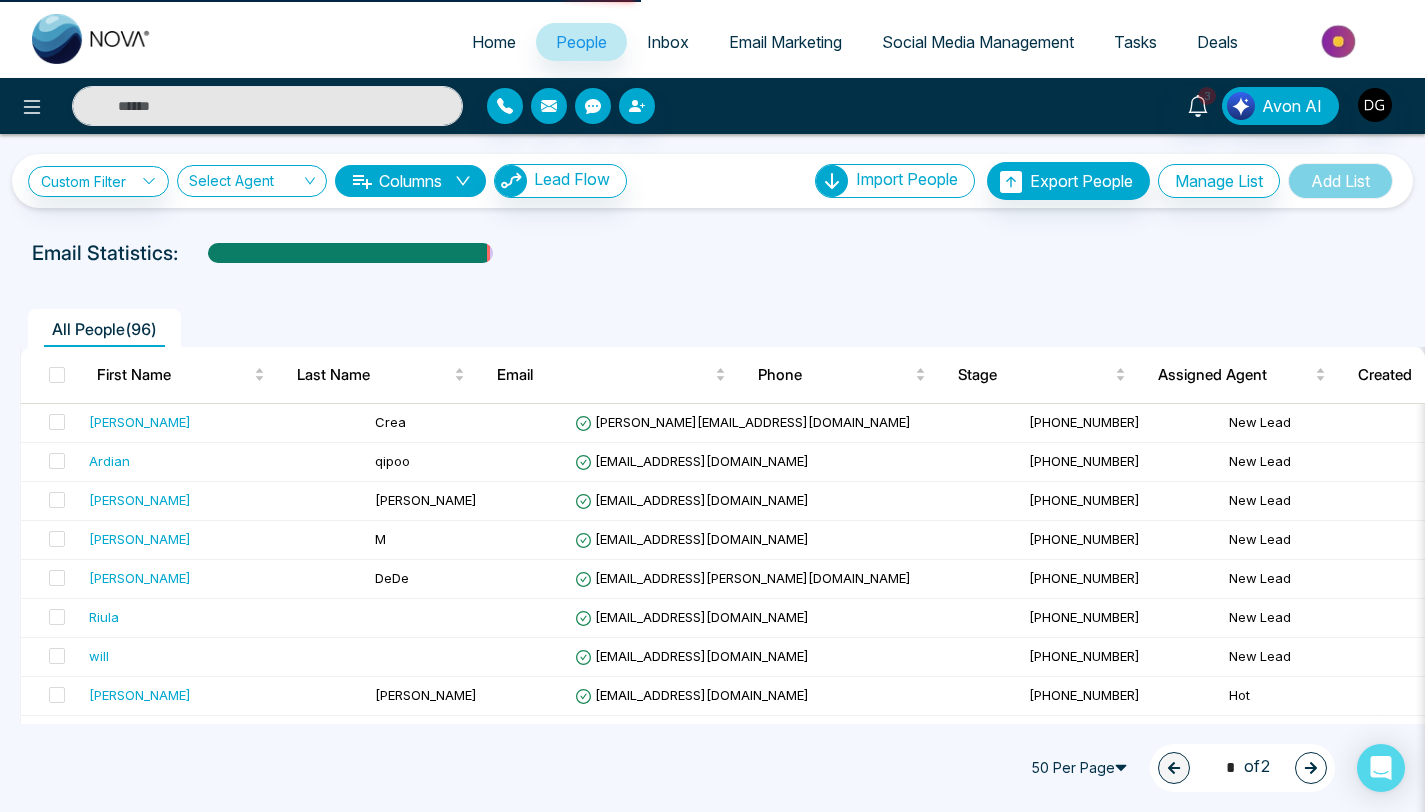 select on "*" 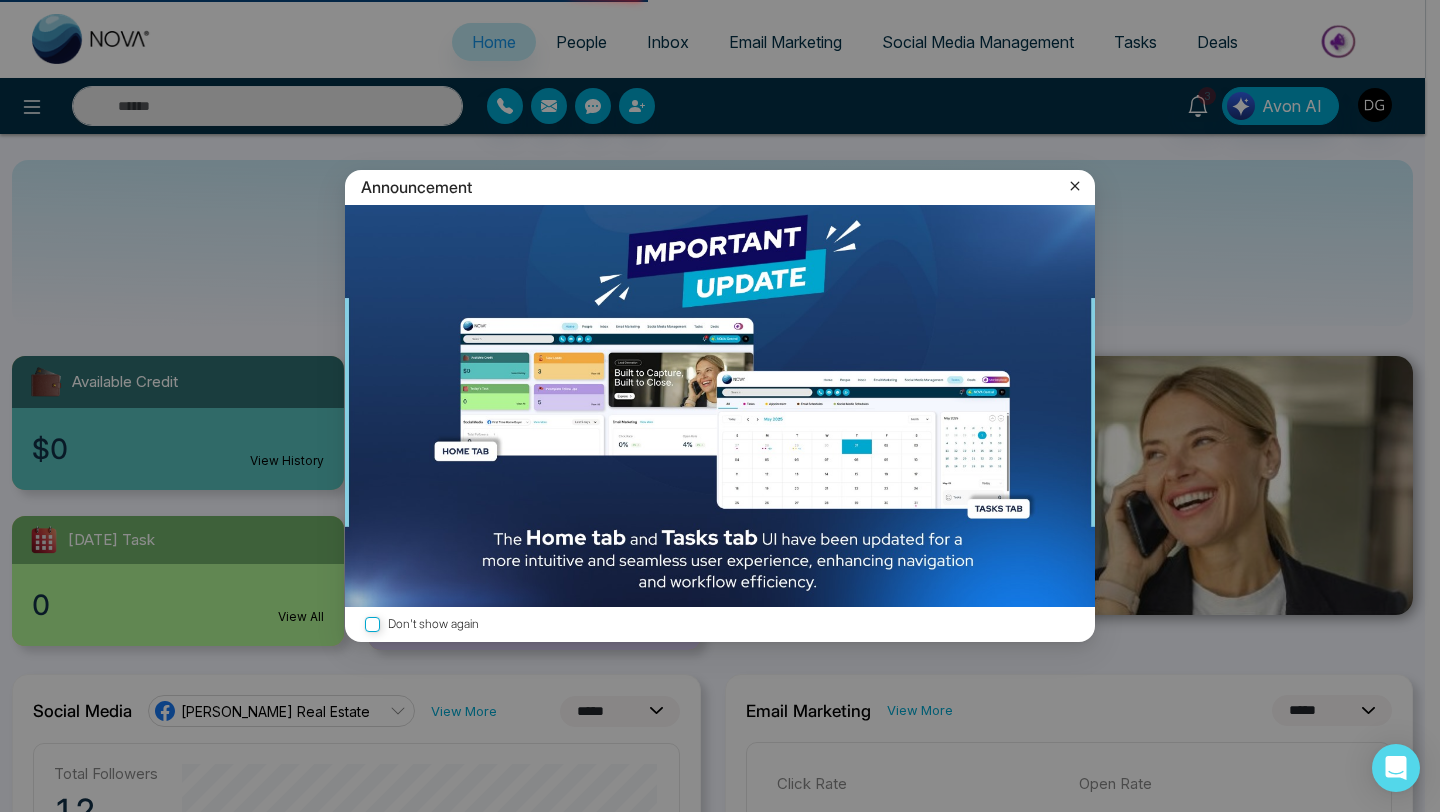 click 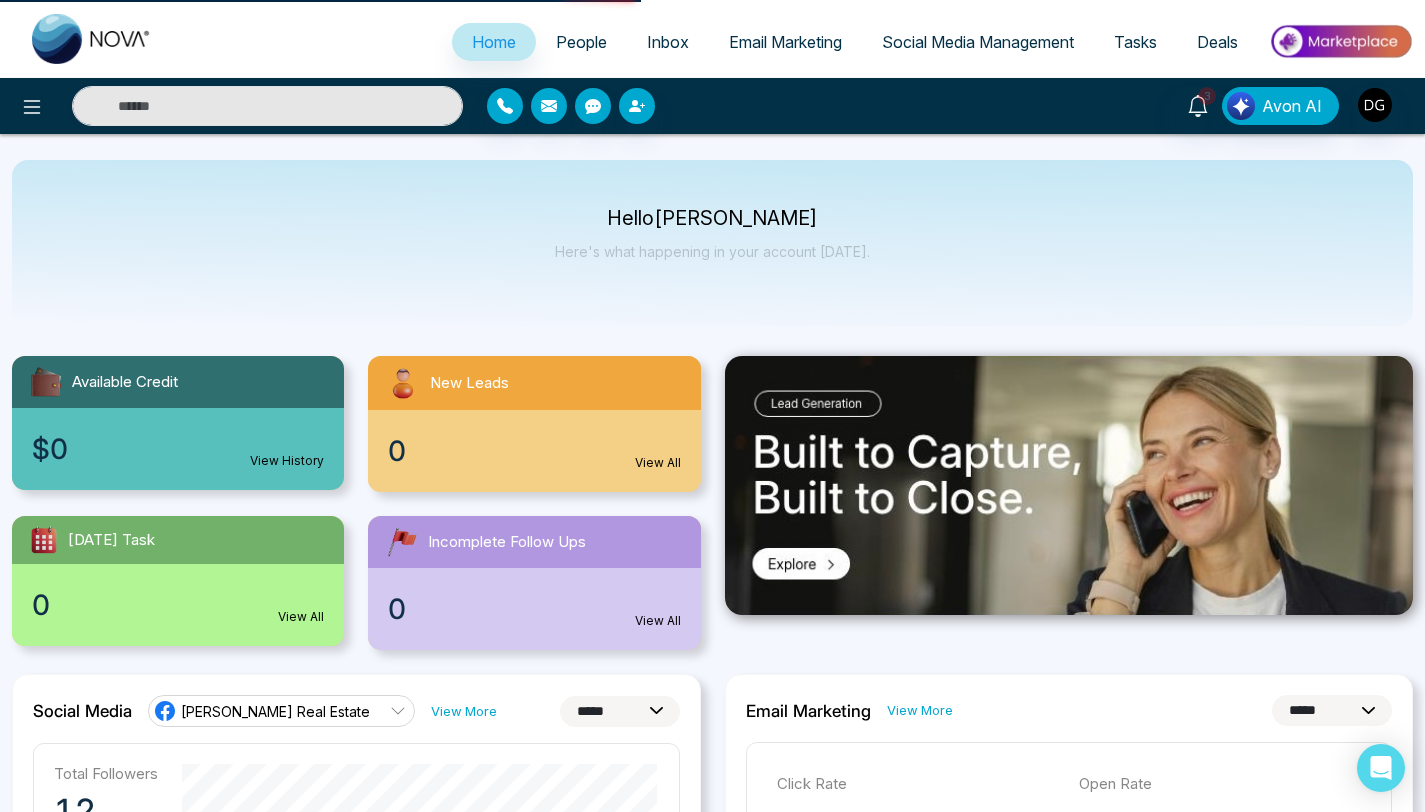 click on "People" at bounding box center (581, 42) 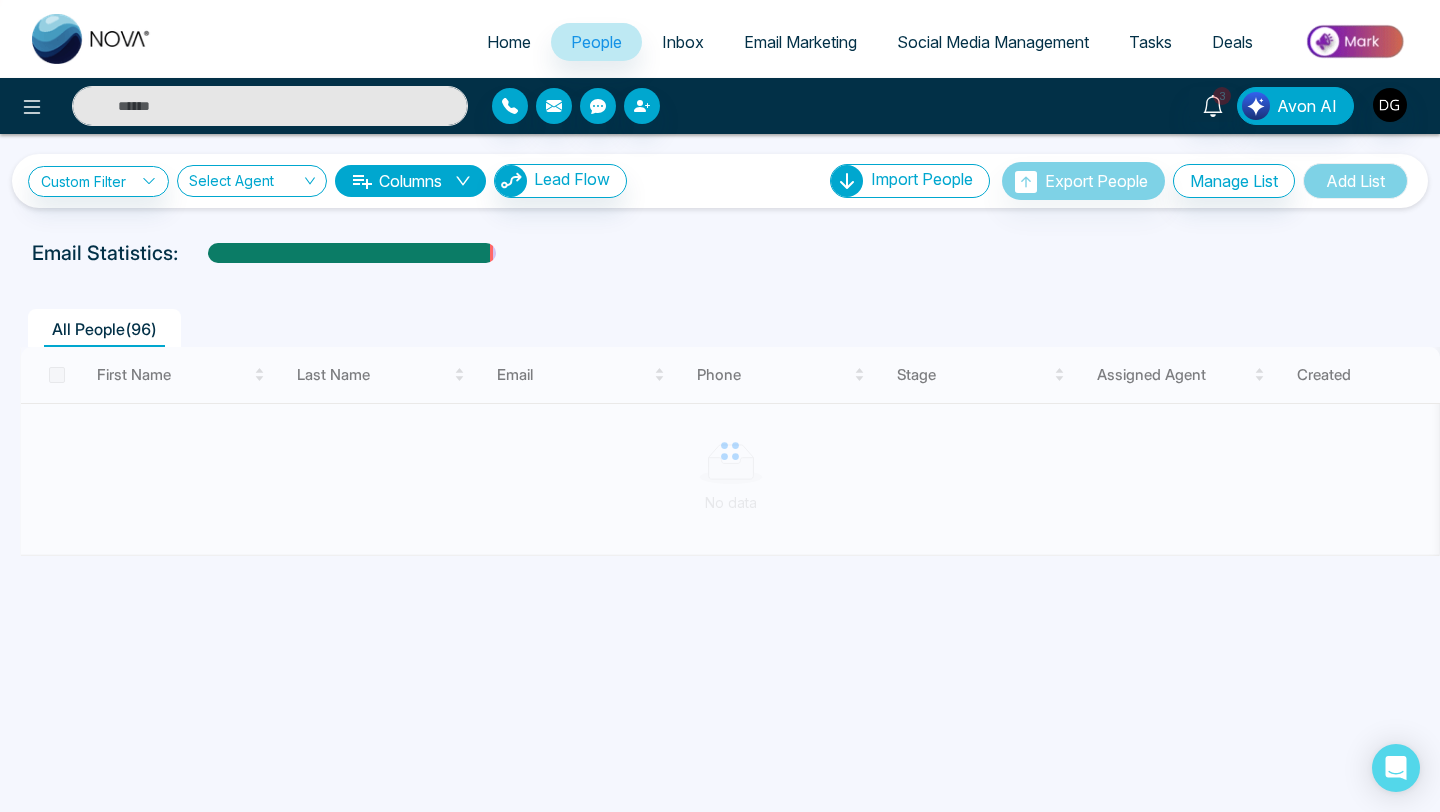 click at bounding box center [270, 106] 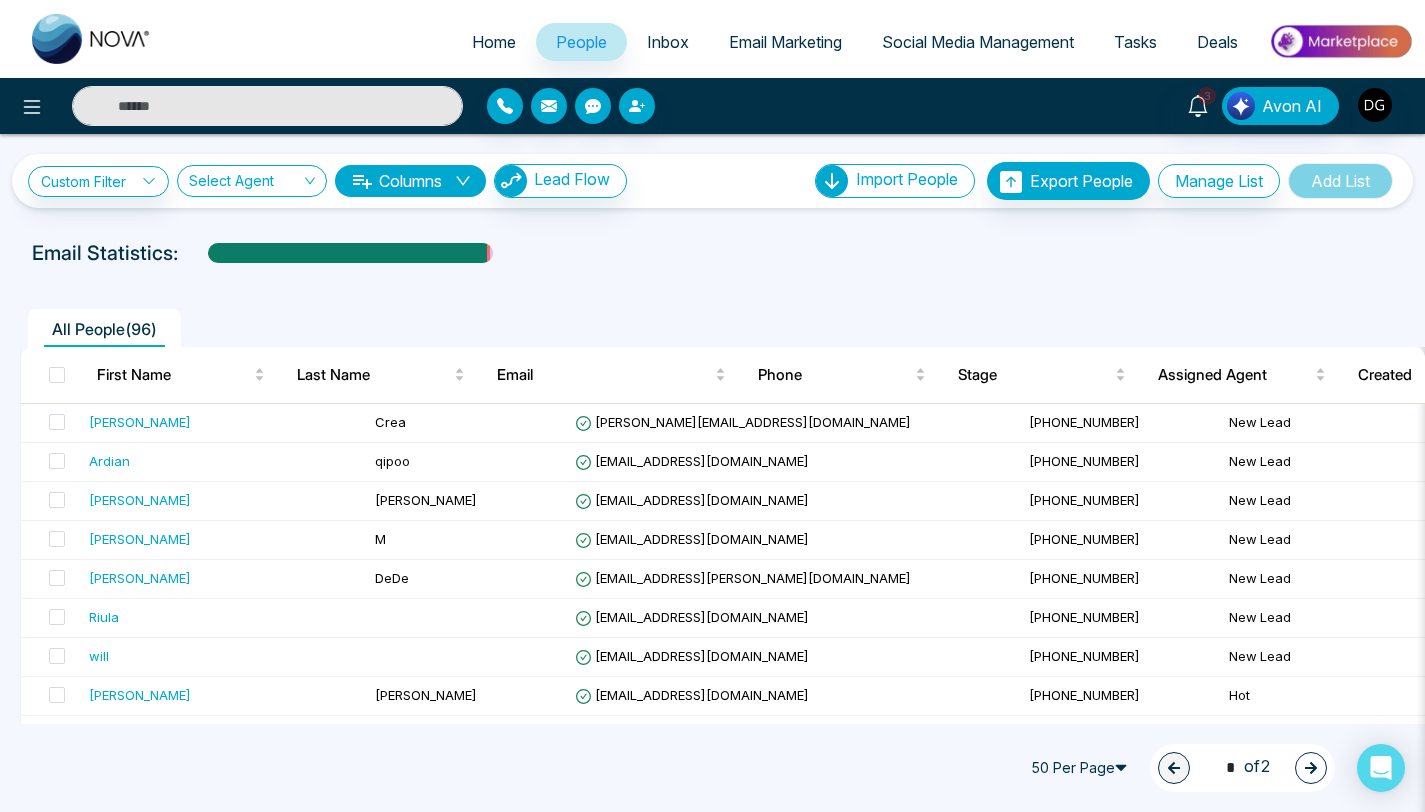 paste on "**********" 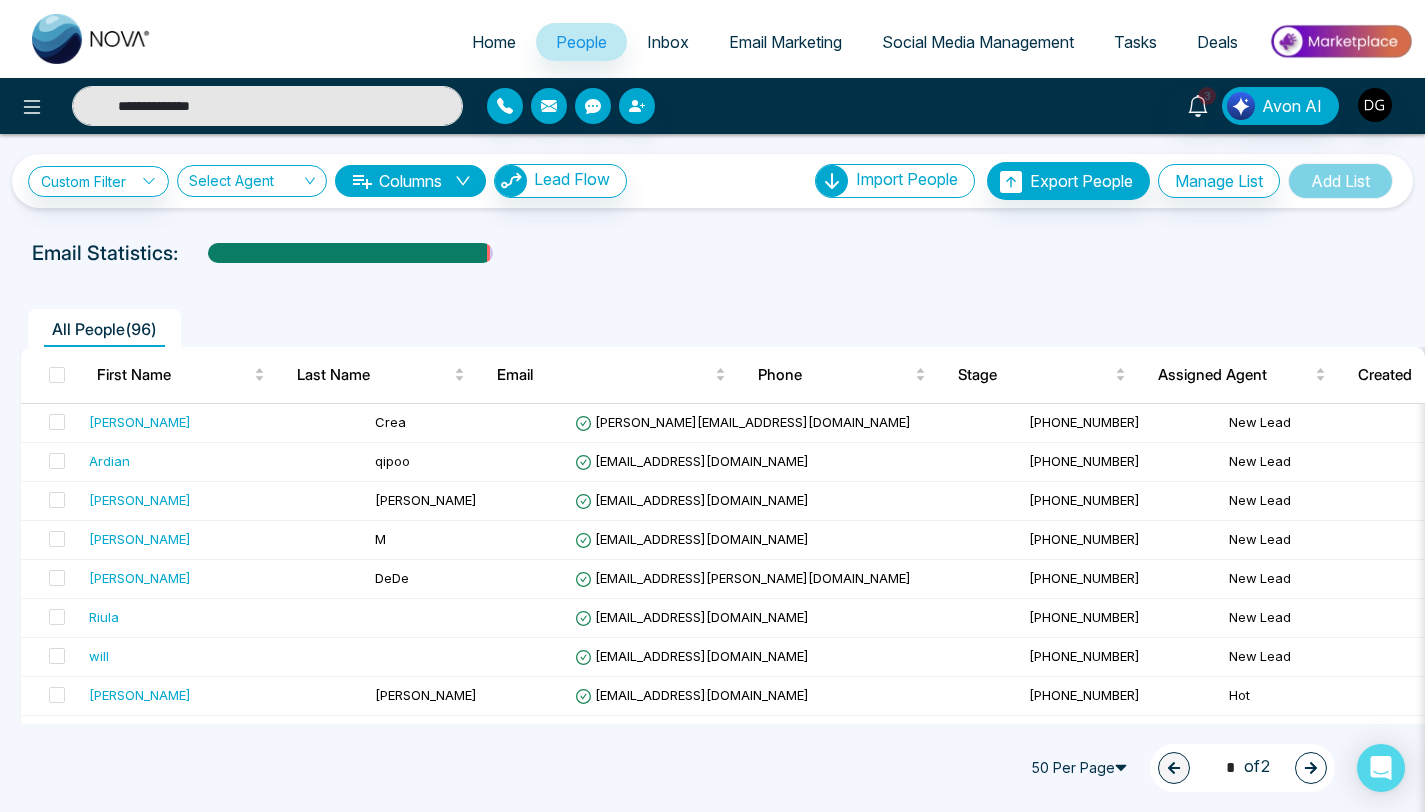 type on "**********" 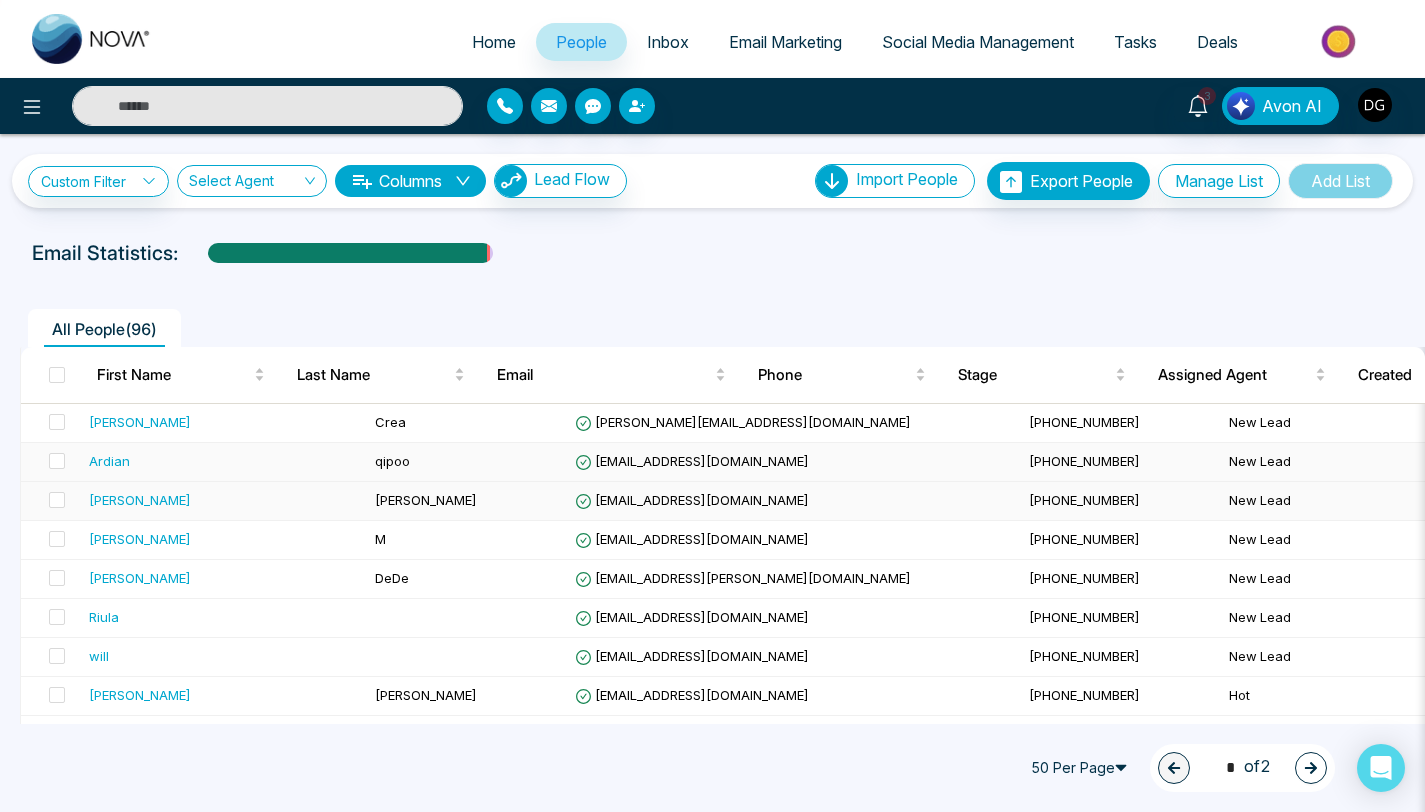 scroll, scrollTop: 245, scrollLeft: 0, axis: vertical 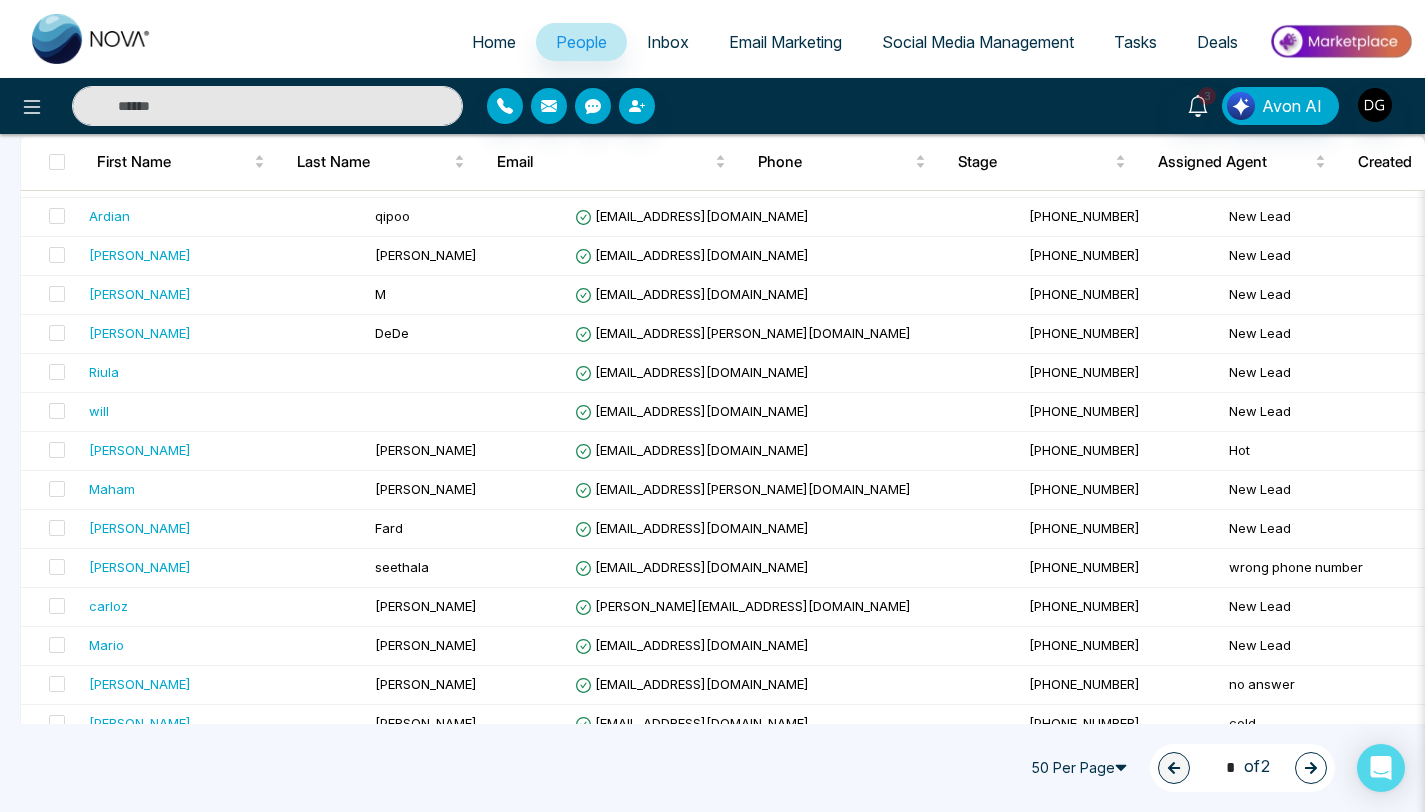 click at bounding box center (267, 106) 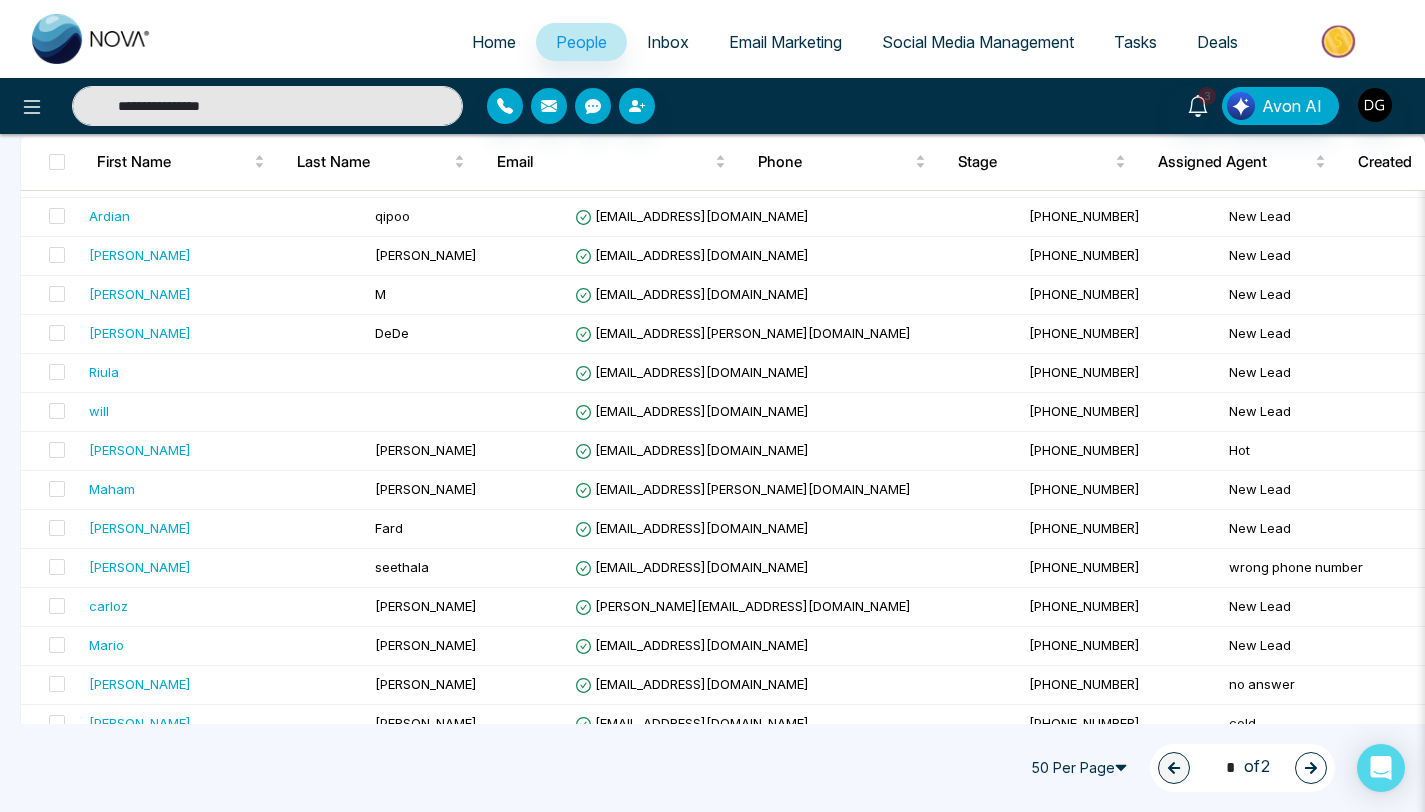 type on "**********" 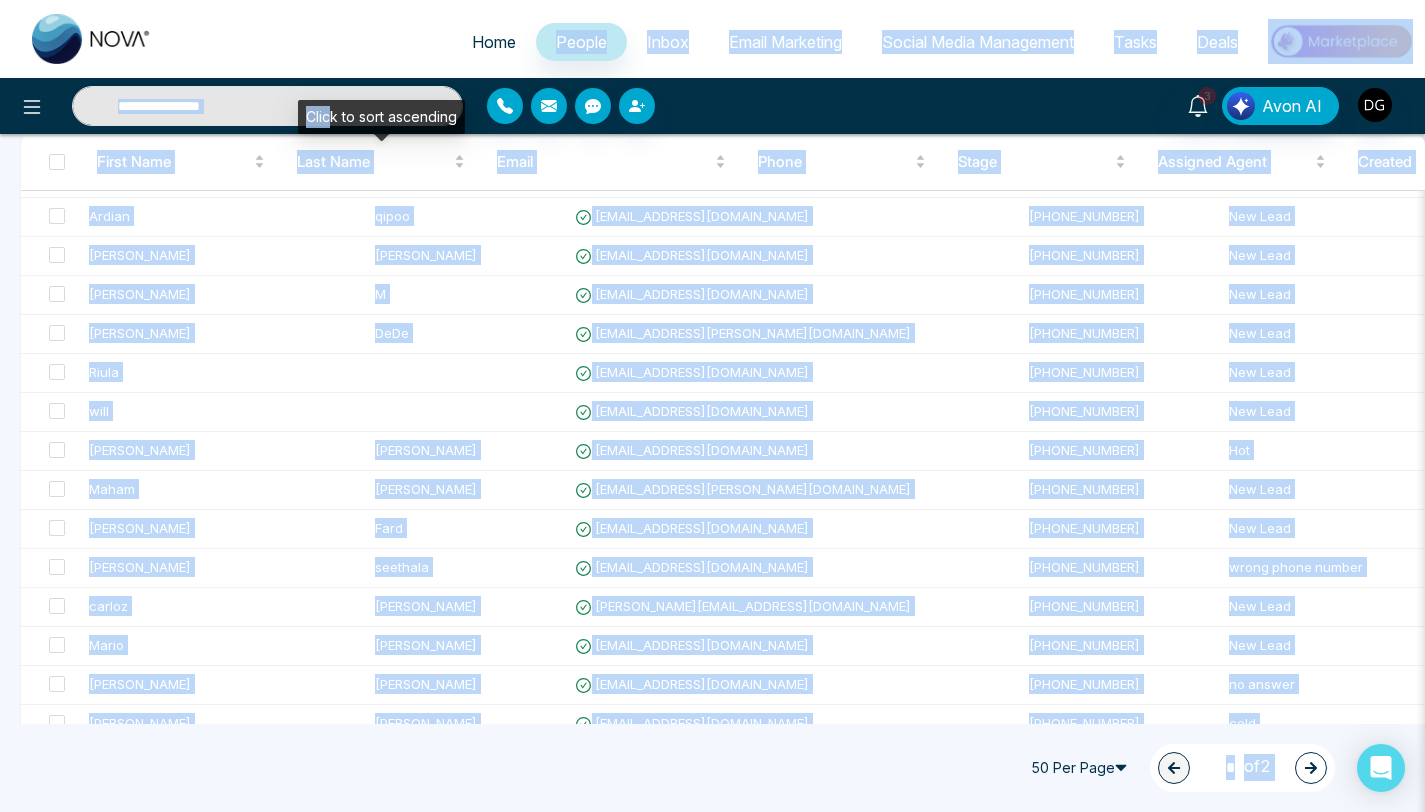 drag, startPoint x: 334, startPoint y: 114, endPoint x: 0, endPoint y: 69, distance: 337.0178 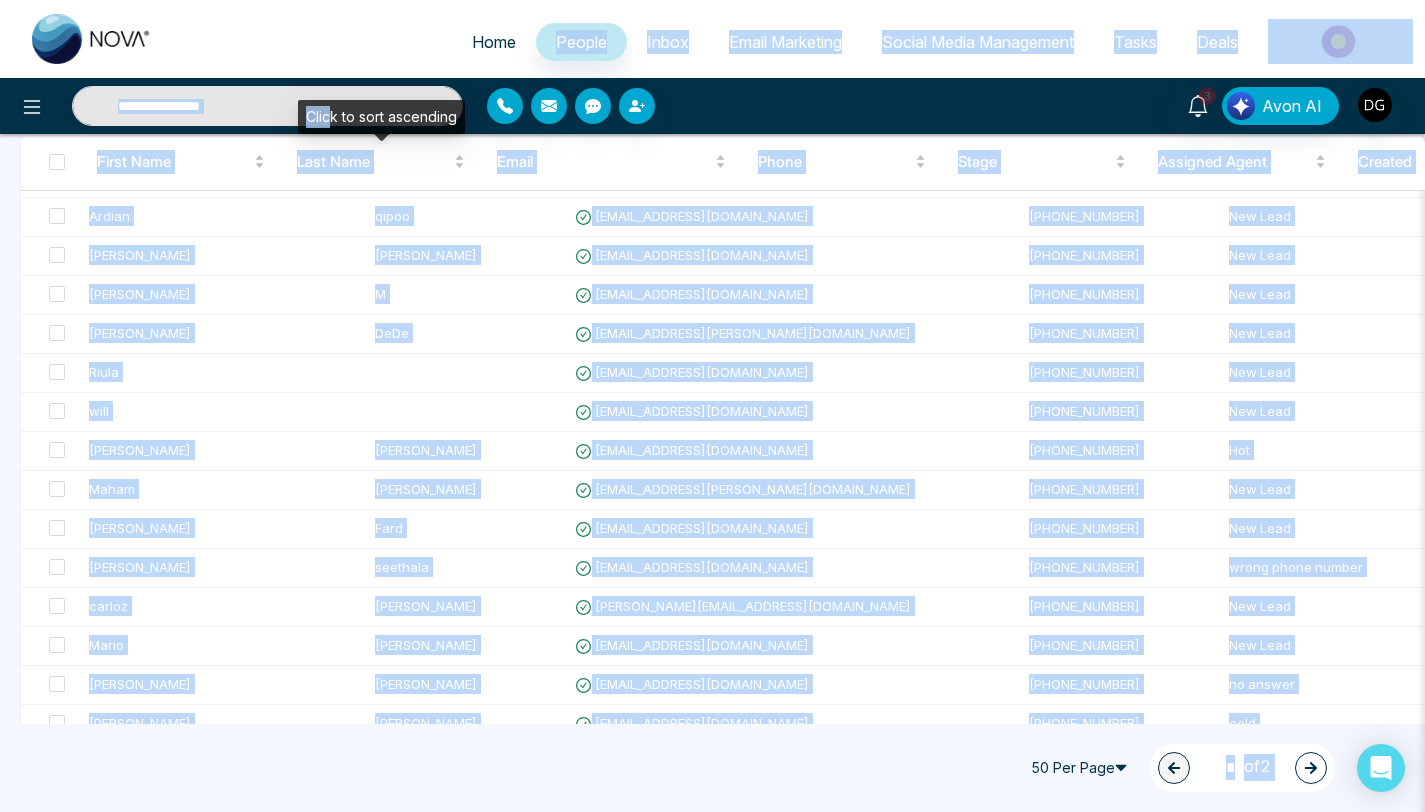 click on "**********" at bounding box center [712, 161] 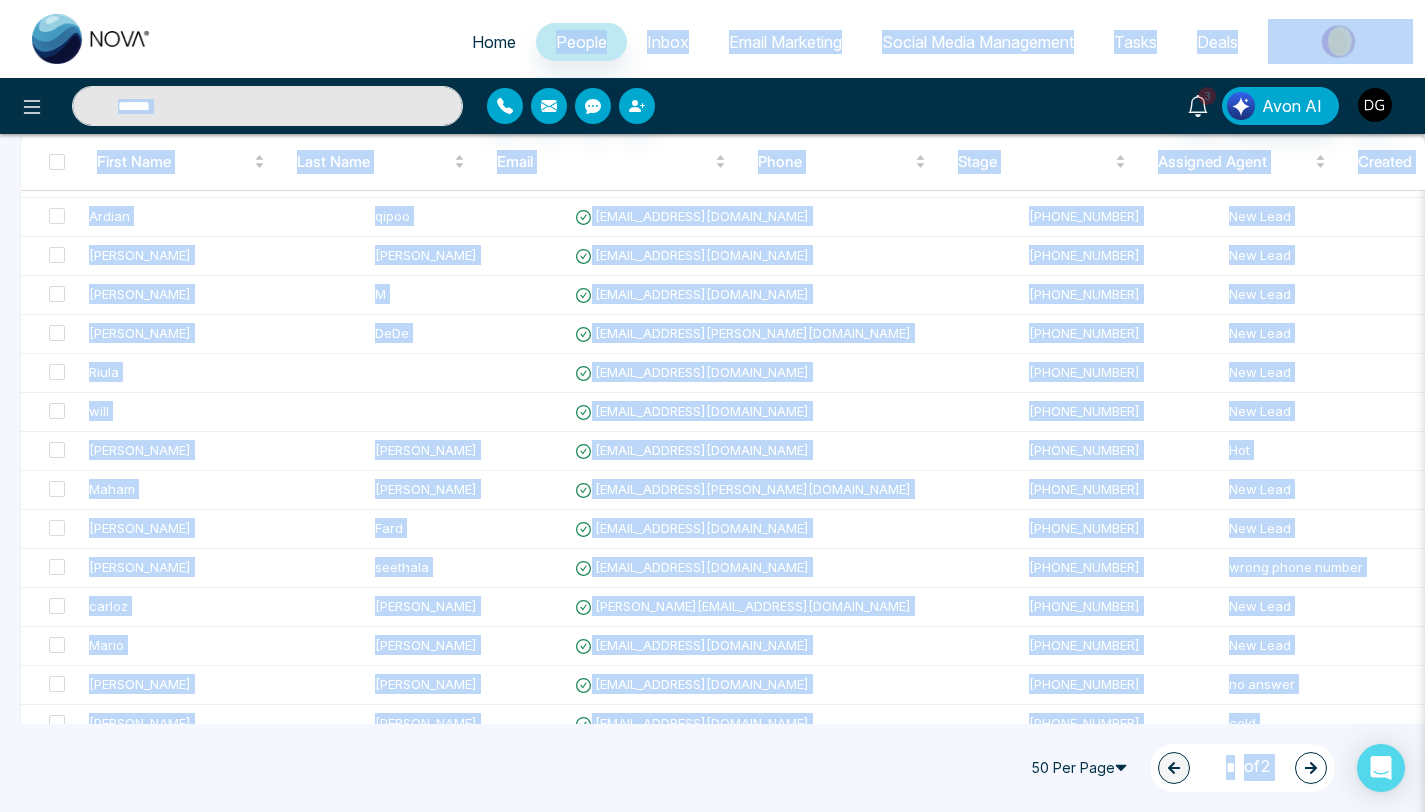 click at bounding box center [267, 106] 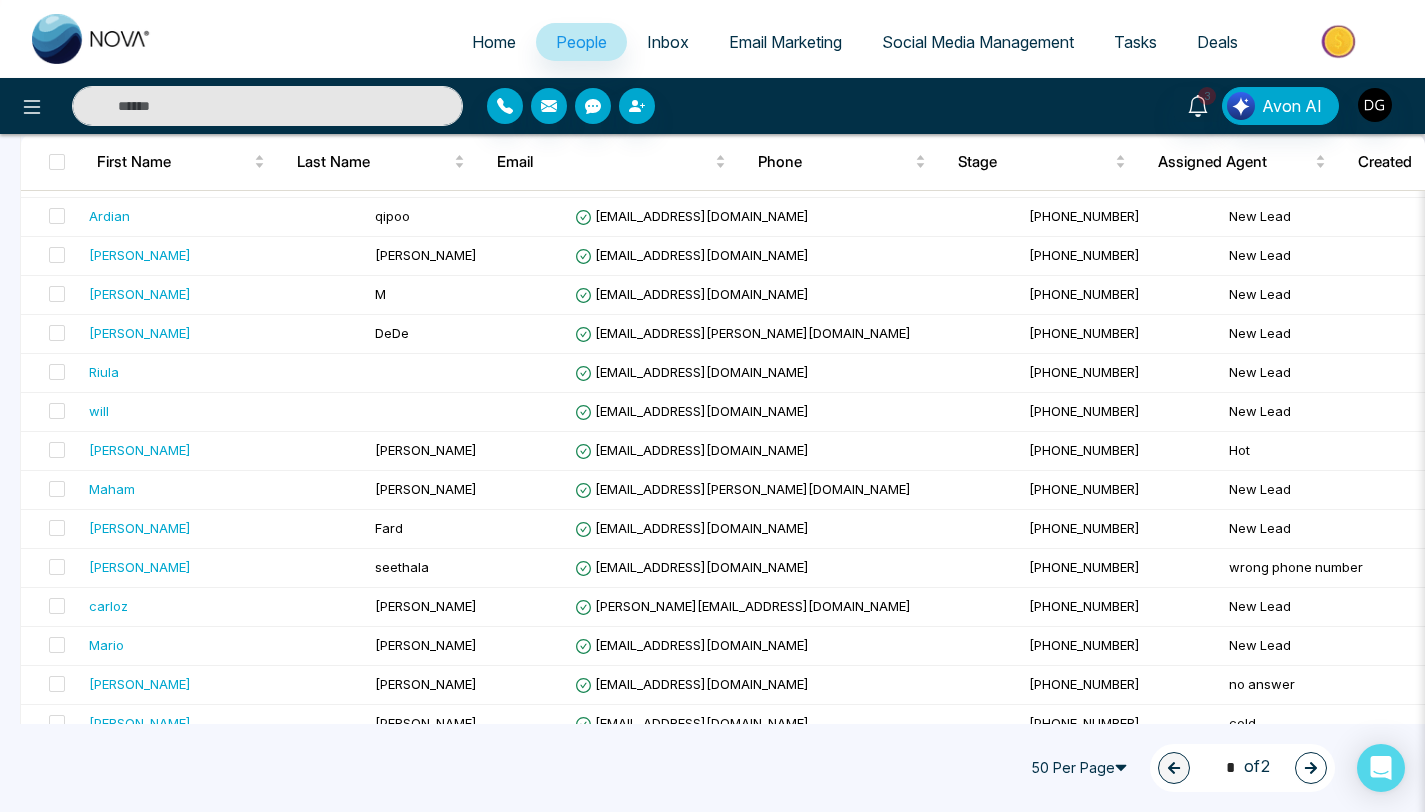 click at bounding box center [267, 106] 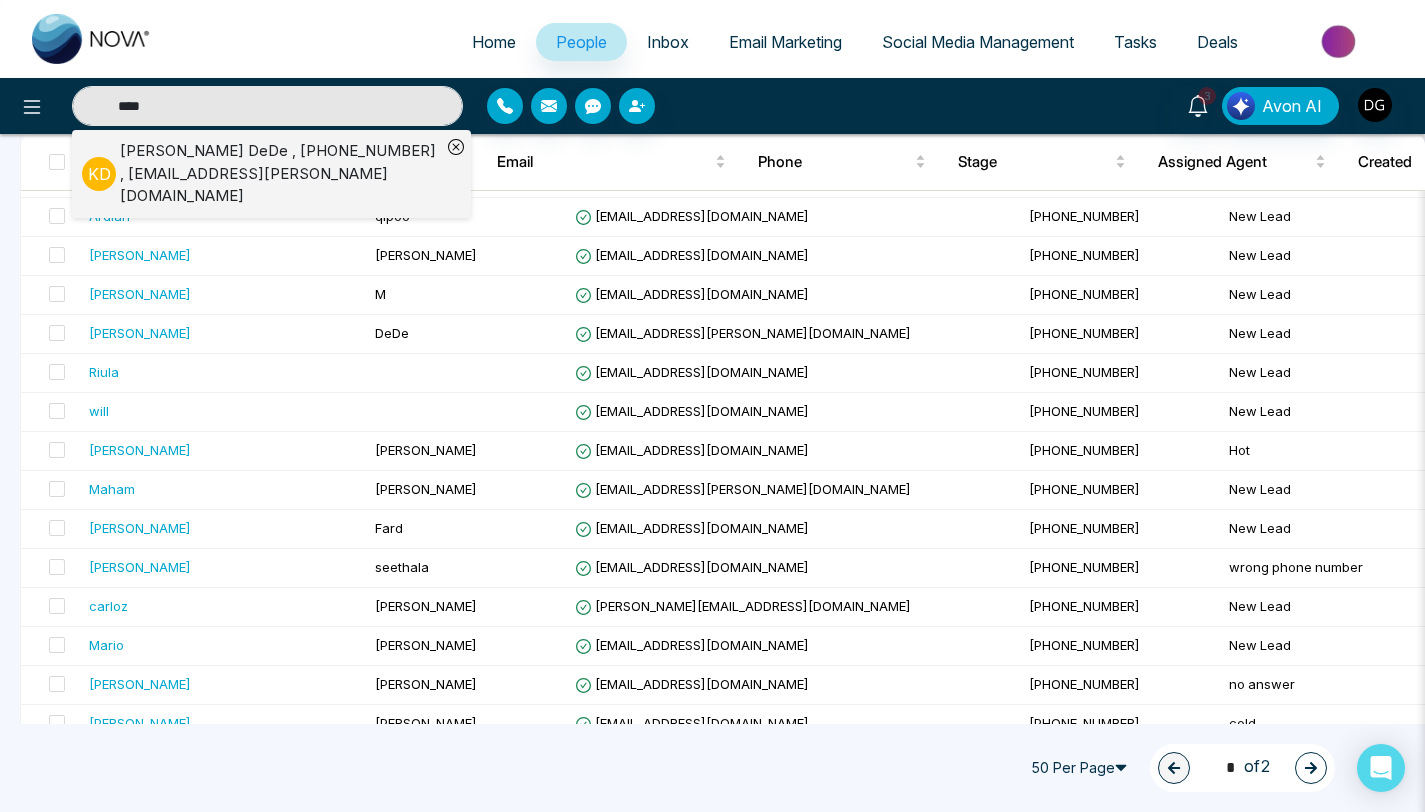 type on "****" 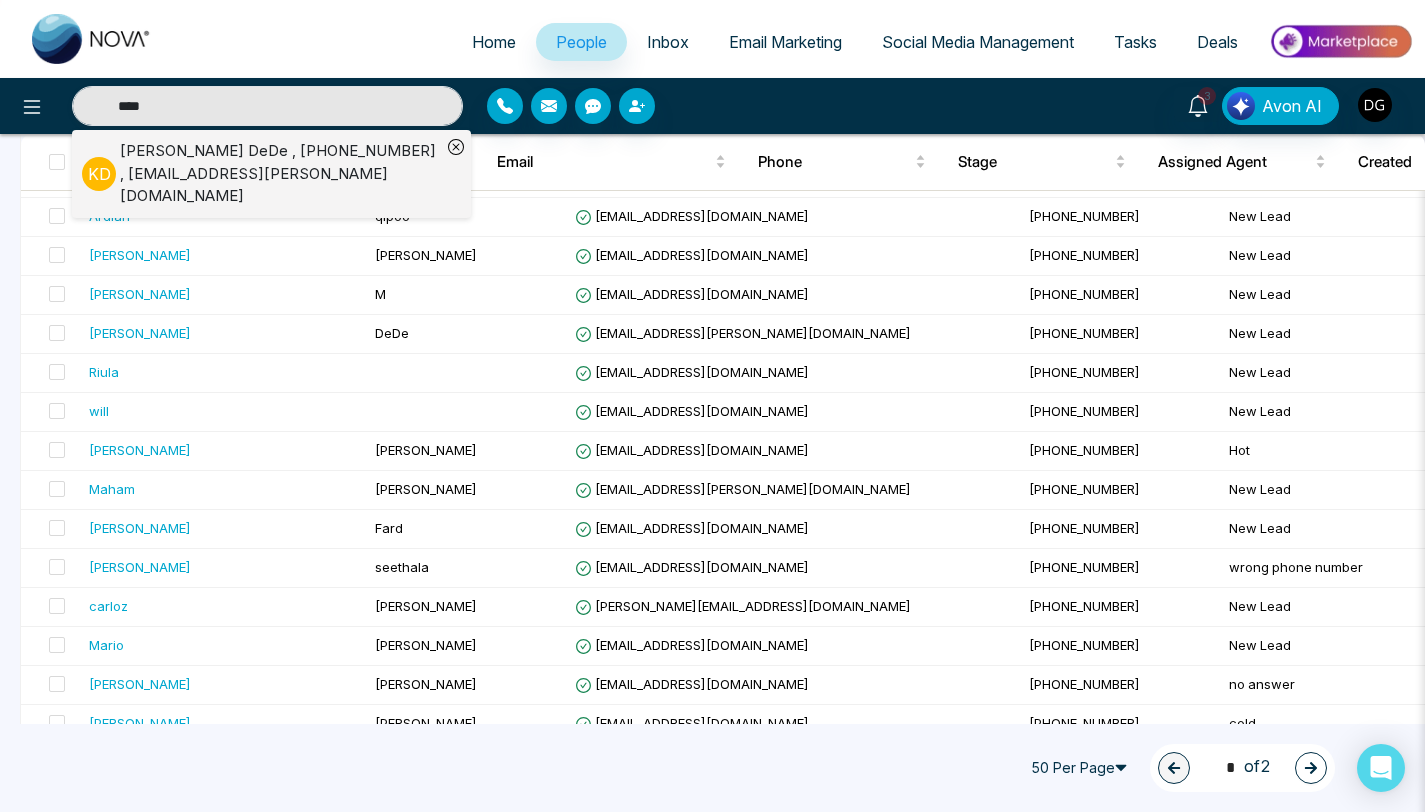 click on "Inbox" at bounding box center (668, 42) 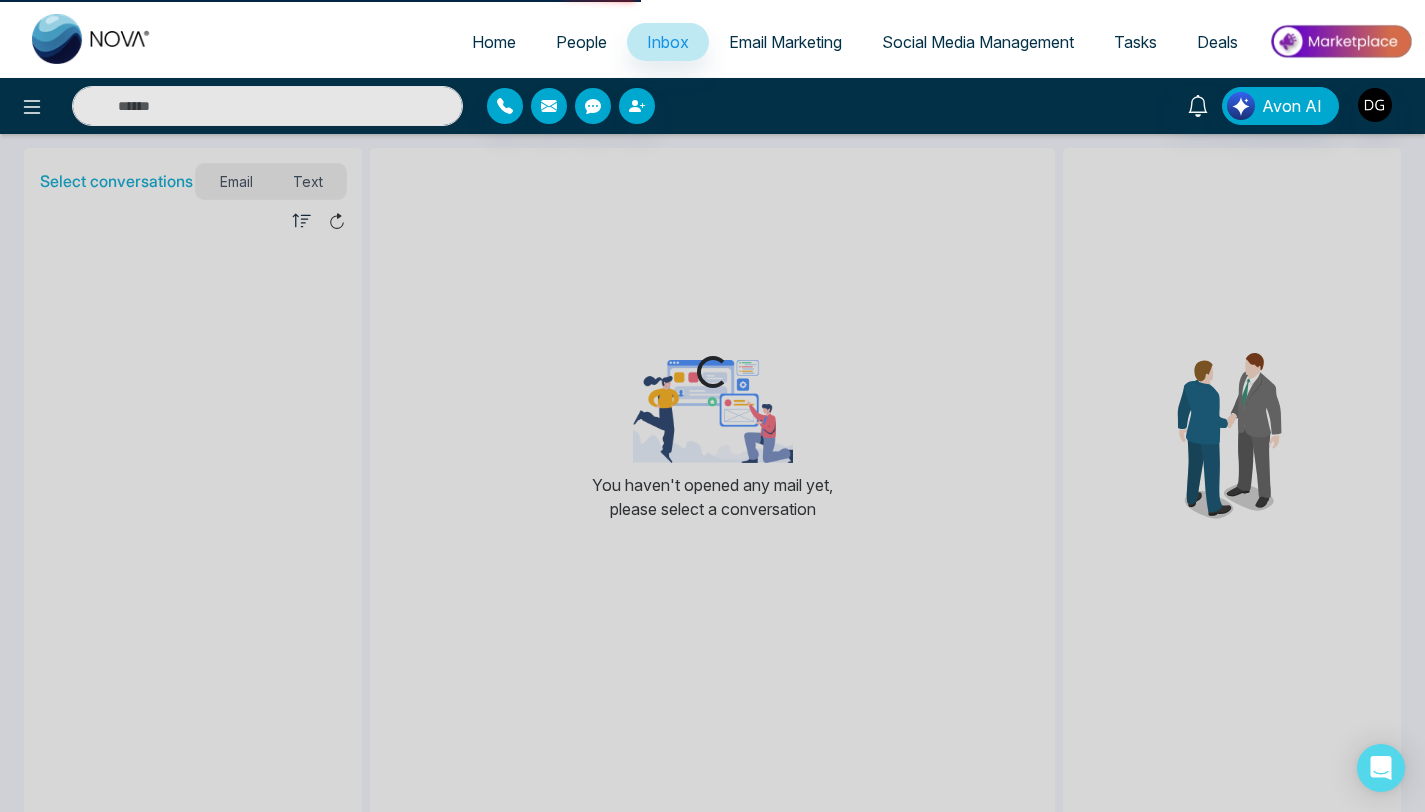 scroll, scrollTop: 0, scrollLeft: 0, axis: both 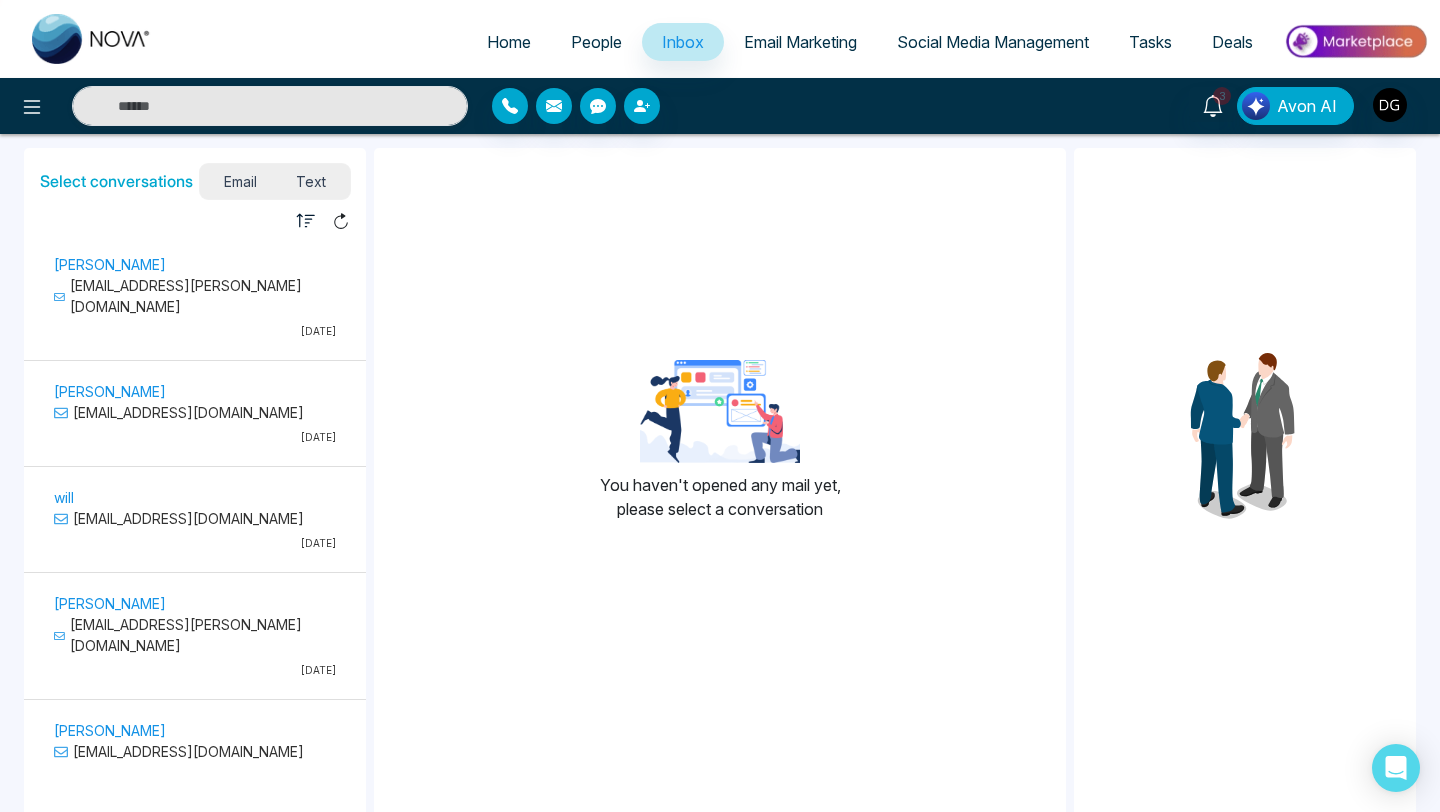 click on "Home" at bounding box center [509, 42] 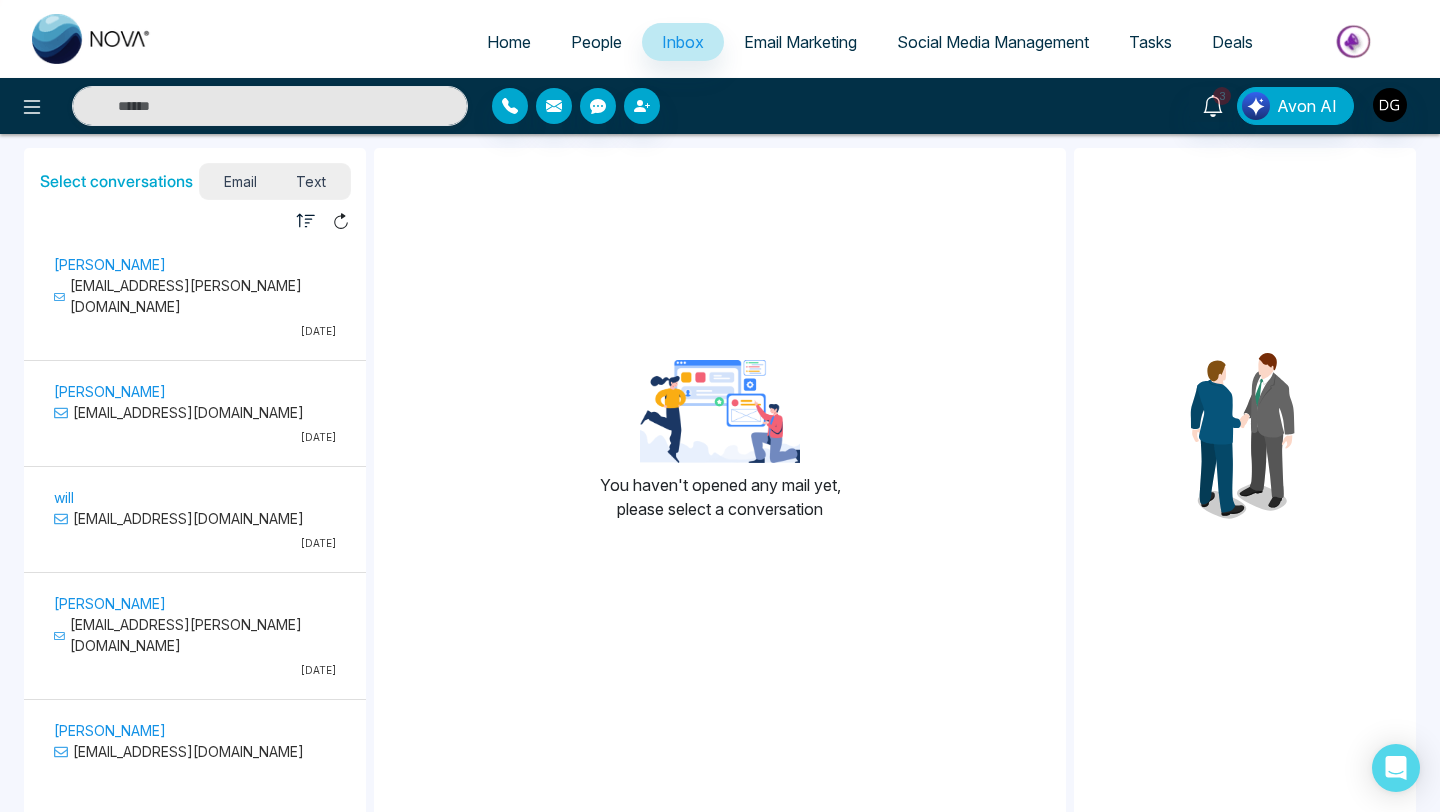 select on "*" 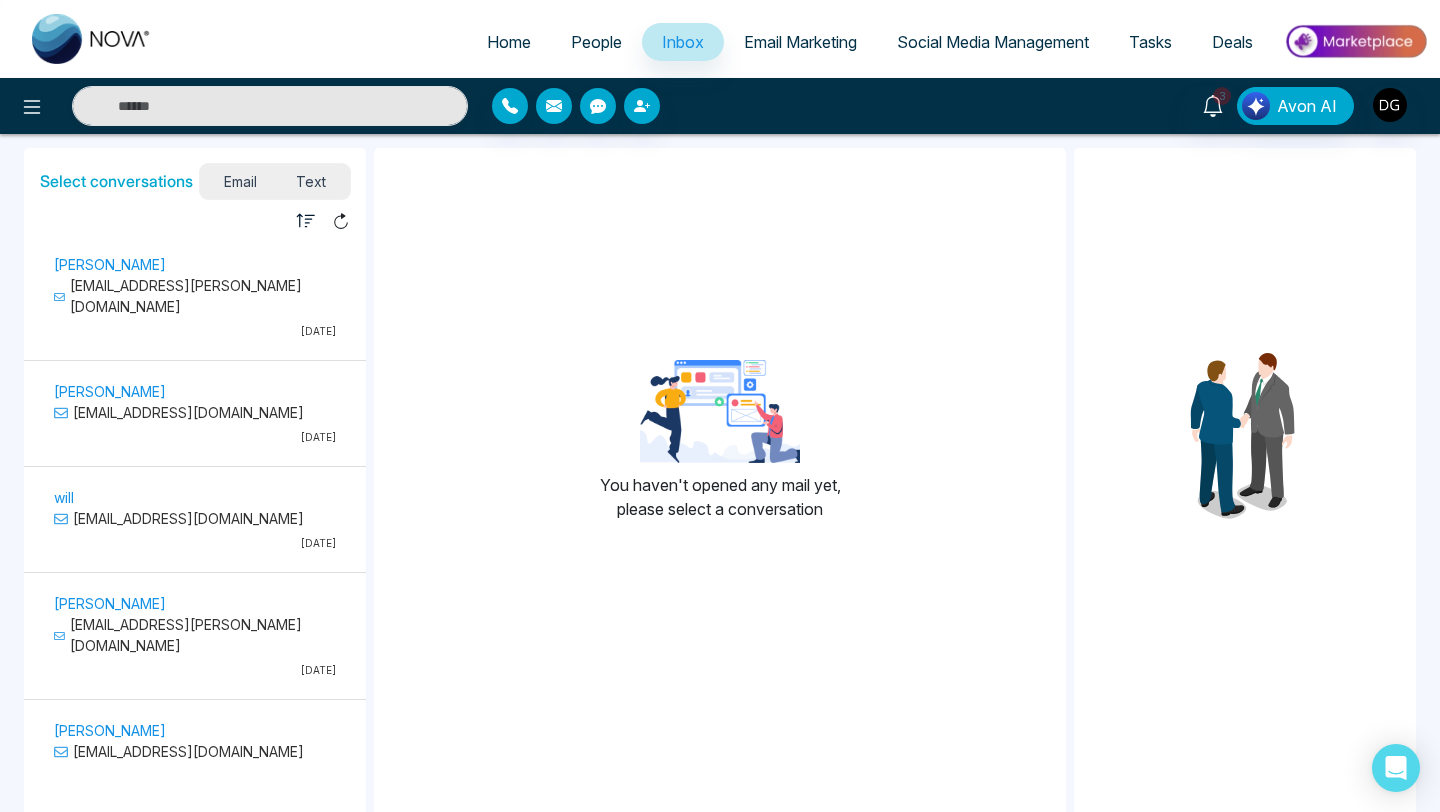 select on "*" 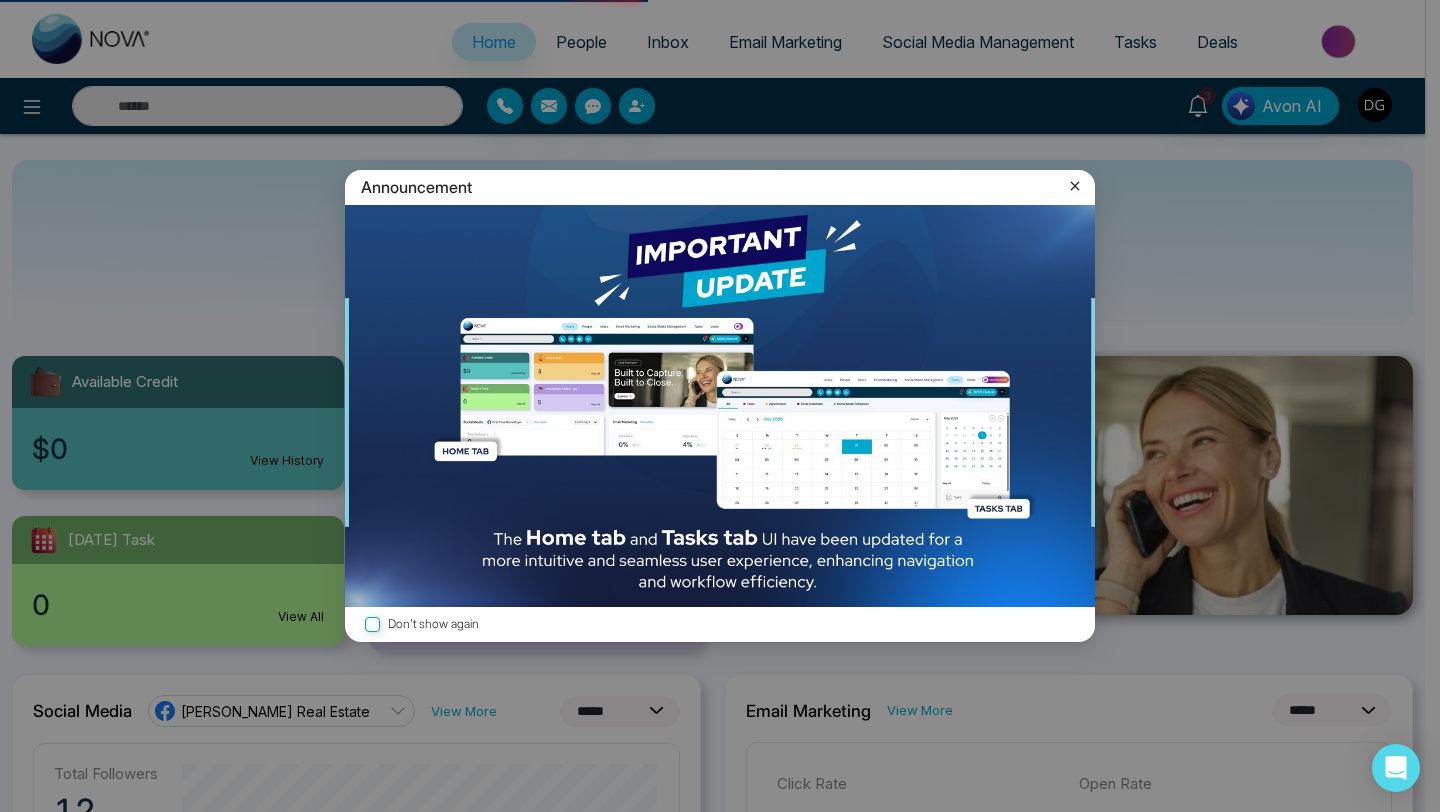 click 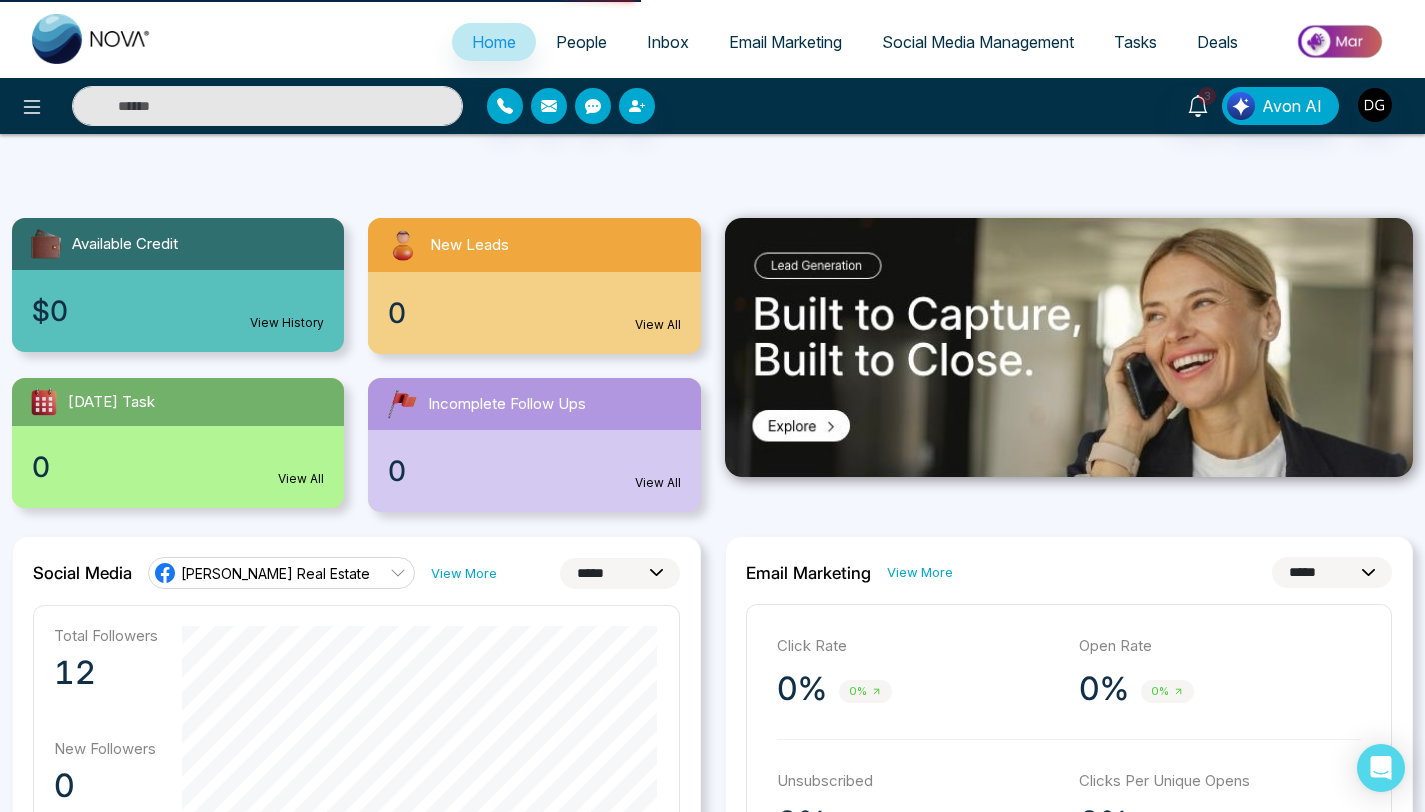 scroll, scrollTop: 0, scrollLeft: 0, axis: both 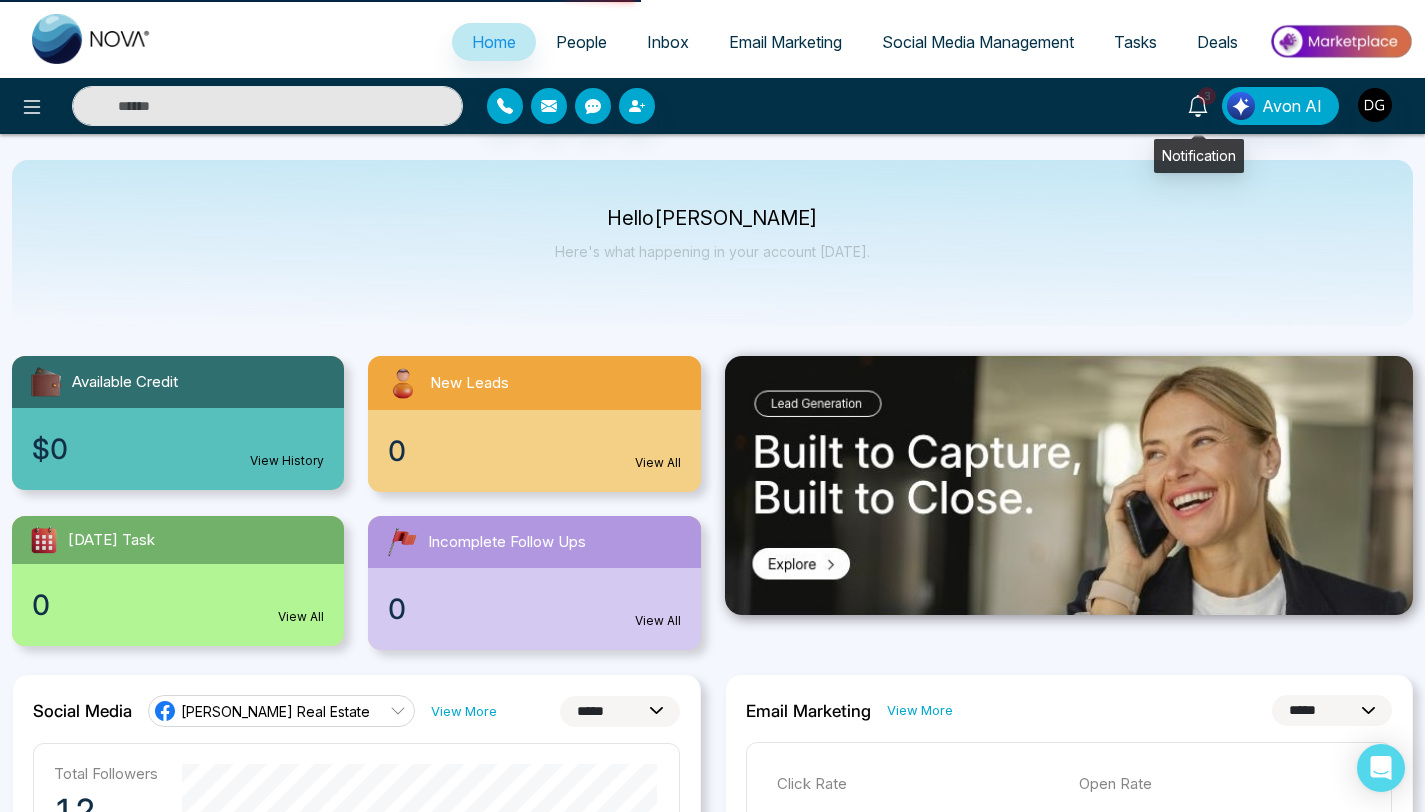 click 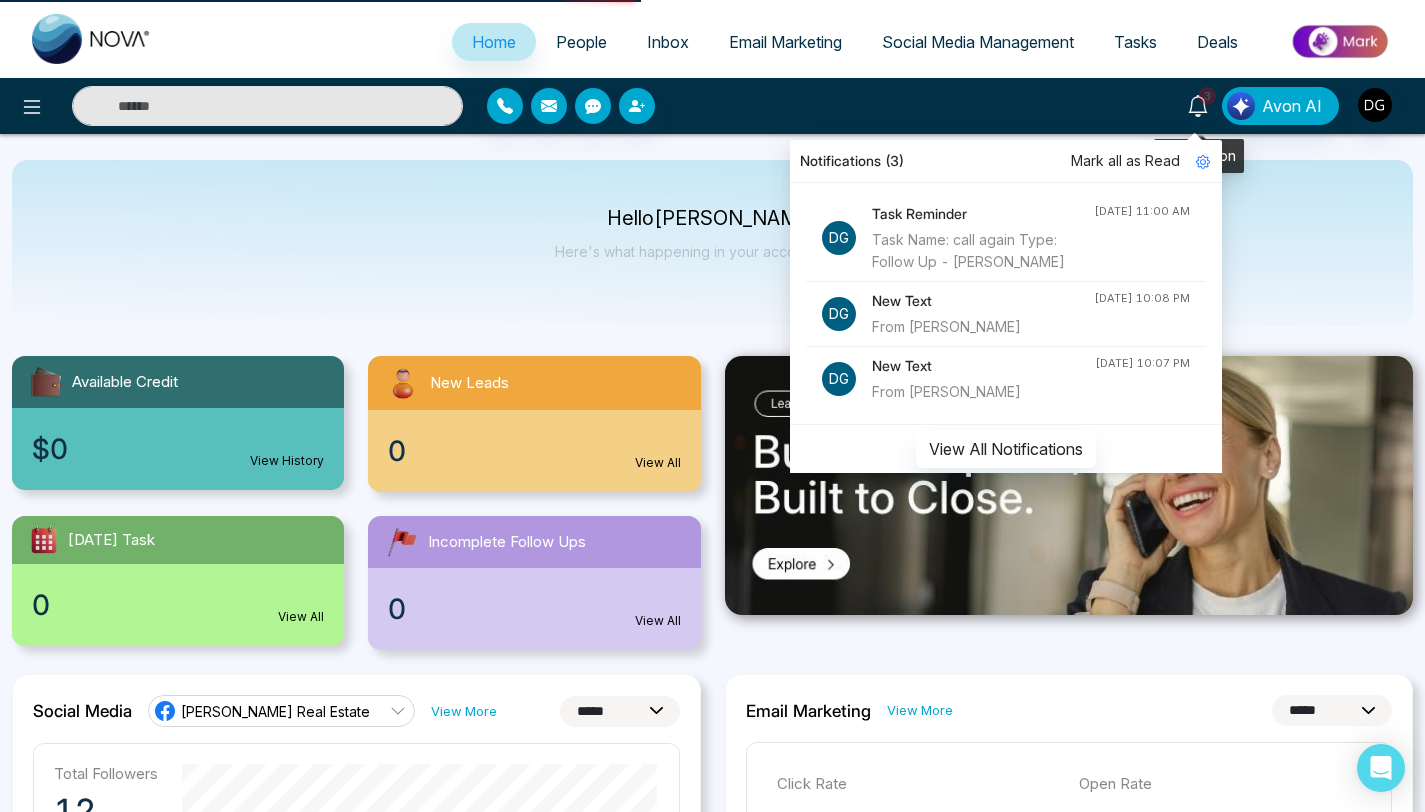 click 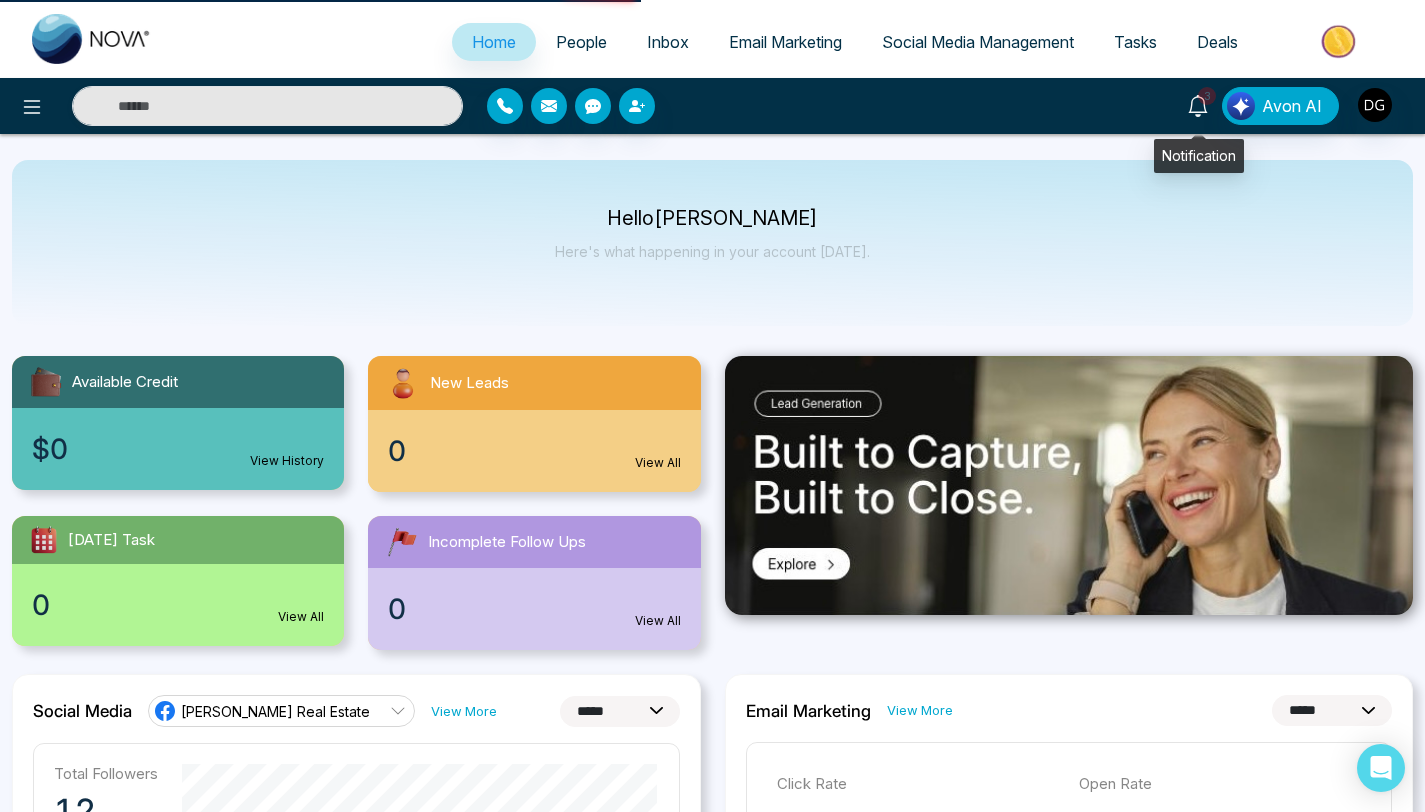 click 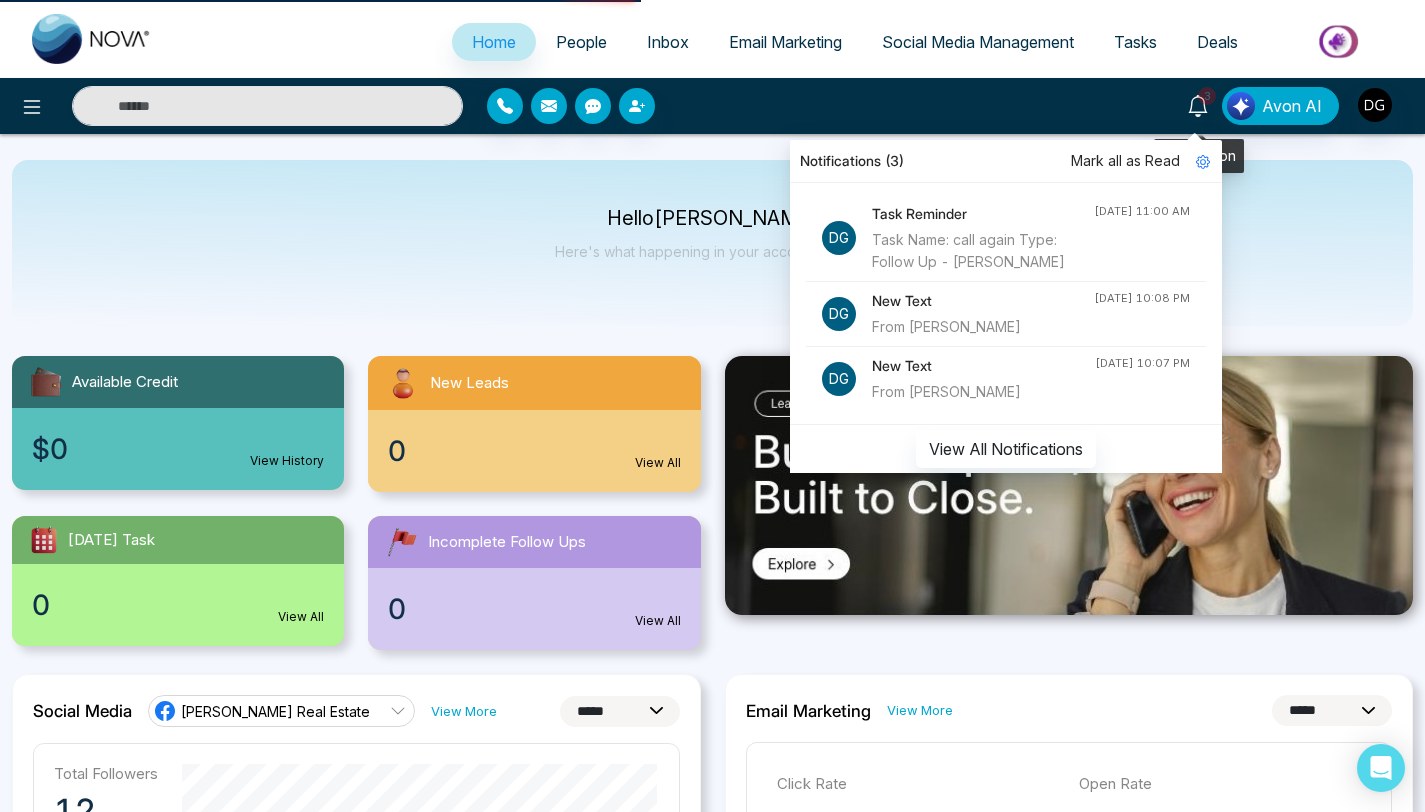 click 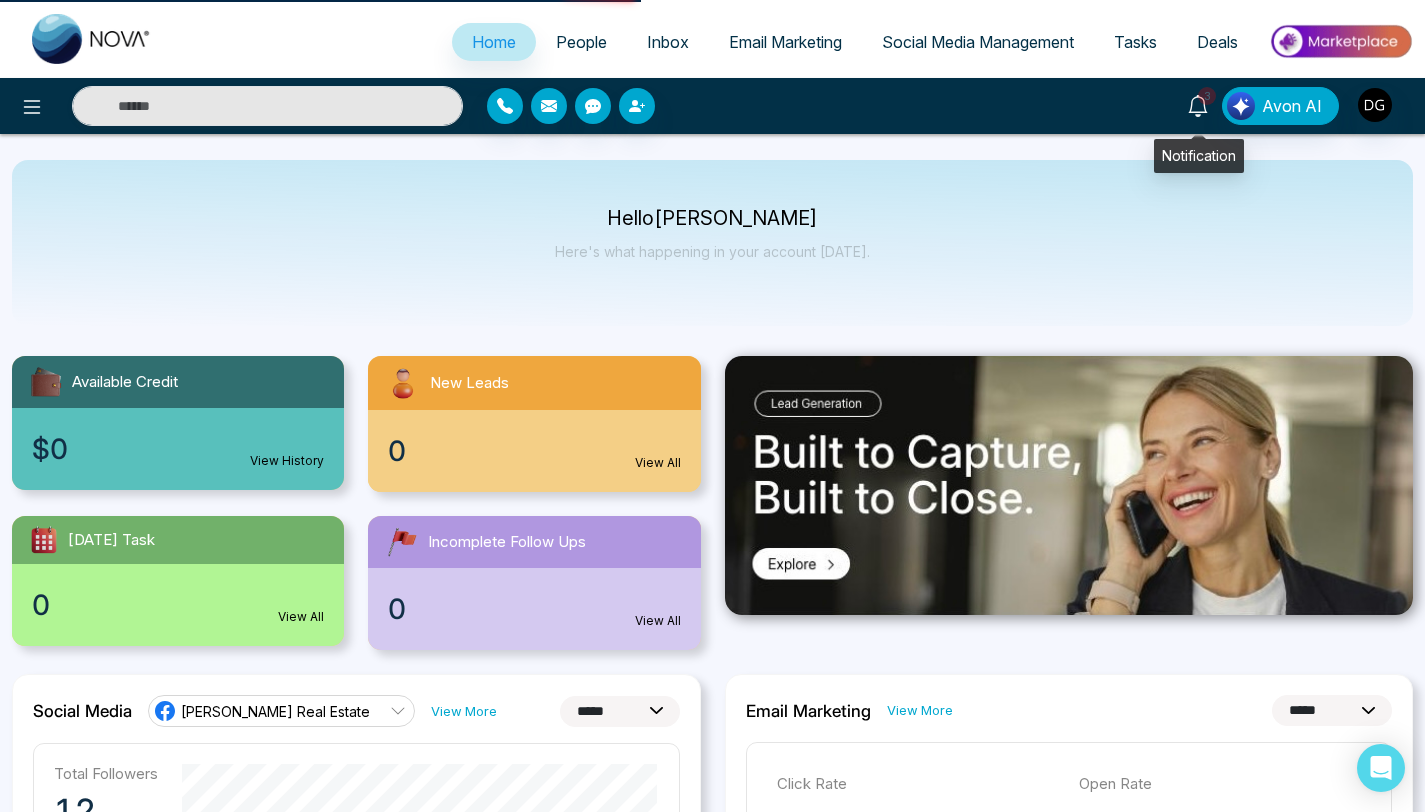 click 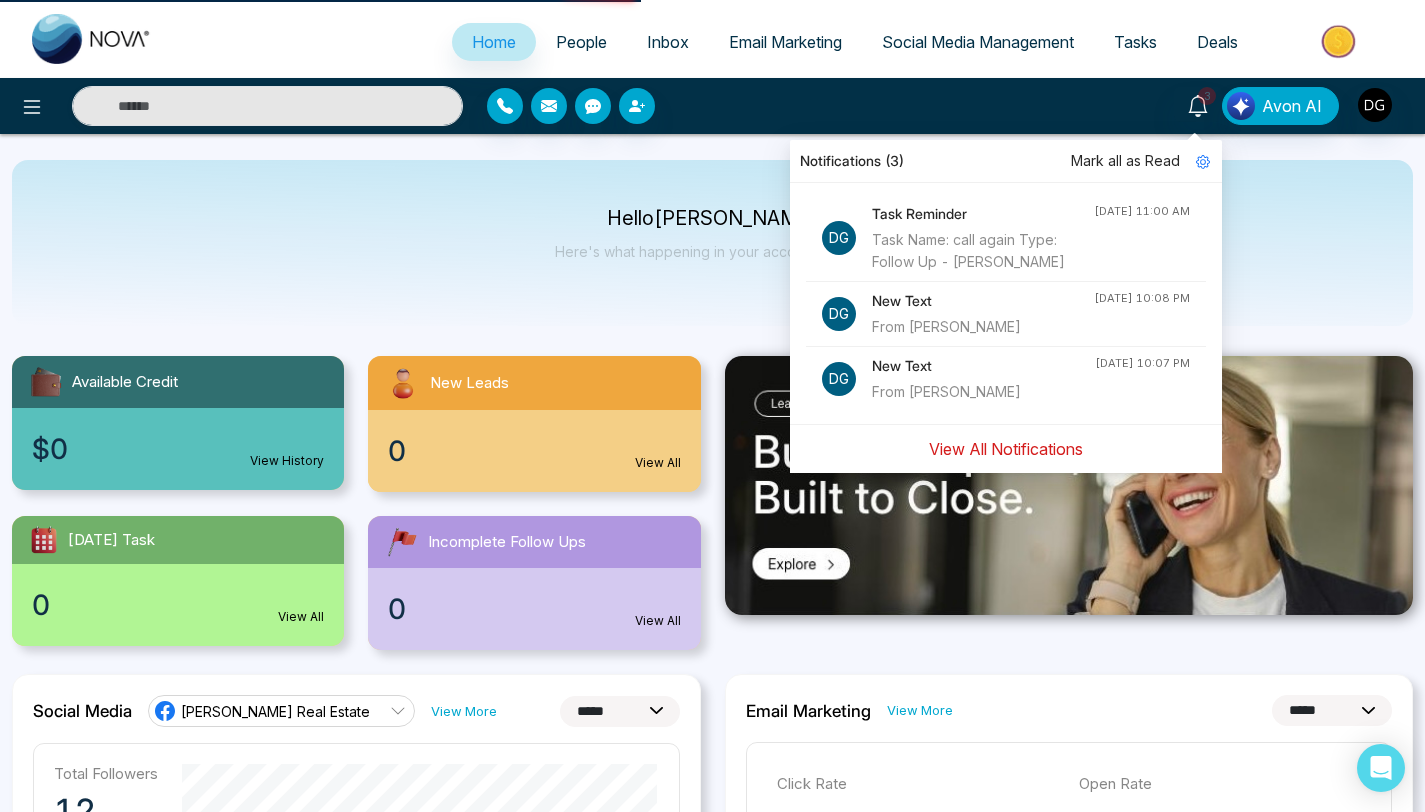click on "View All Notifications" at bounding box center [1006, 449] 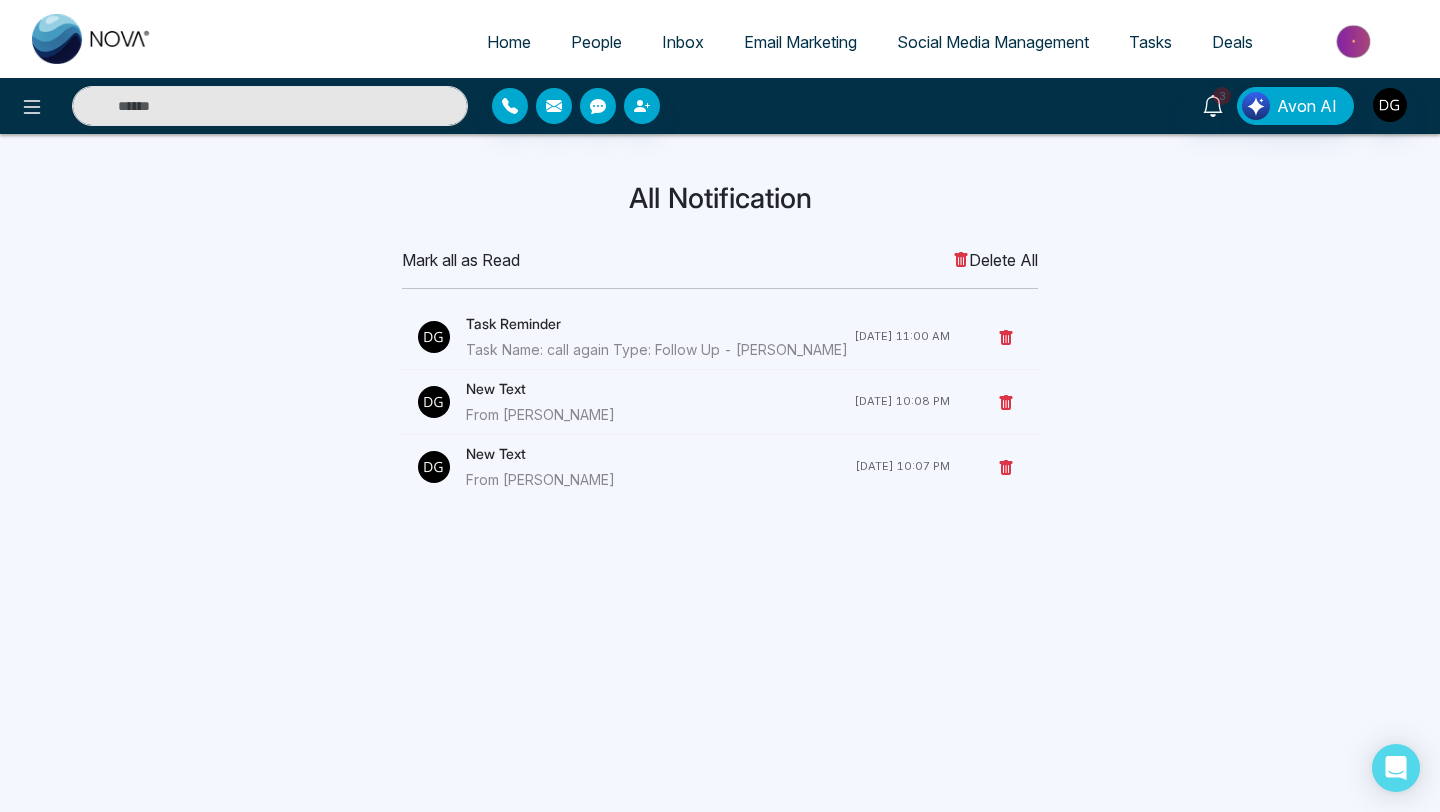 click on "Home" at bounding box center [509, 42] 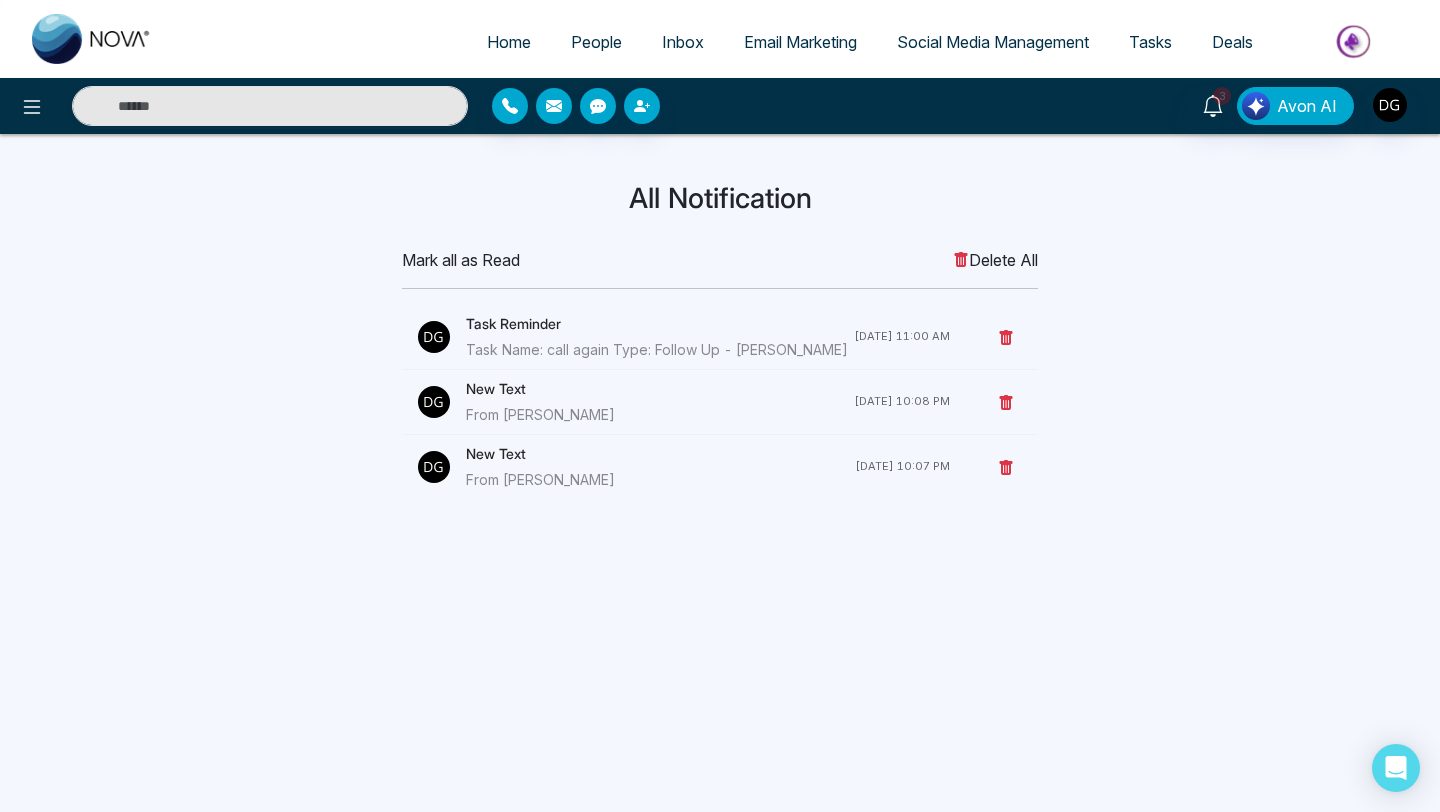 select on "*" 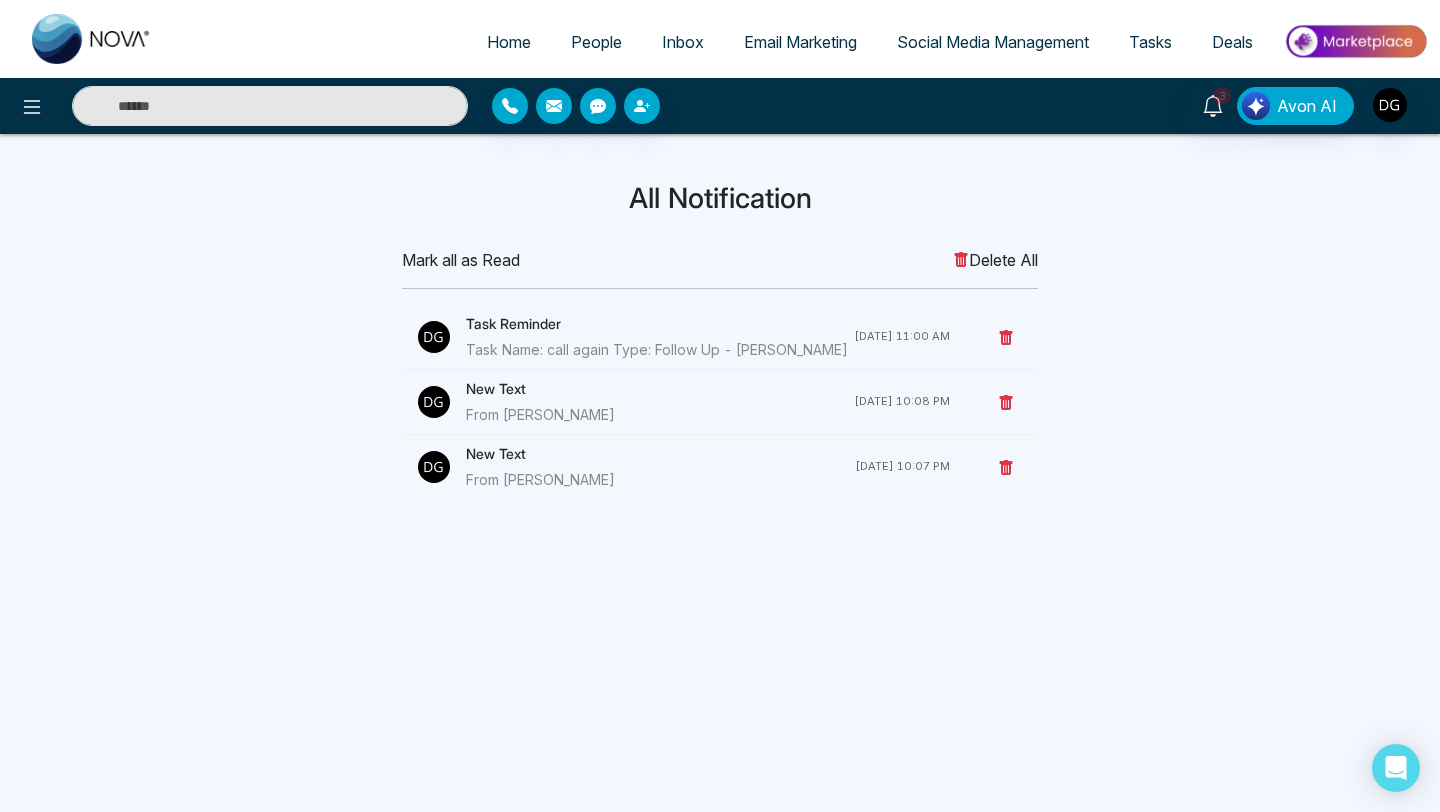 select on "*" 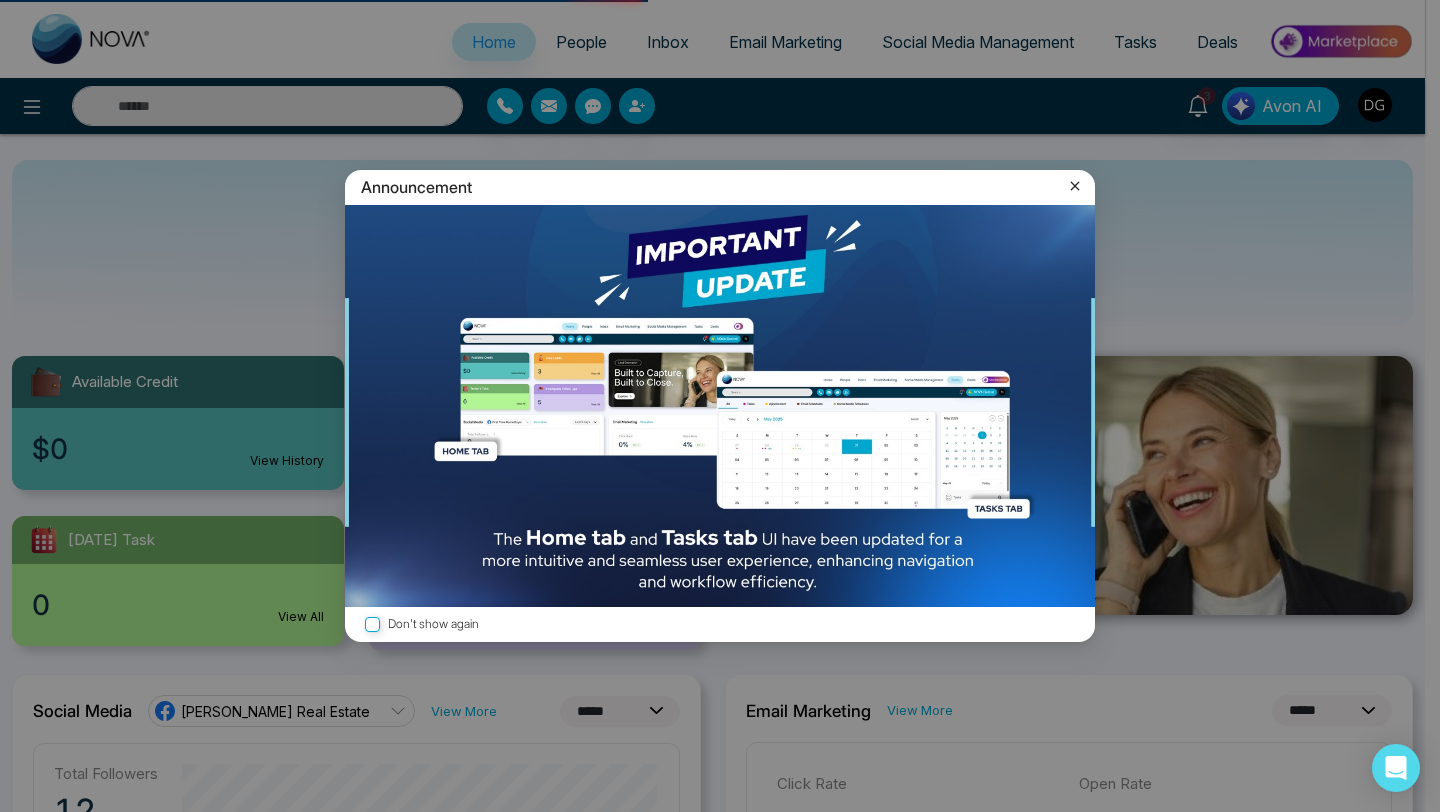click 